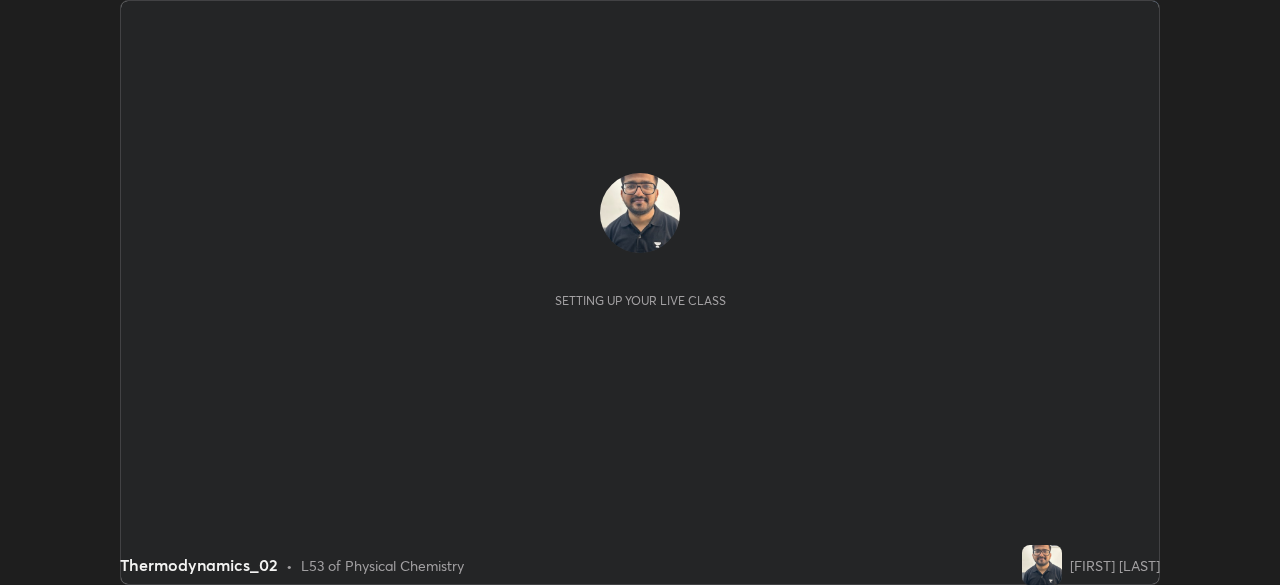 scroll, scrollTop: 0, scrollLeft: 0, axis: both 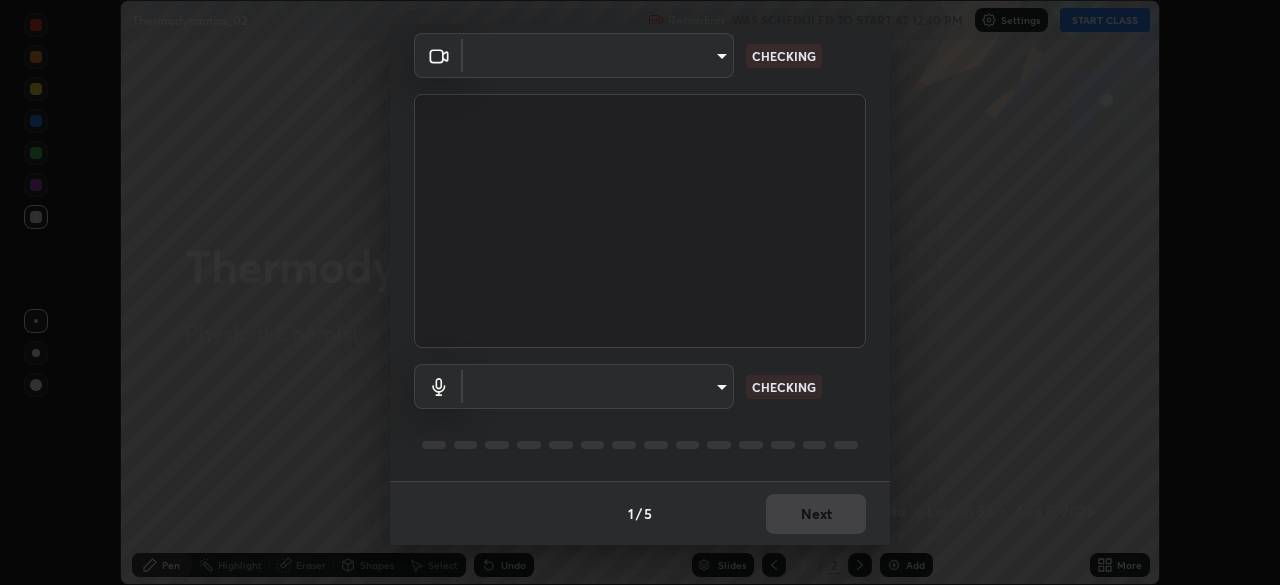 type on "55598c20c3627f74fde2fa62c56176c6afd958eb63f7086a397ce1464aa3371d" 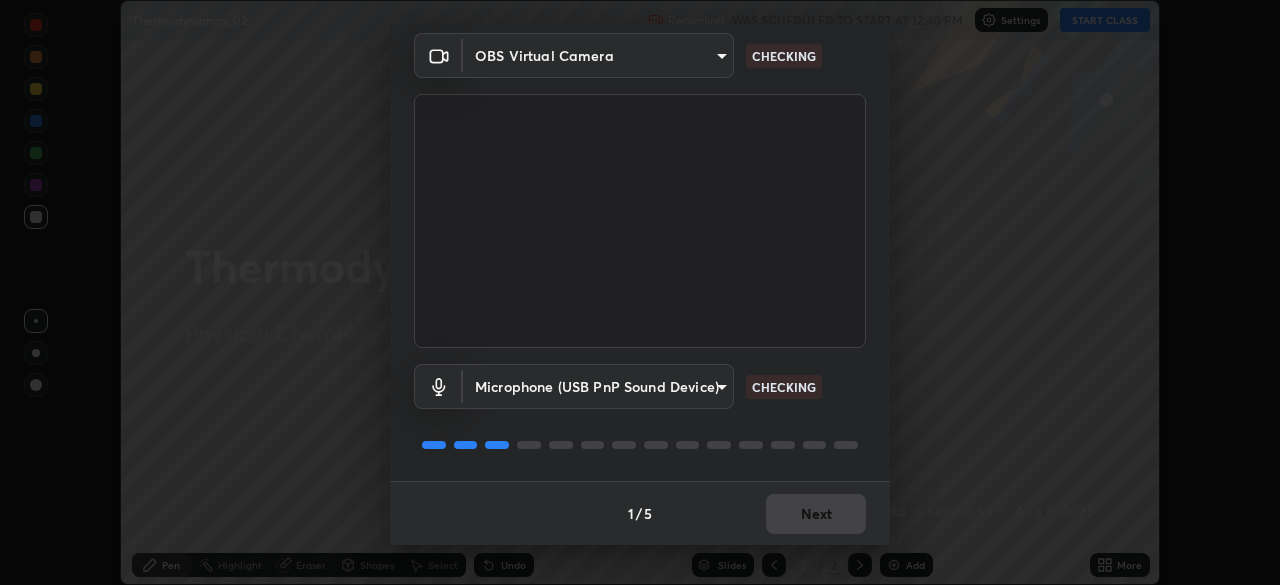 click on "1 / 5 Next" at bounding box center (640, 513) 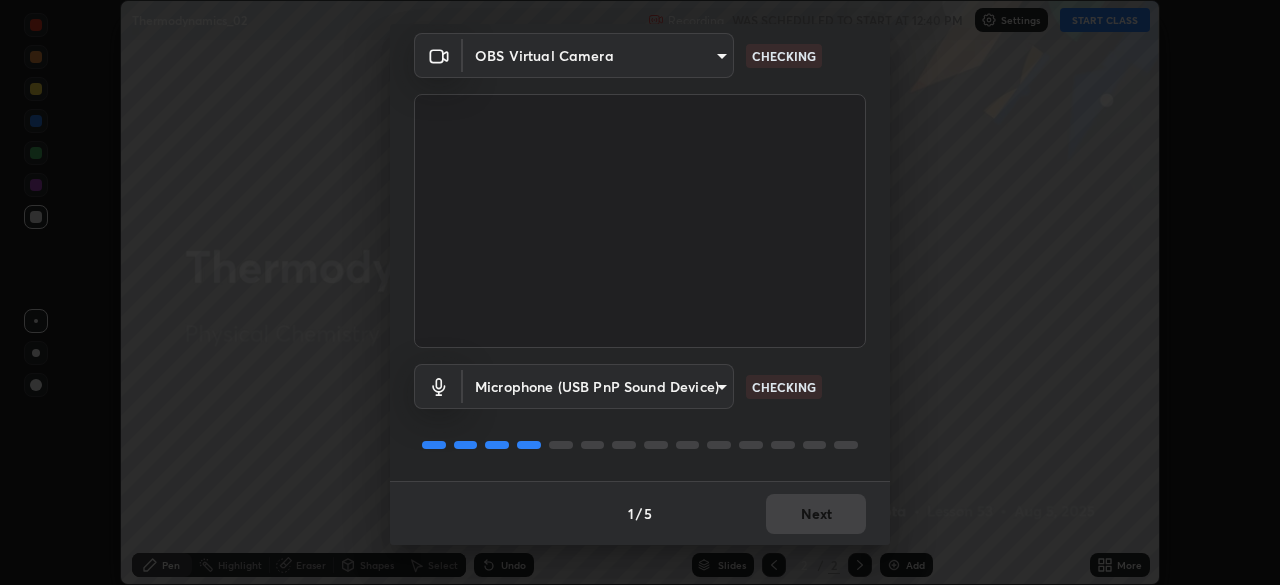 click on "1 / 5 Next" at bounding box center [640, 513] 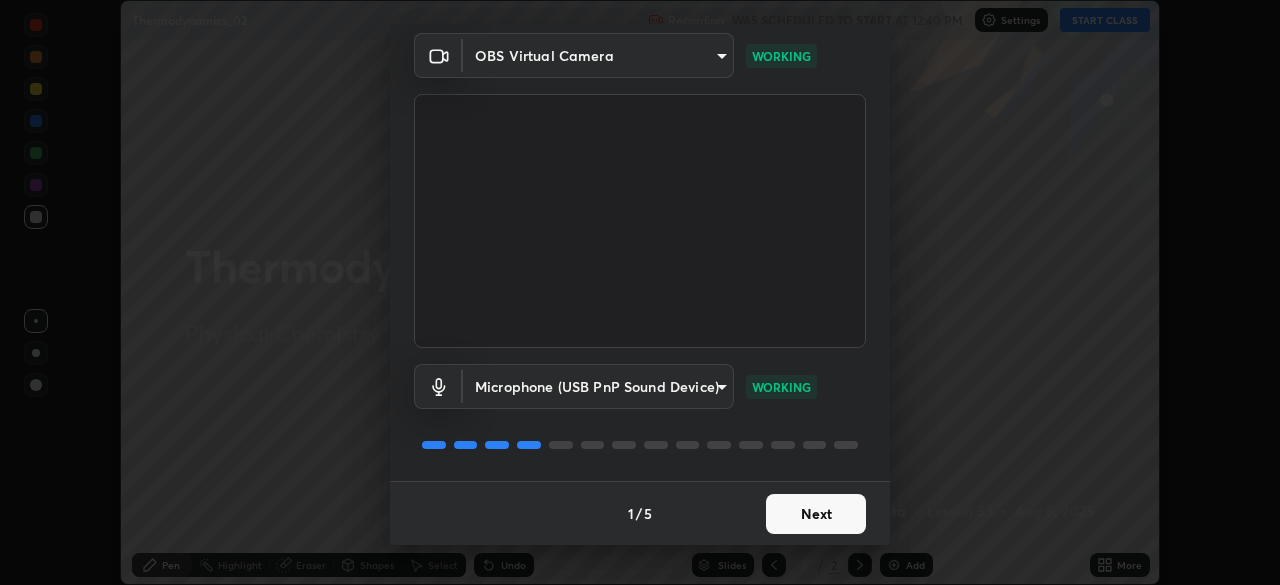 click on "Next" at bounding box center [816, 514] 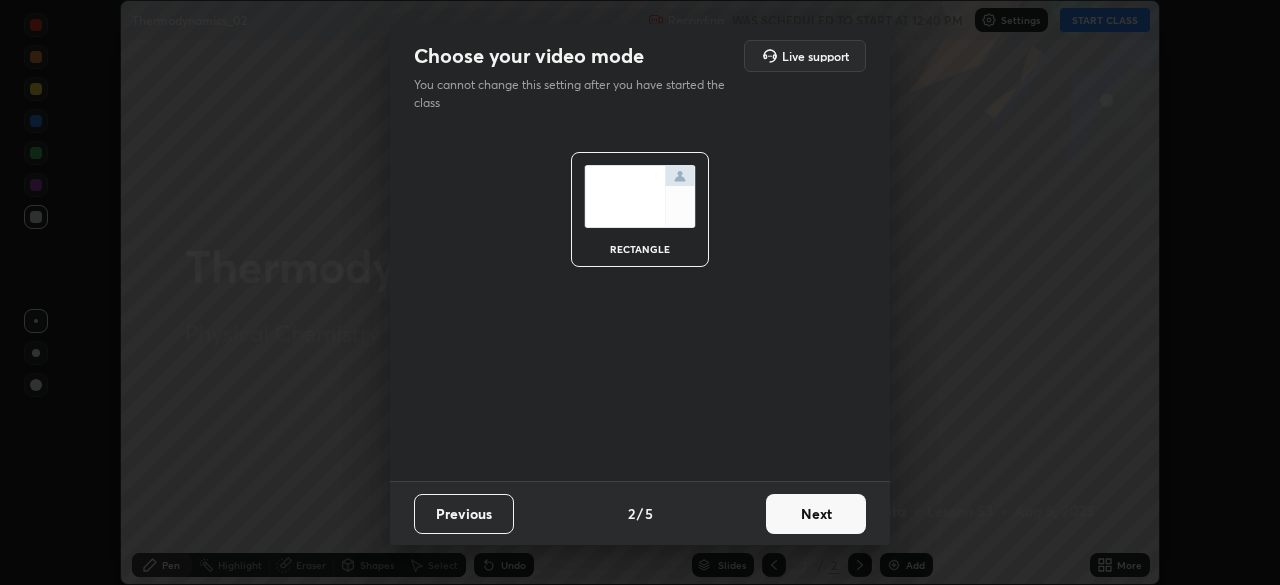 scroll, scrollTop: 0, scrollLeft: 0, axis: both 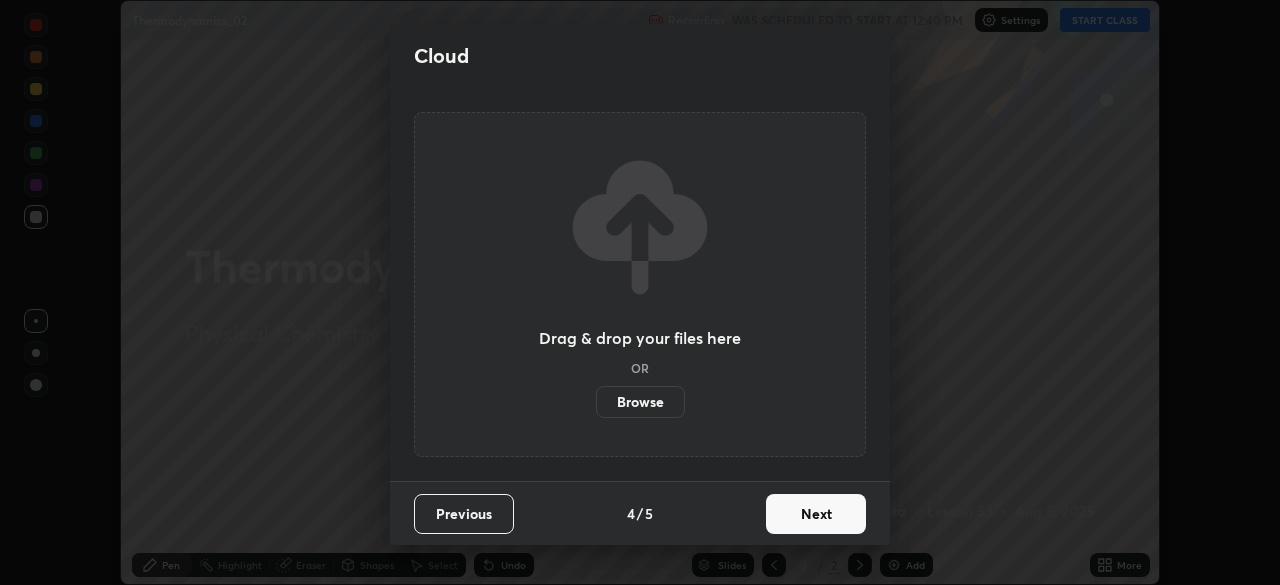 click on "Next" at bounding box center [816, 514] 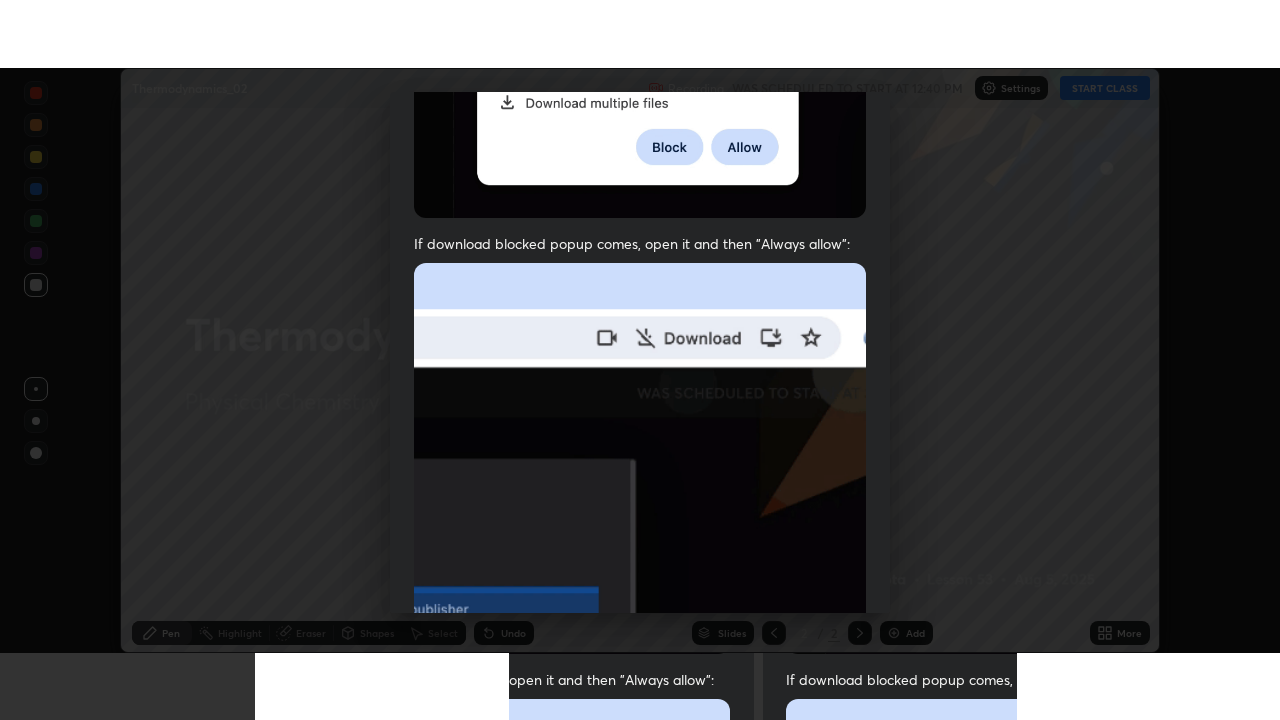scroll, scrollTop: 479, scrollLeft: 0, axis: vertical 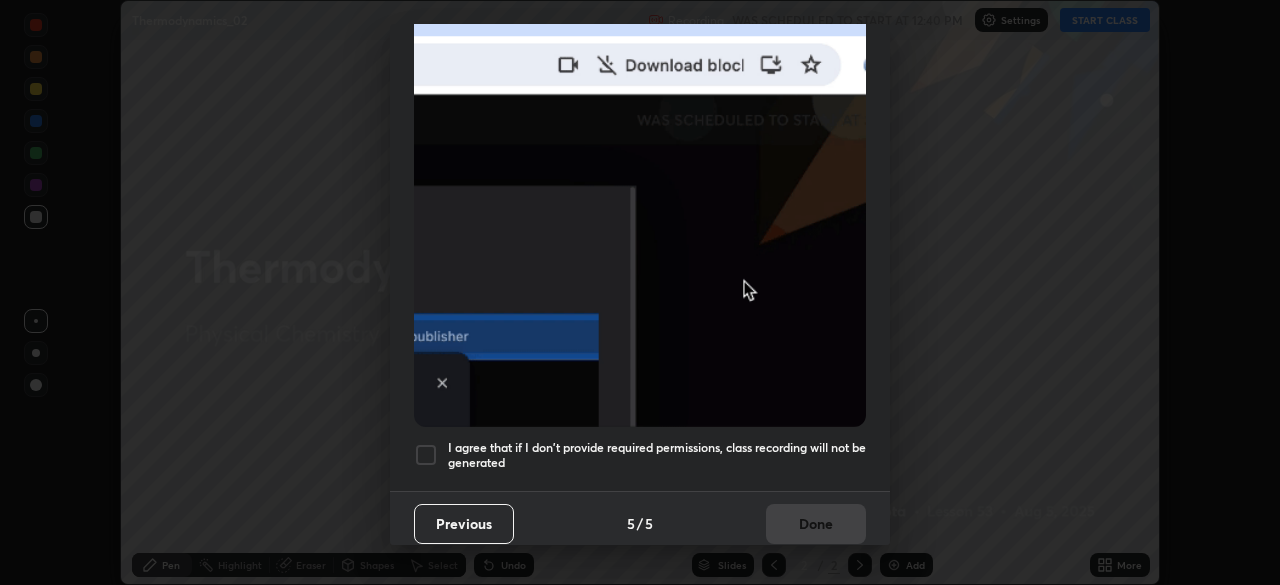 click at bounding box center [426, 455] 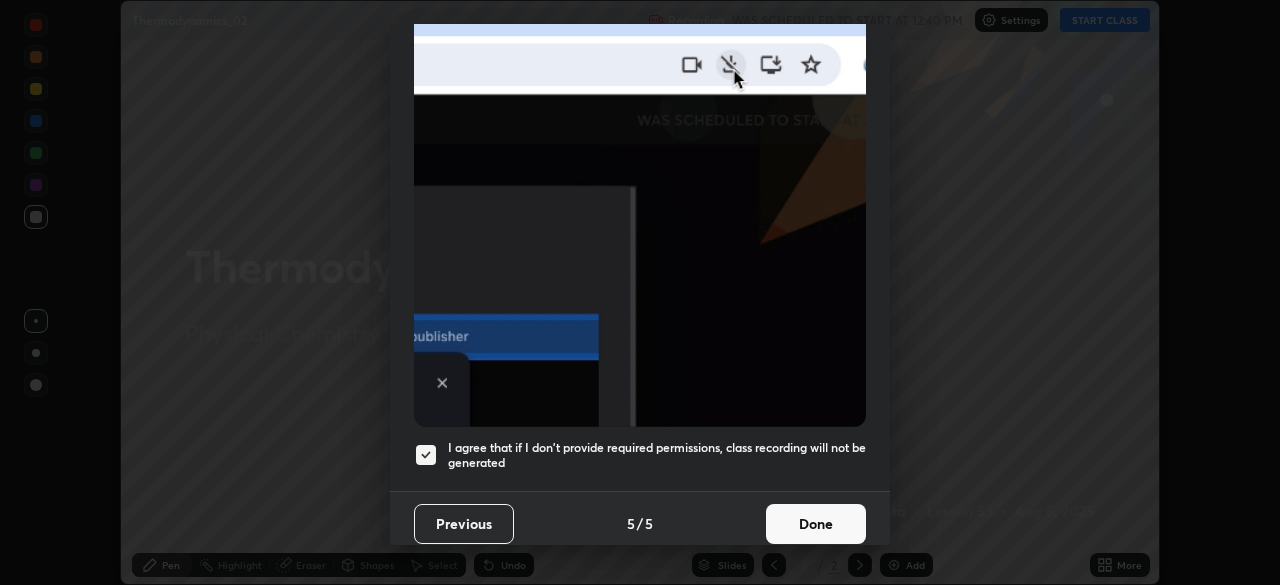 click on "Done" at bounding box center [816, 524] 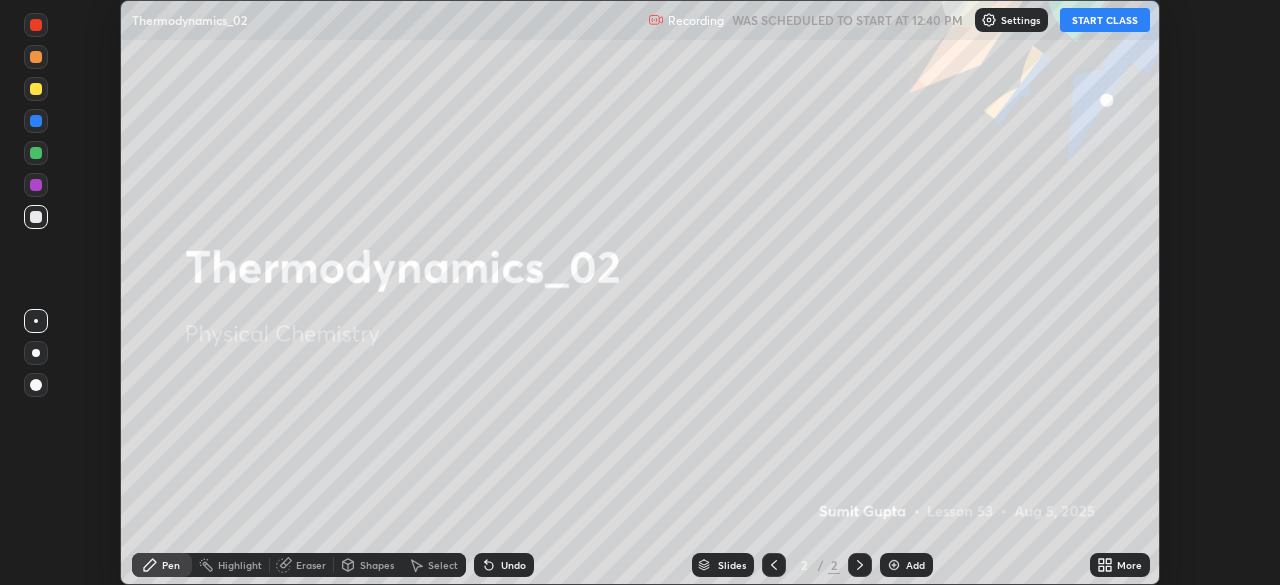 click on "START CLASS" at bounding box center [1105, 20] 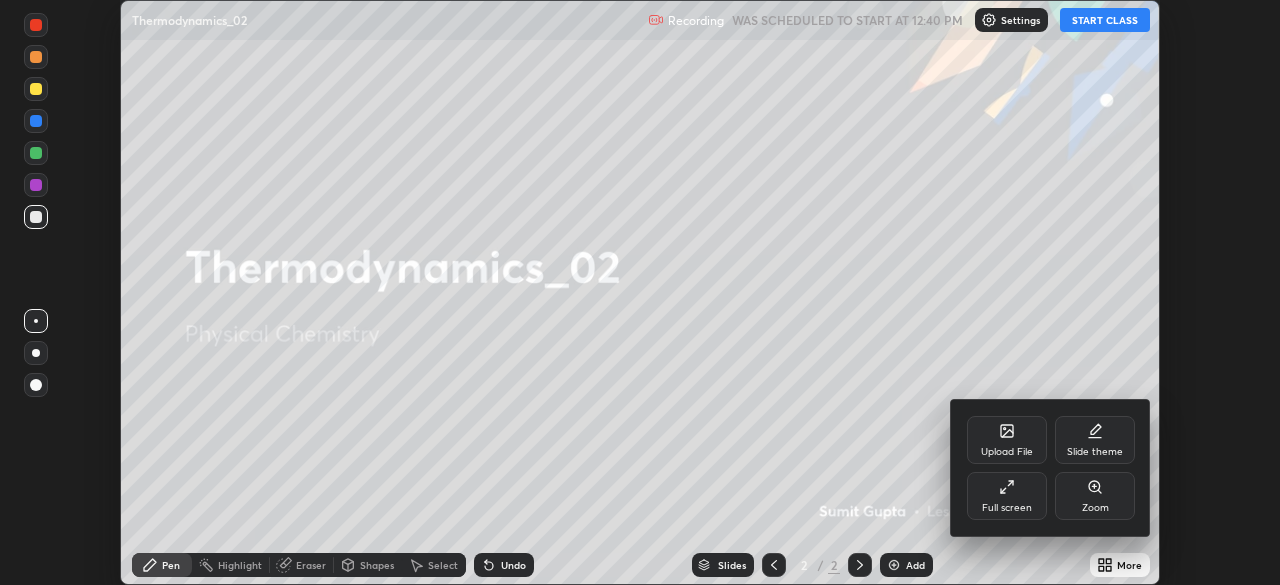 click on "Full screen" at bounding box center [1007, 496] 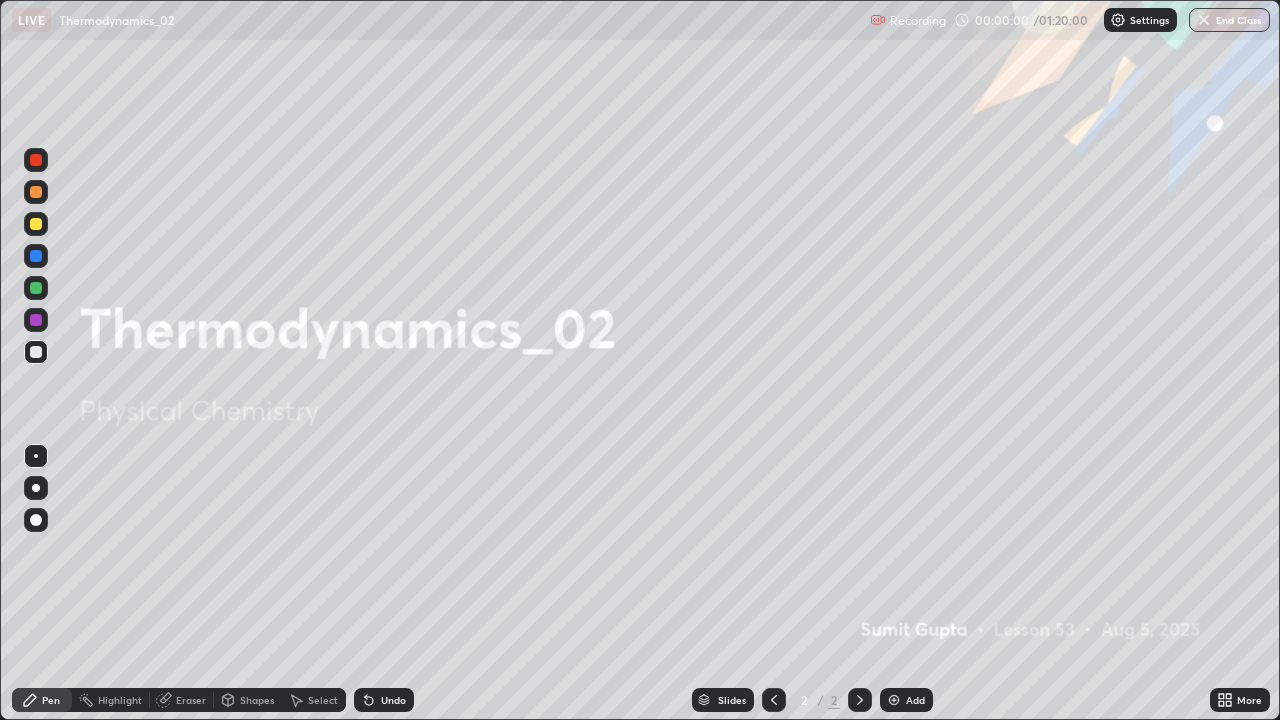 scroll, scrollTop: 99280, scrollLeft: 98720, axis: both 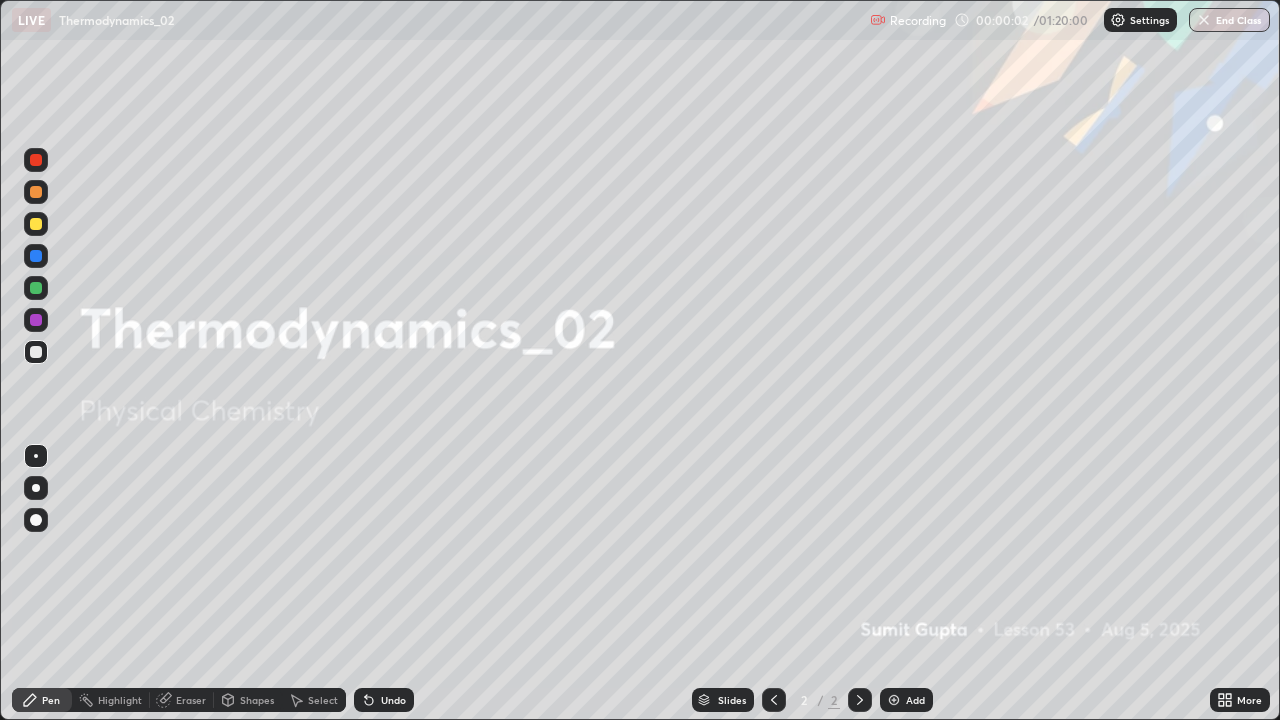 click on "Add" at bounding box center (915, 700) 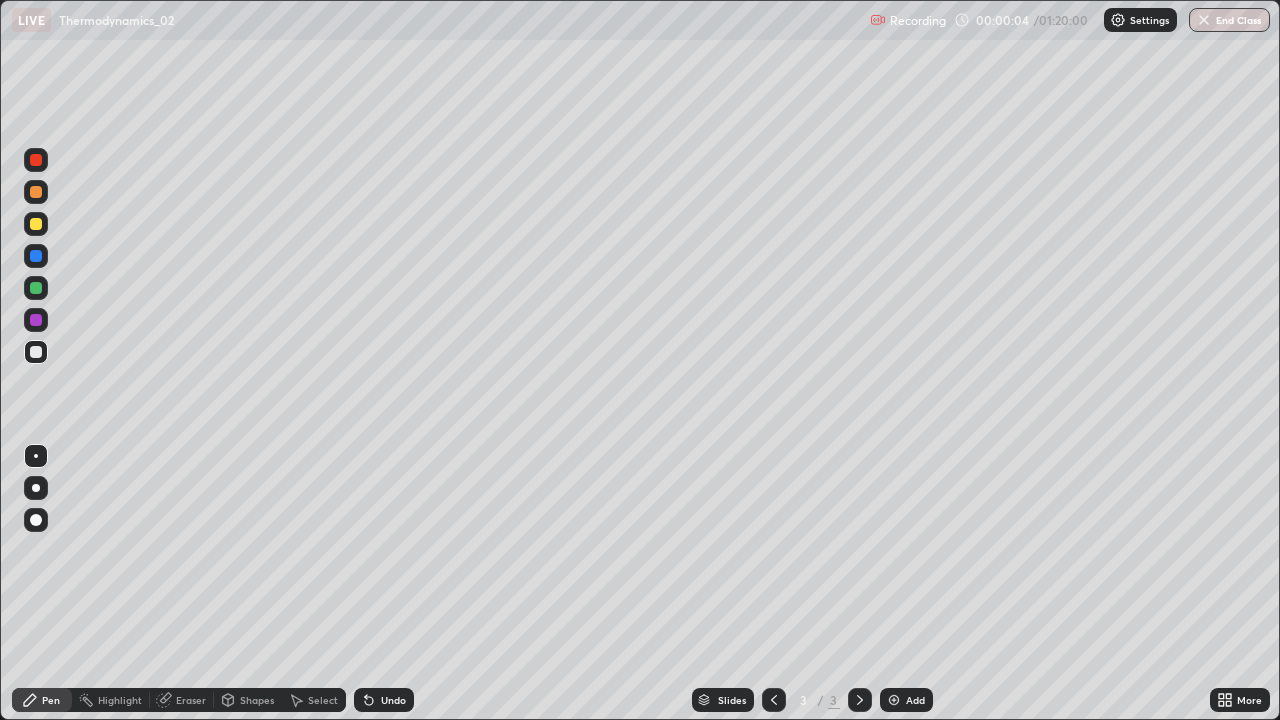 click at bounding box center [36, 224] 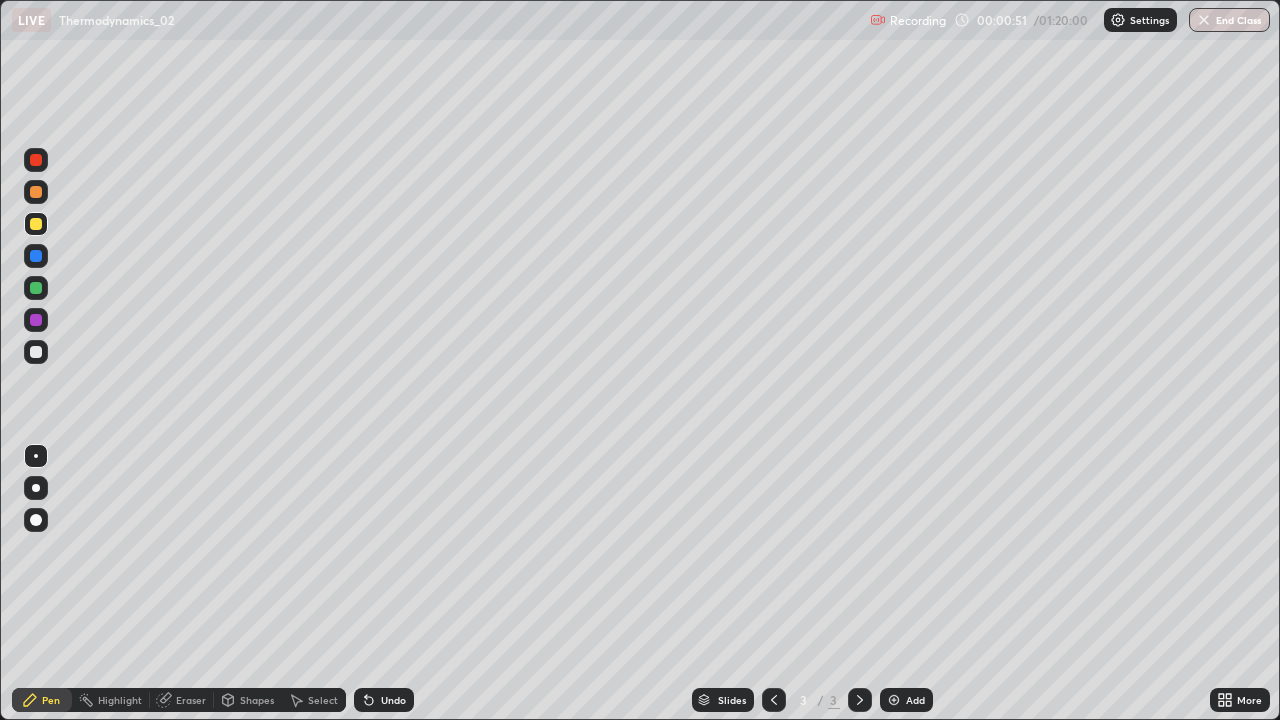 click at bounding box center [36, 488] 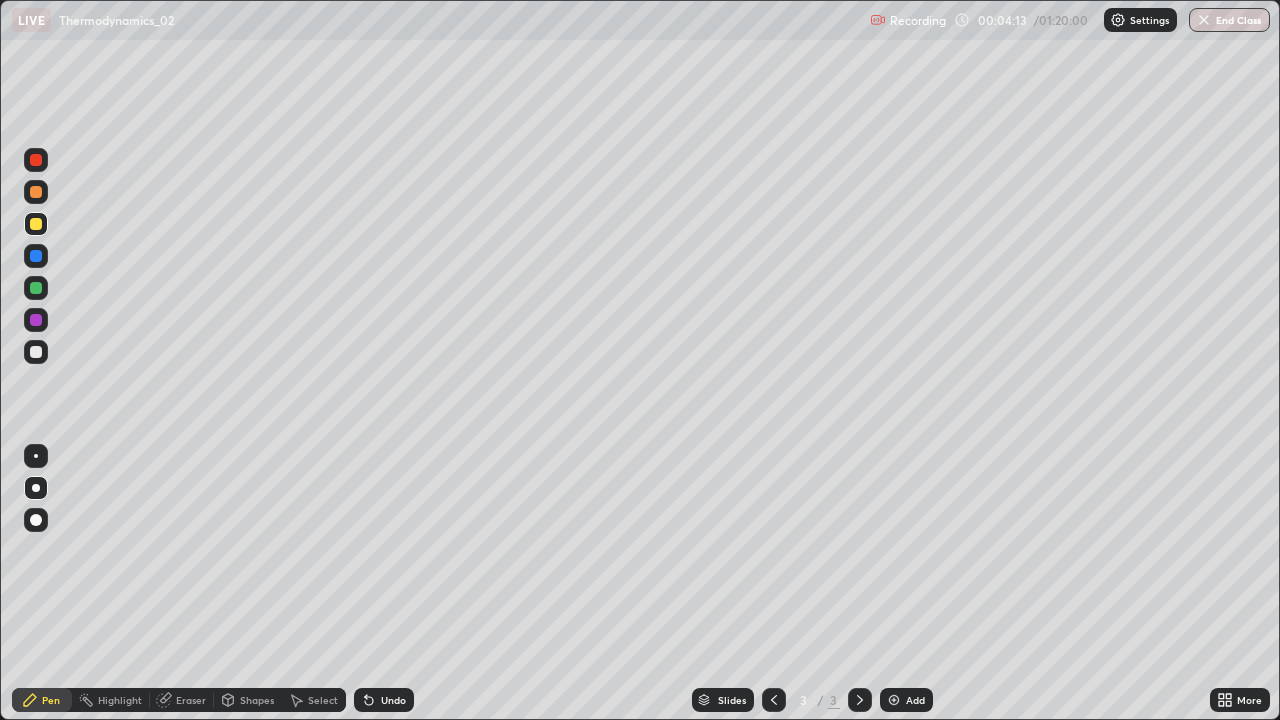 click at bounding box center (36, 288) 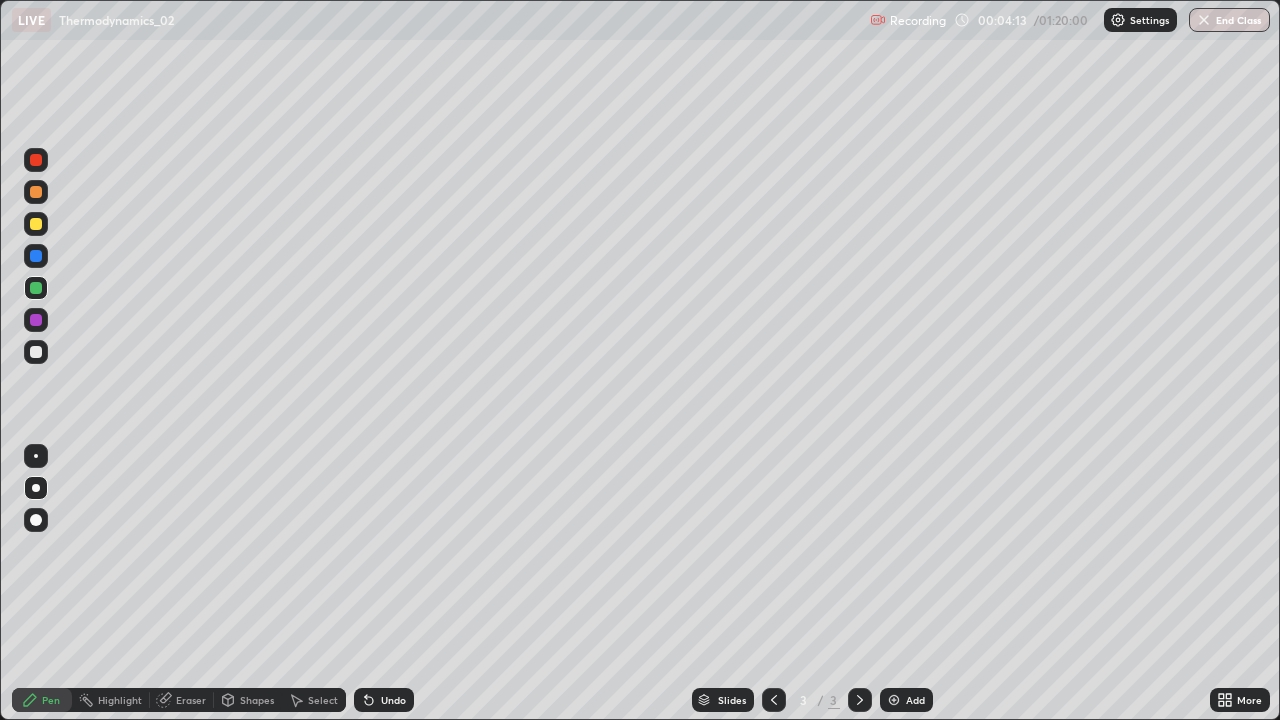 click at bounding box center (36, 320) 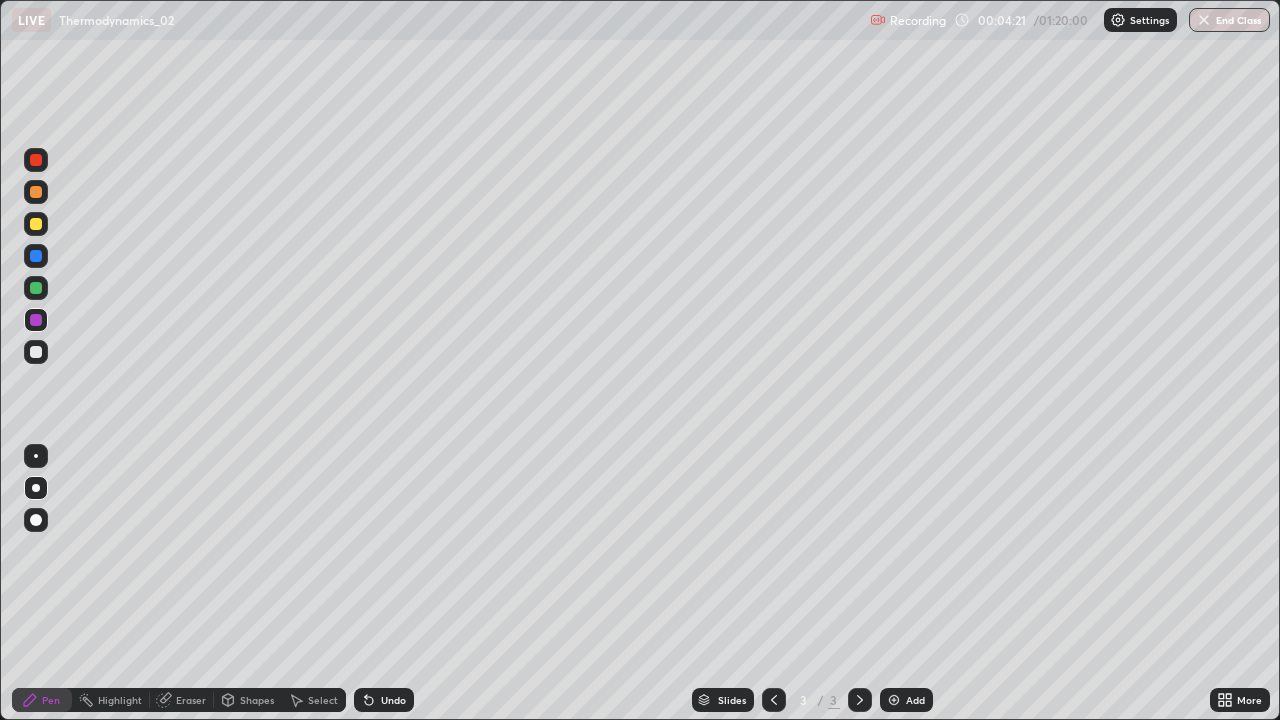 click 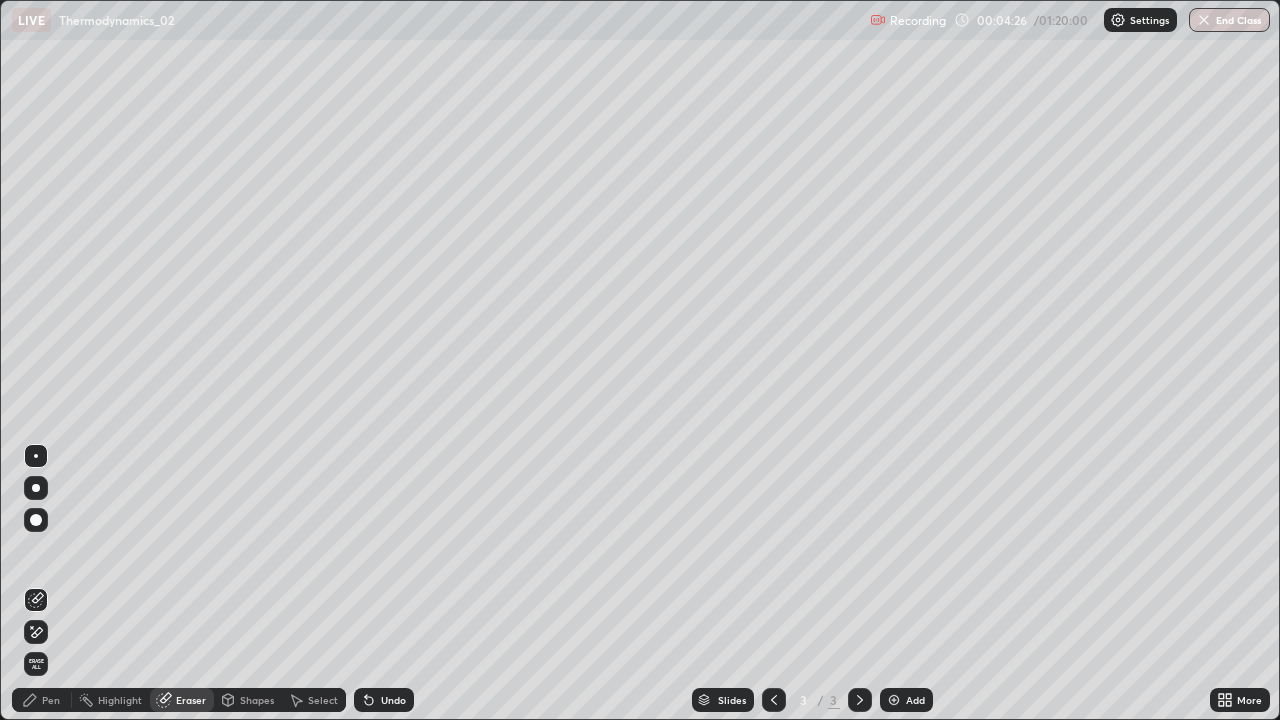click on "Erase all" at bounding box center [36, 664] 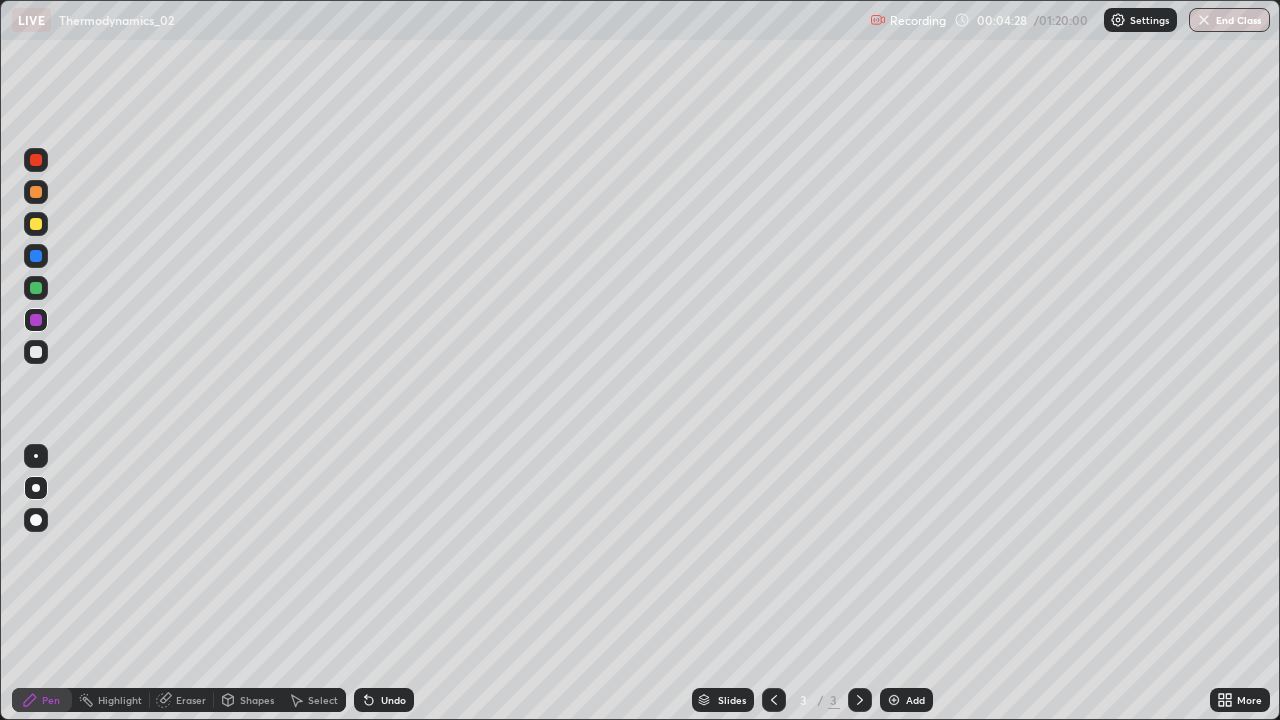 click at bounding box center (36, 488) 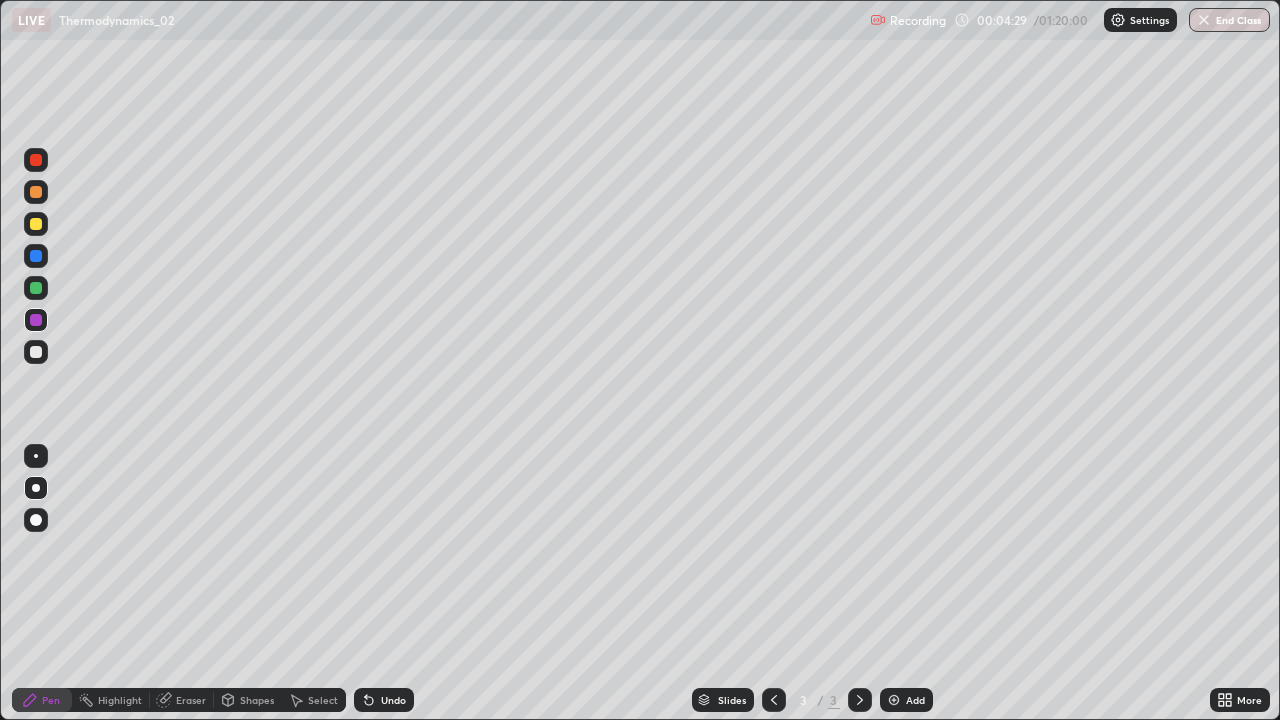 click at bounding box center (36, 224) 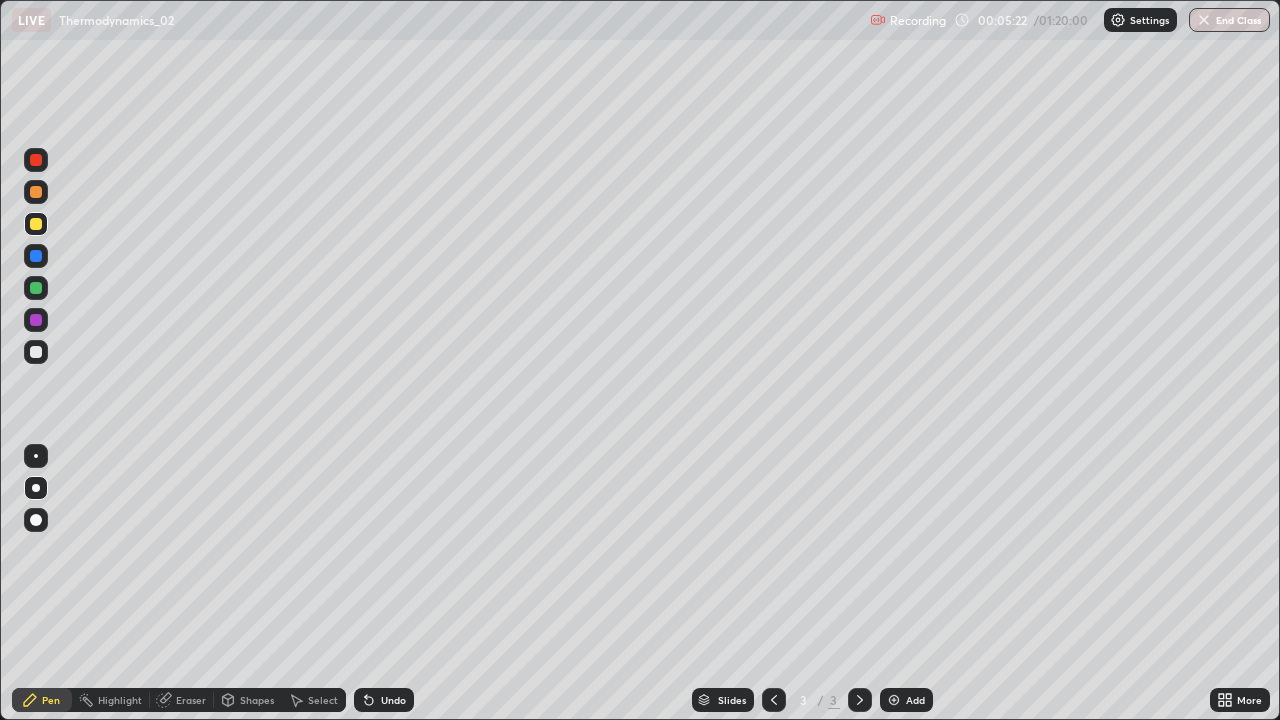 click on "Undo" at bounding box center (393, 700) 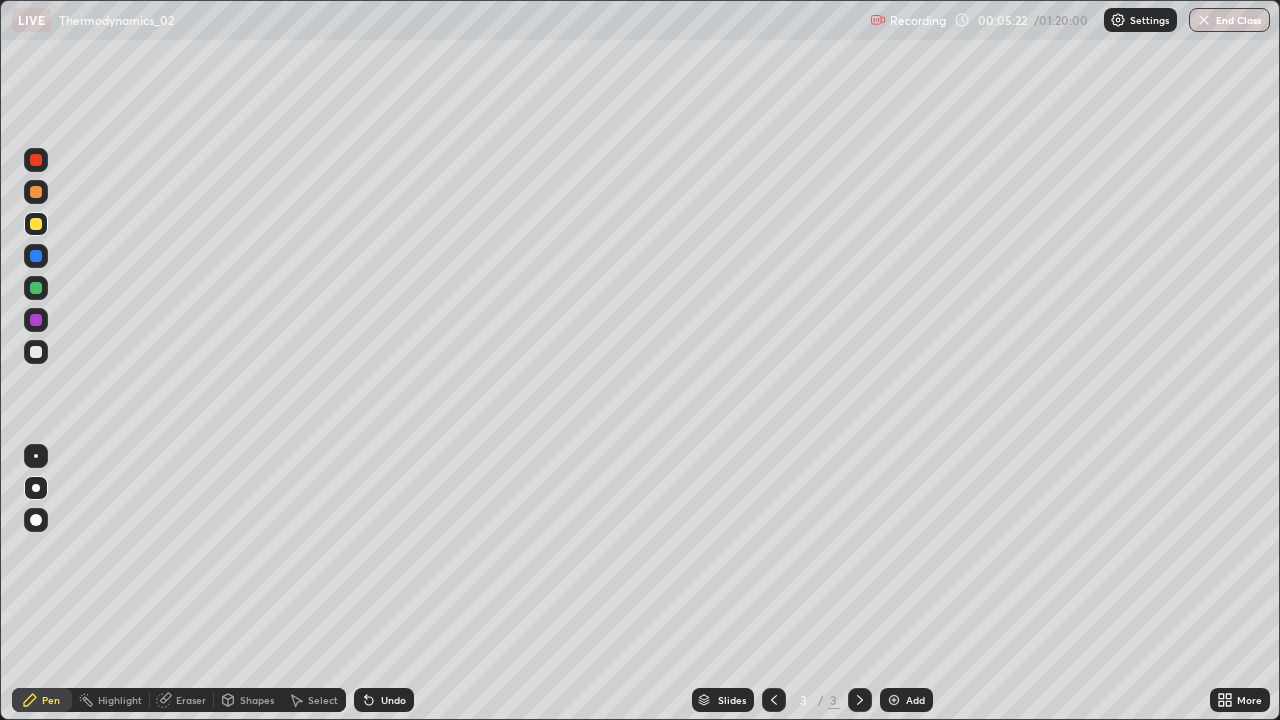 click 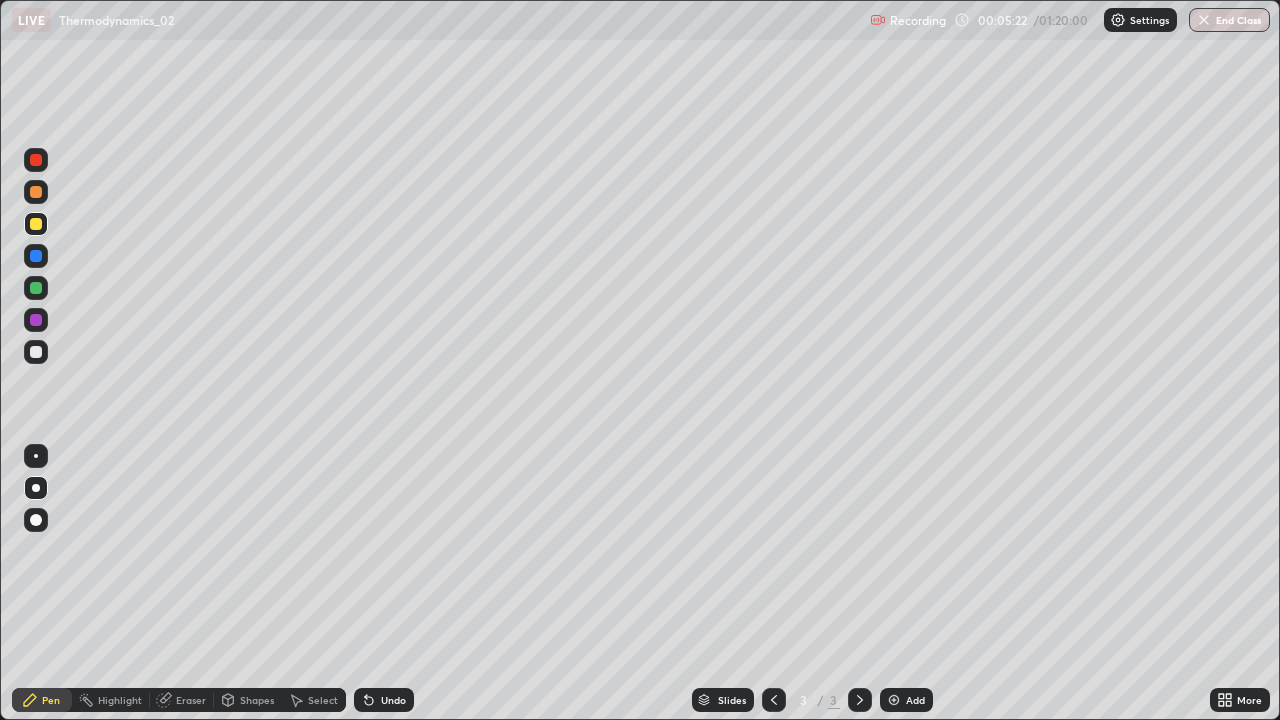 click 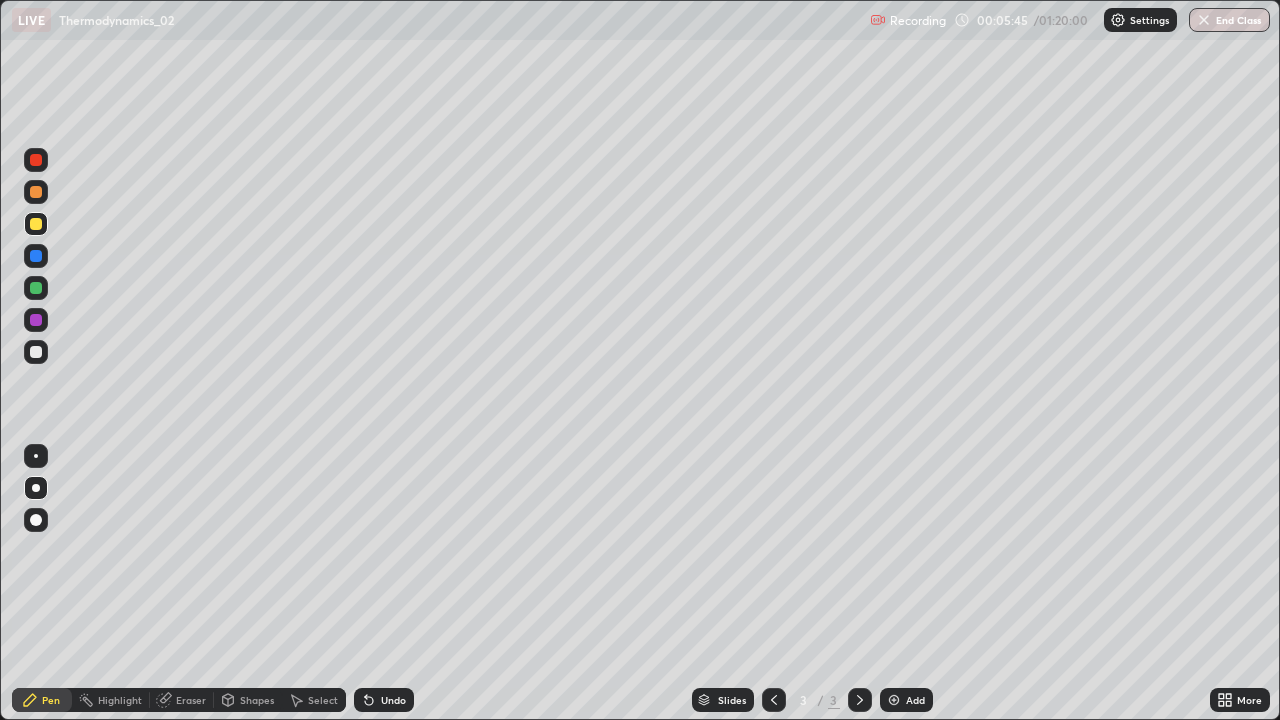 click at bounding box center [36, 320] 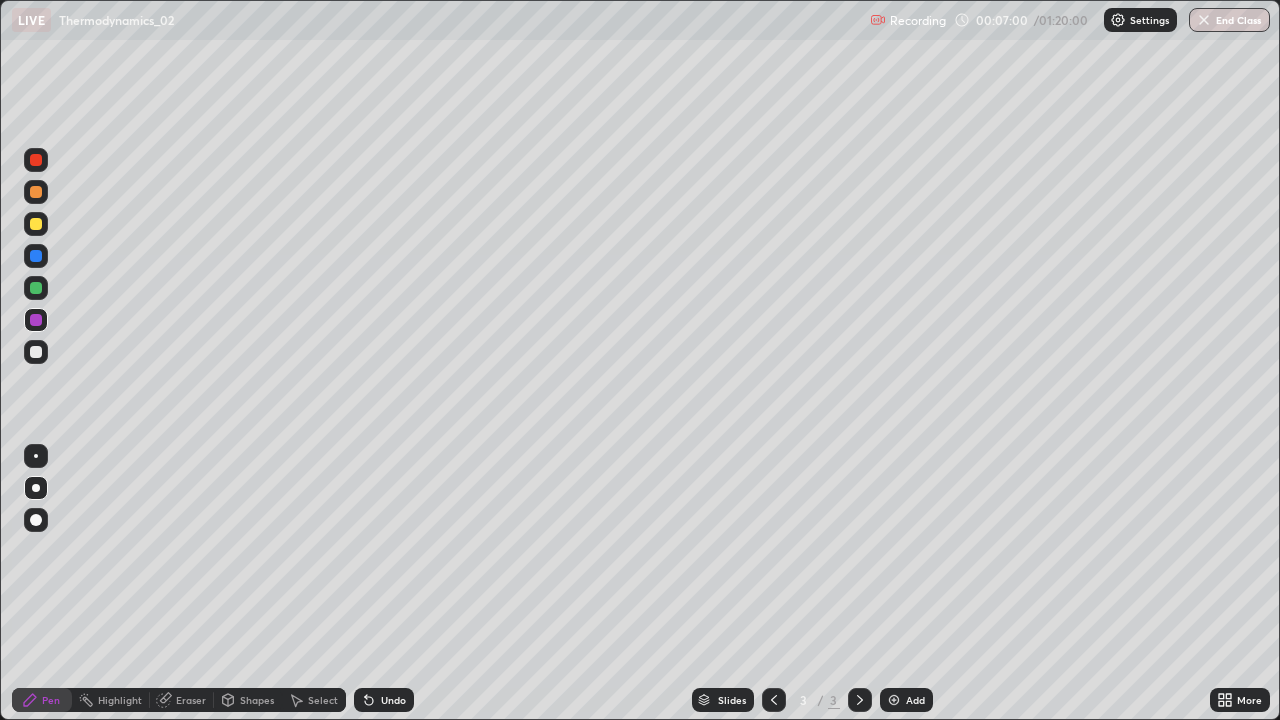 click at bounding box center (36, 352) 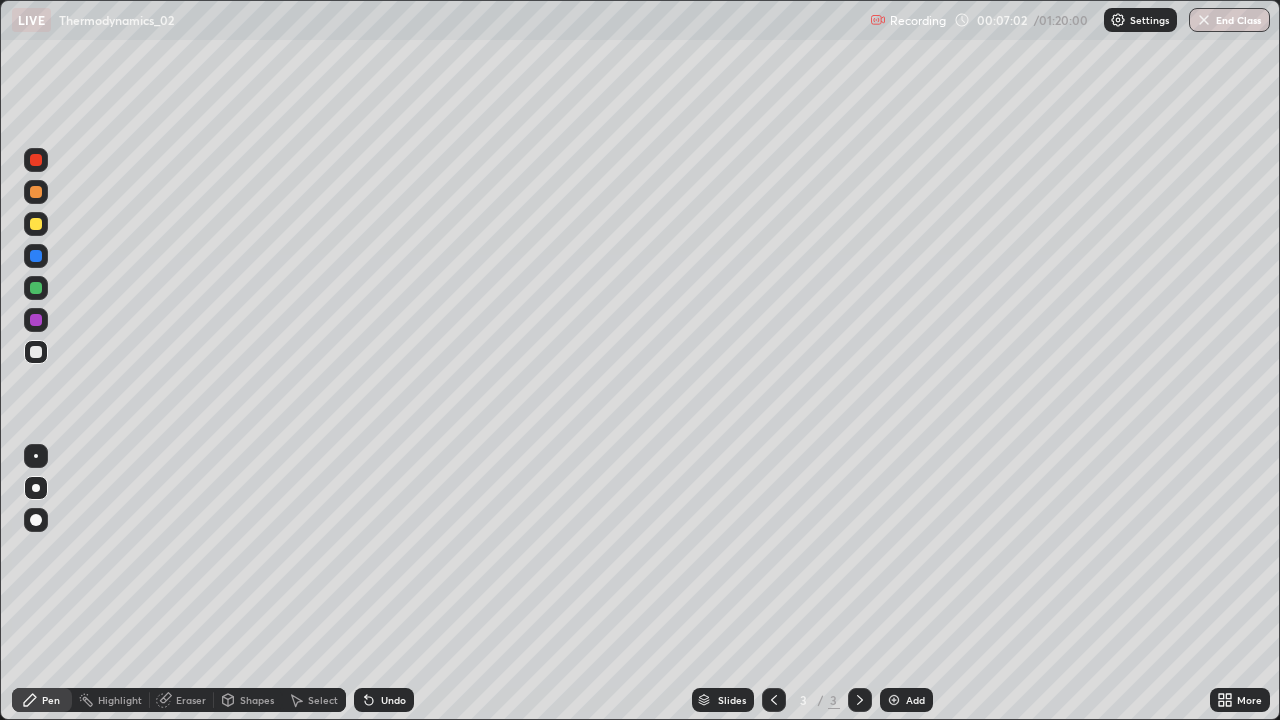 click 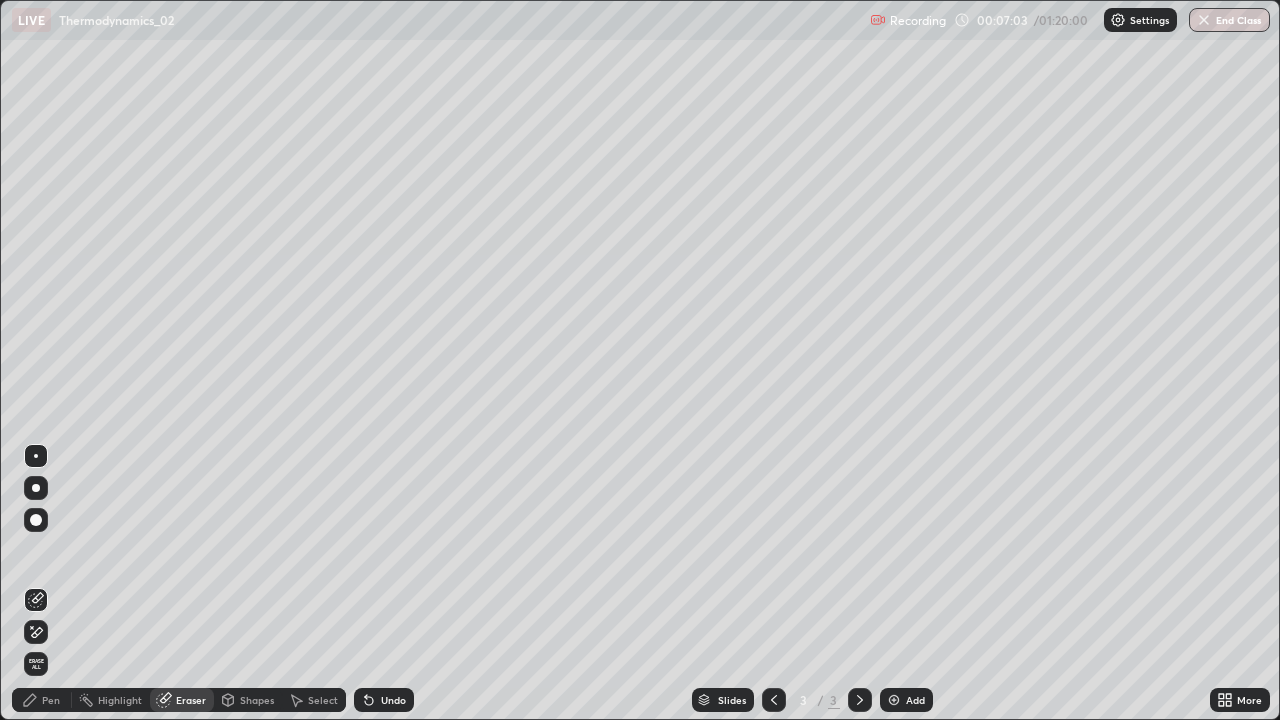 click 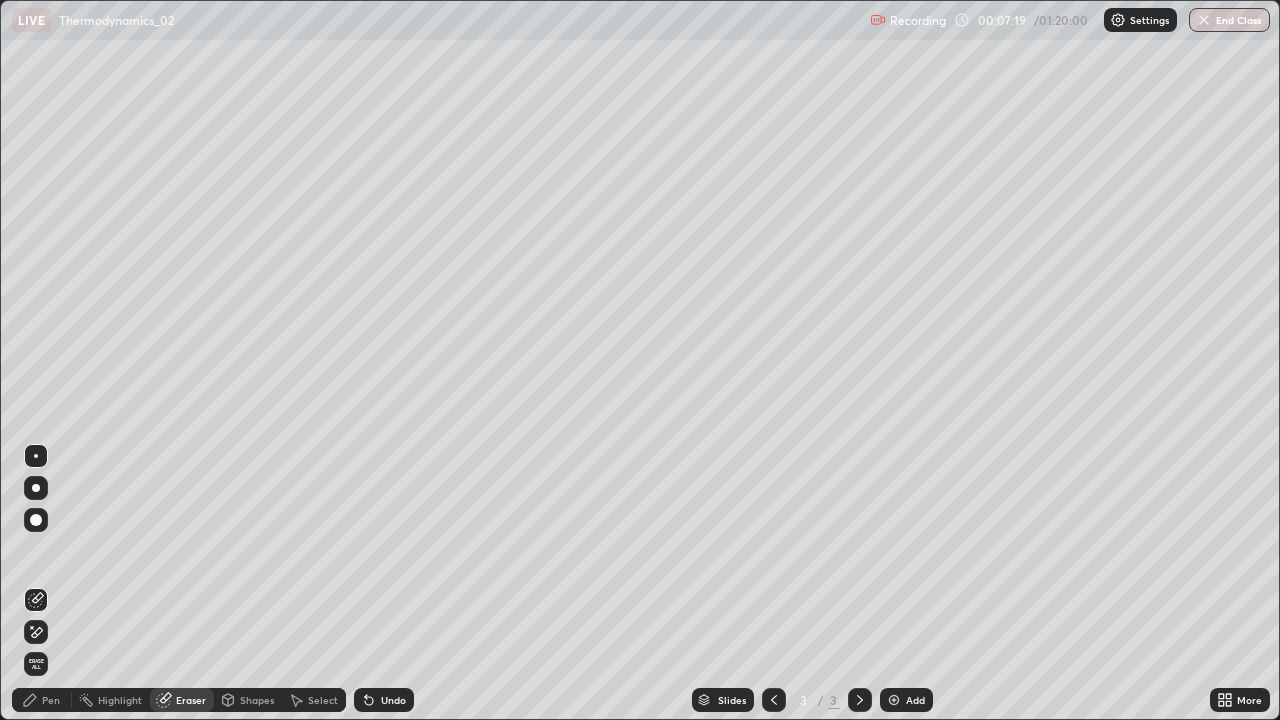 click 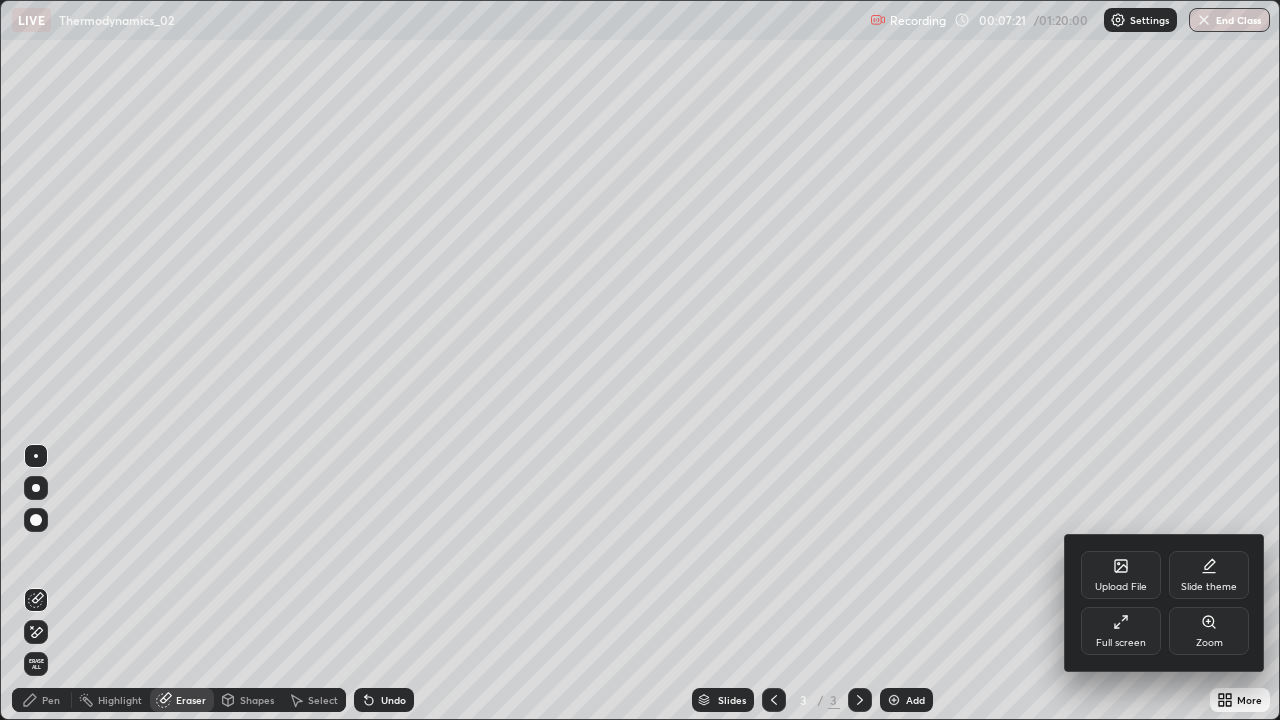 click 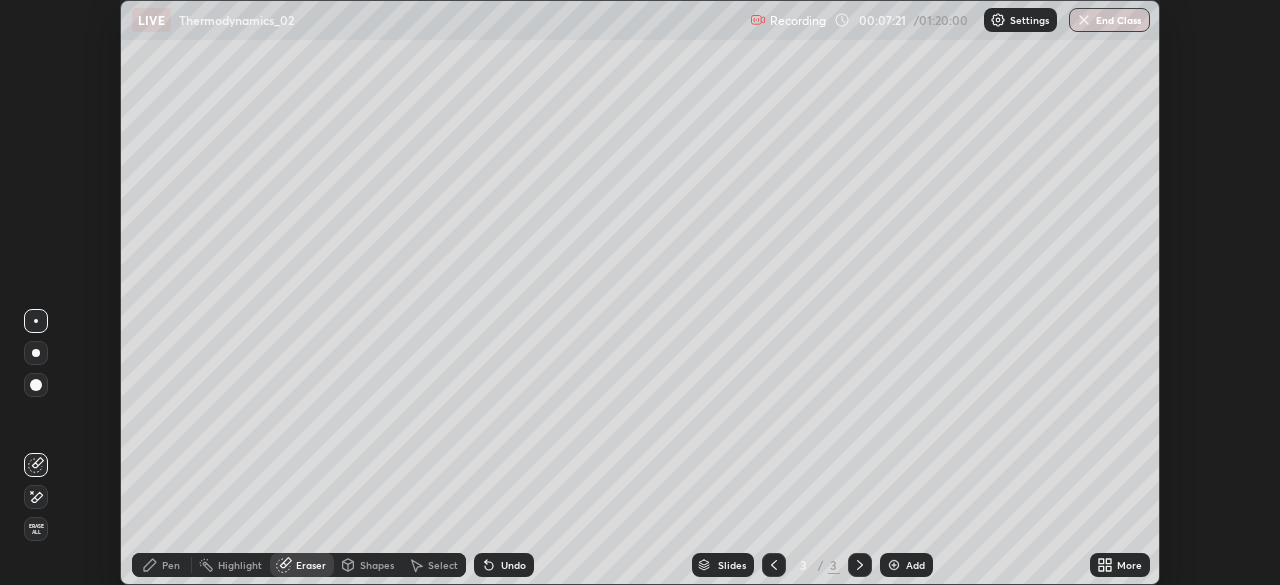 scroll, scrollTop: 585, scrollLeft: 1280, axis: both 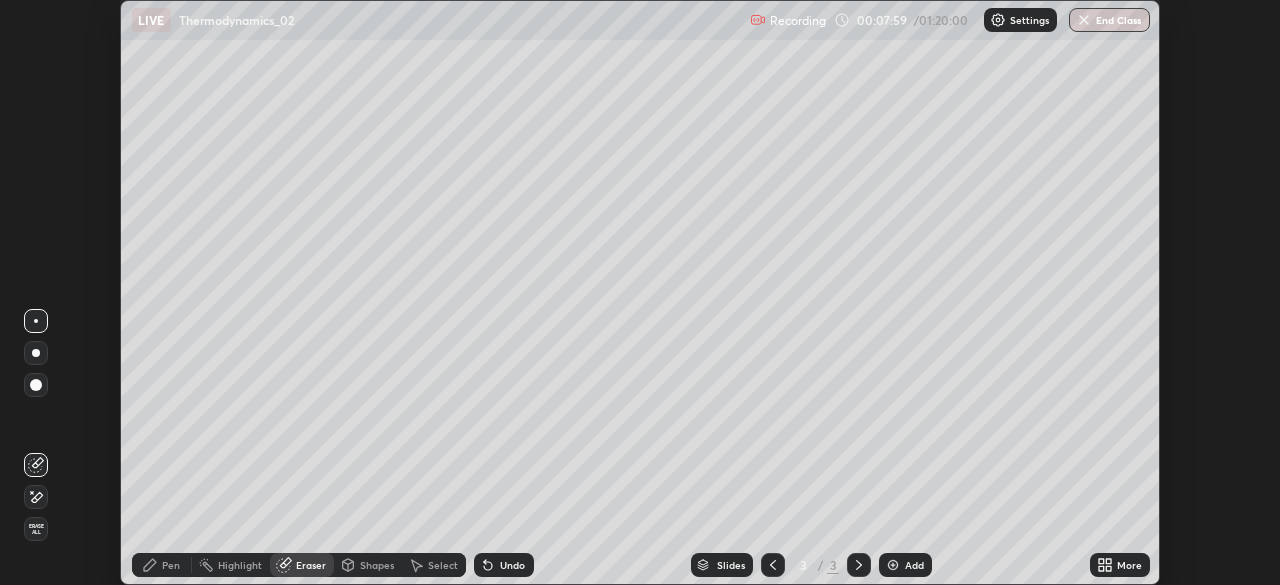 click 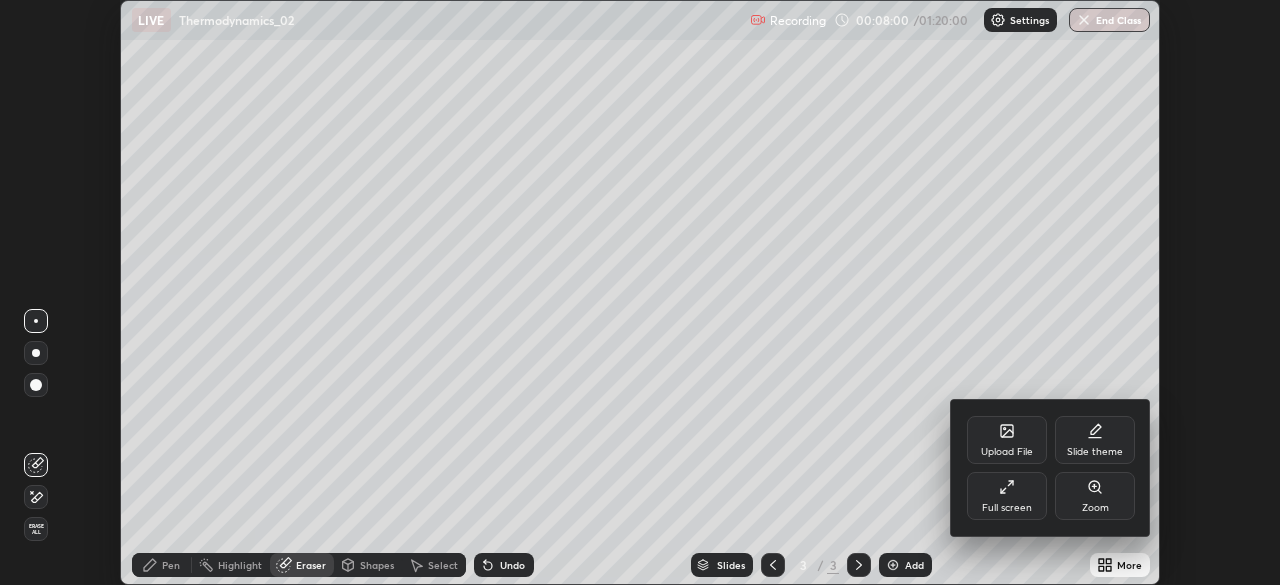 click 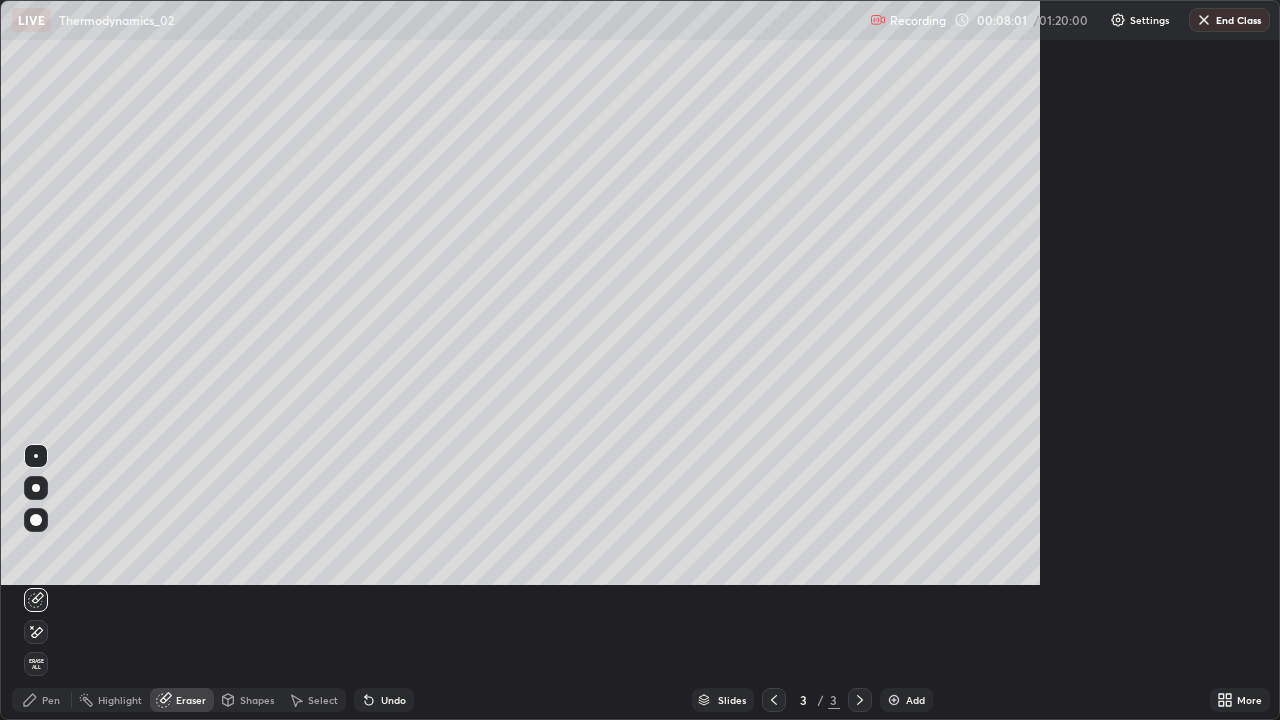 scroll, scrollTop: 99280, scrollLeft: 98720, axis: both 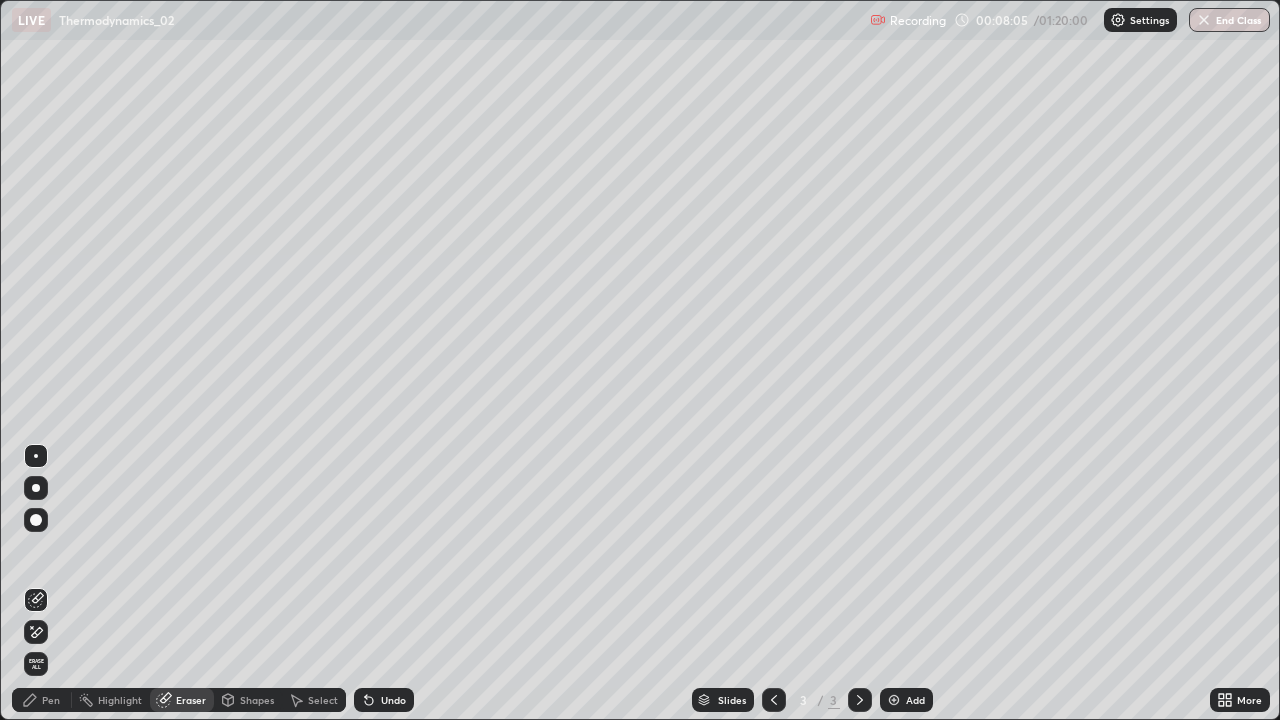 click 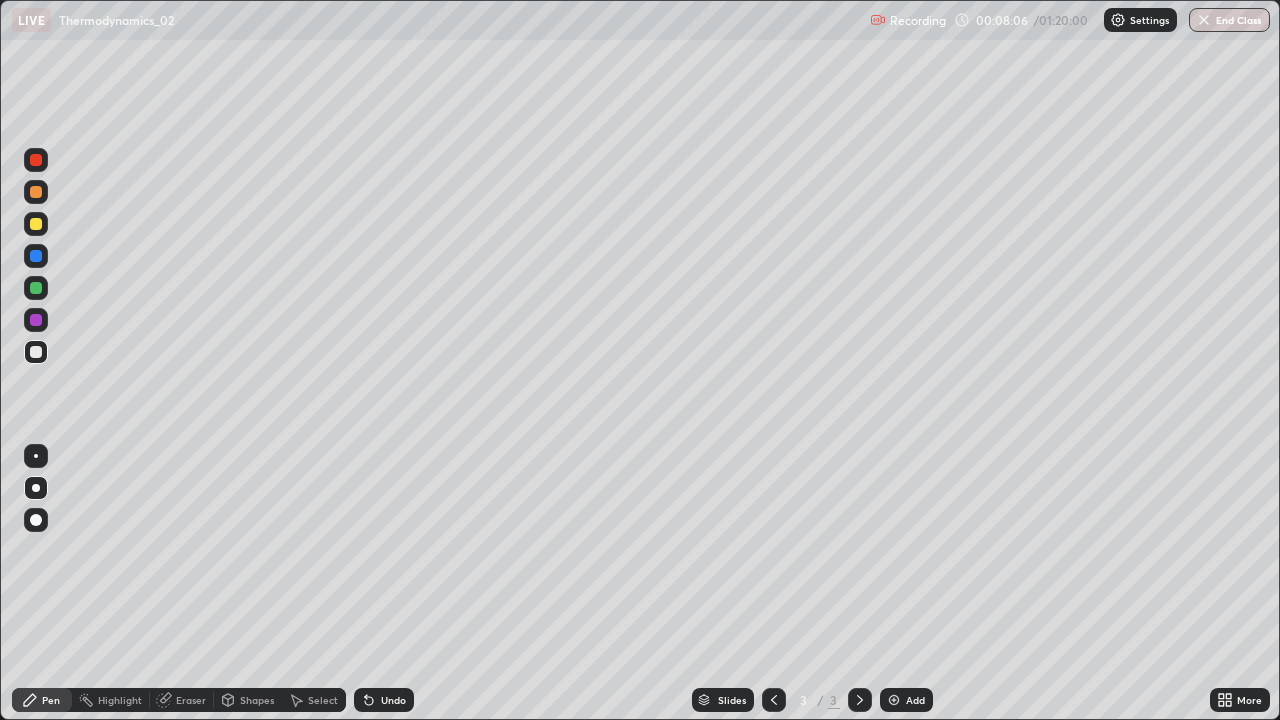click at bounding box center (36, 224) 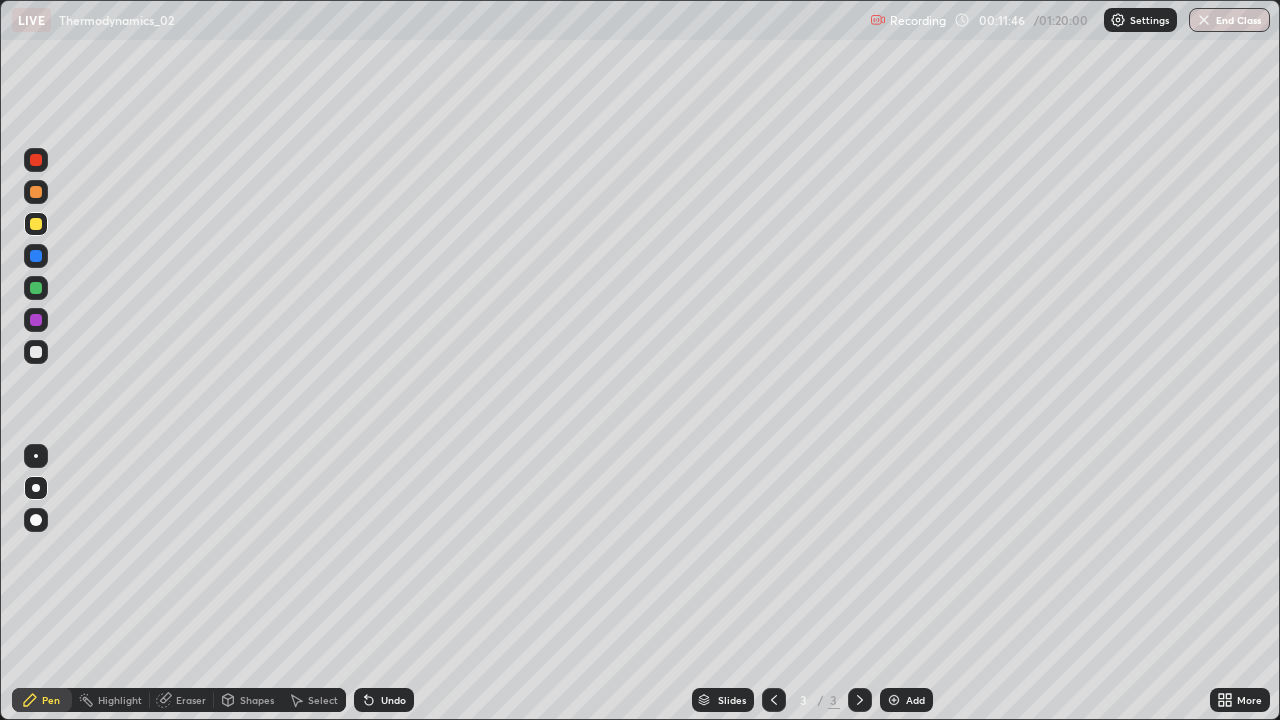 click at bounding box center (36, 352) 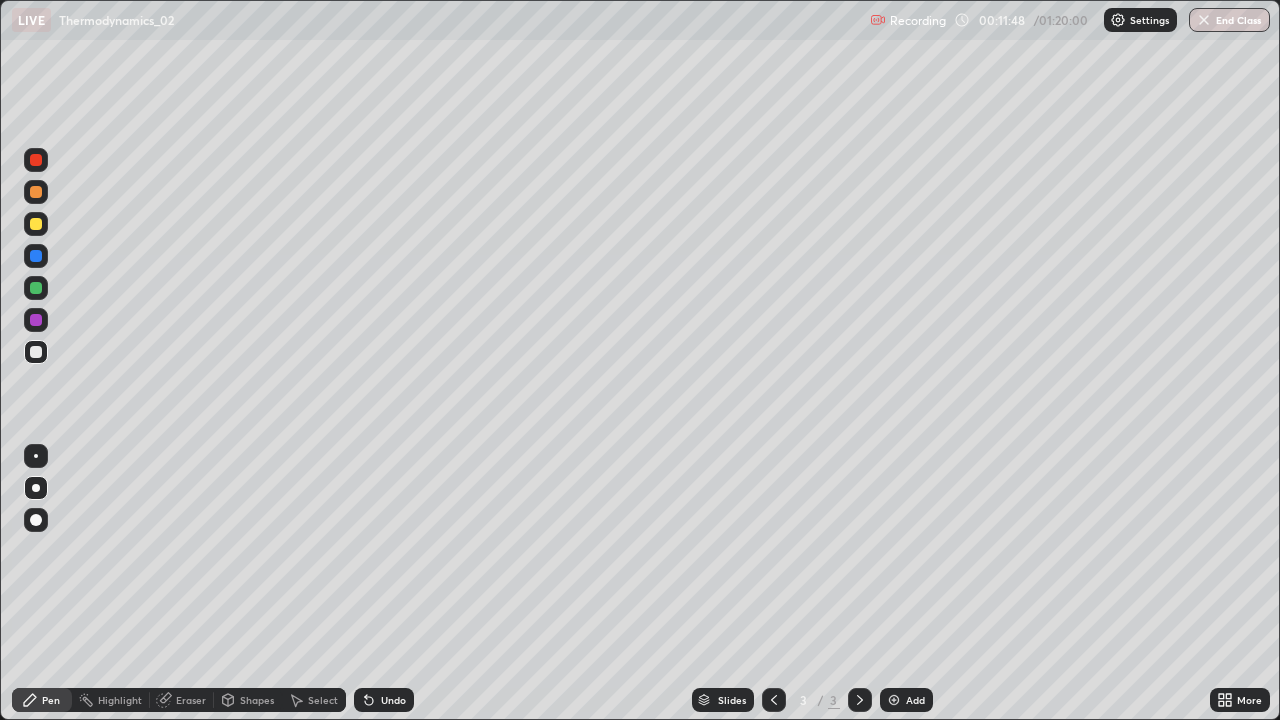 click 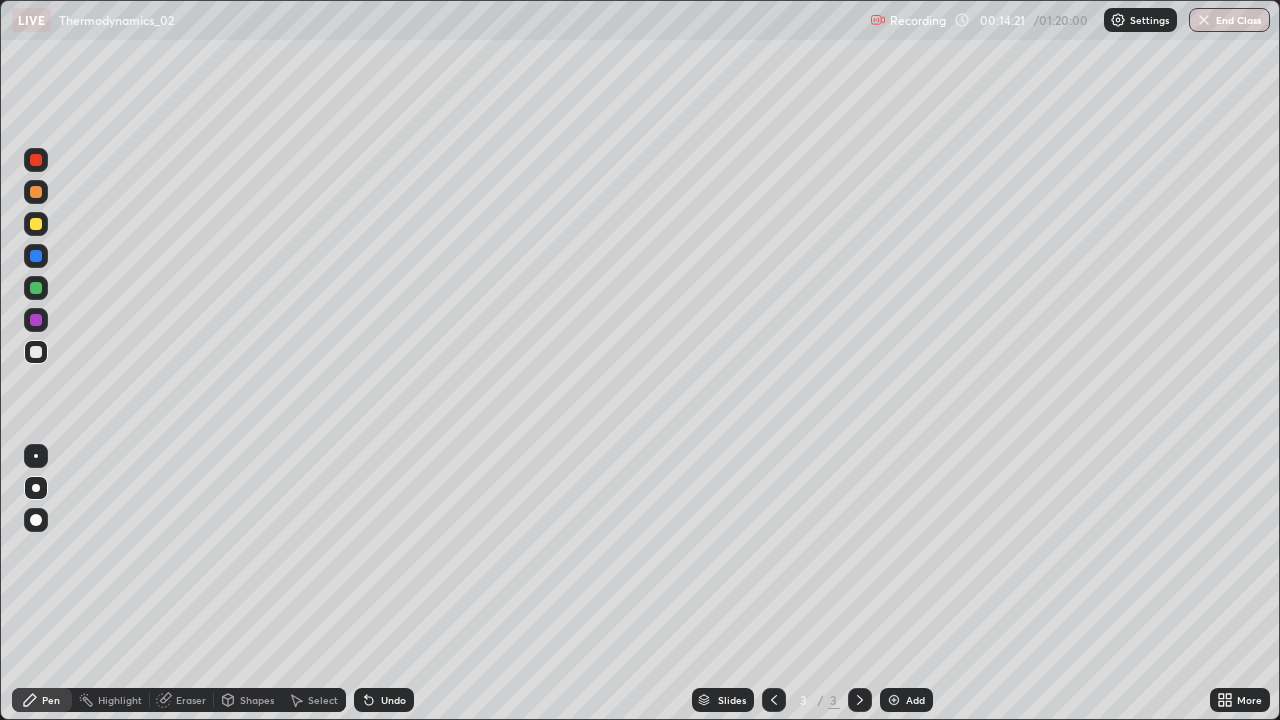 click at bounding box center (36, 320) 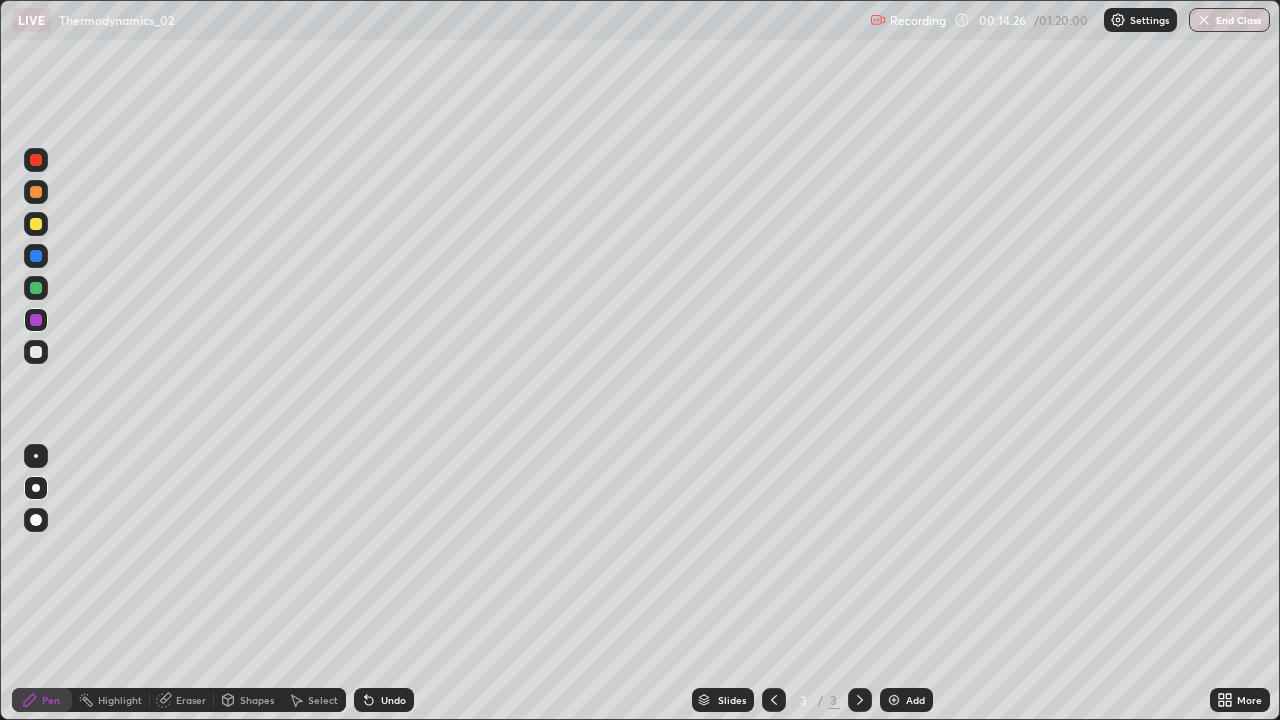 click at bounding box center (36, 352) 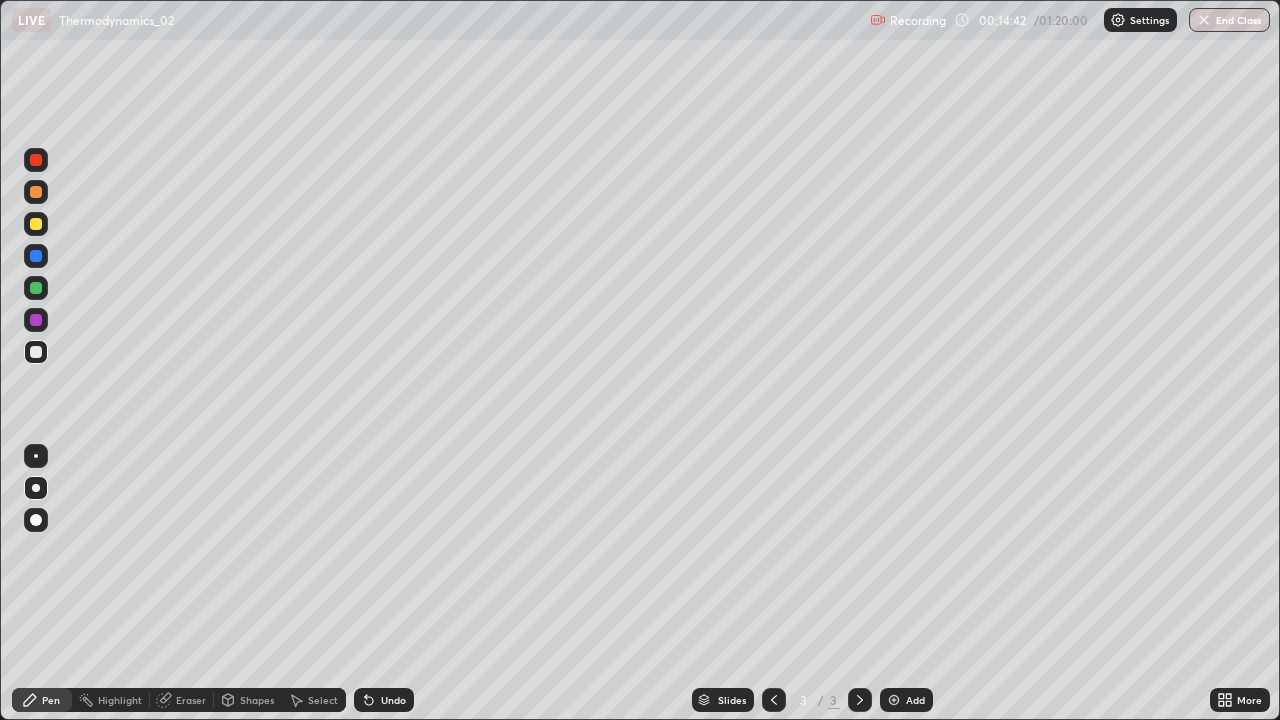 click at bounding box center [36, 320] 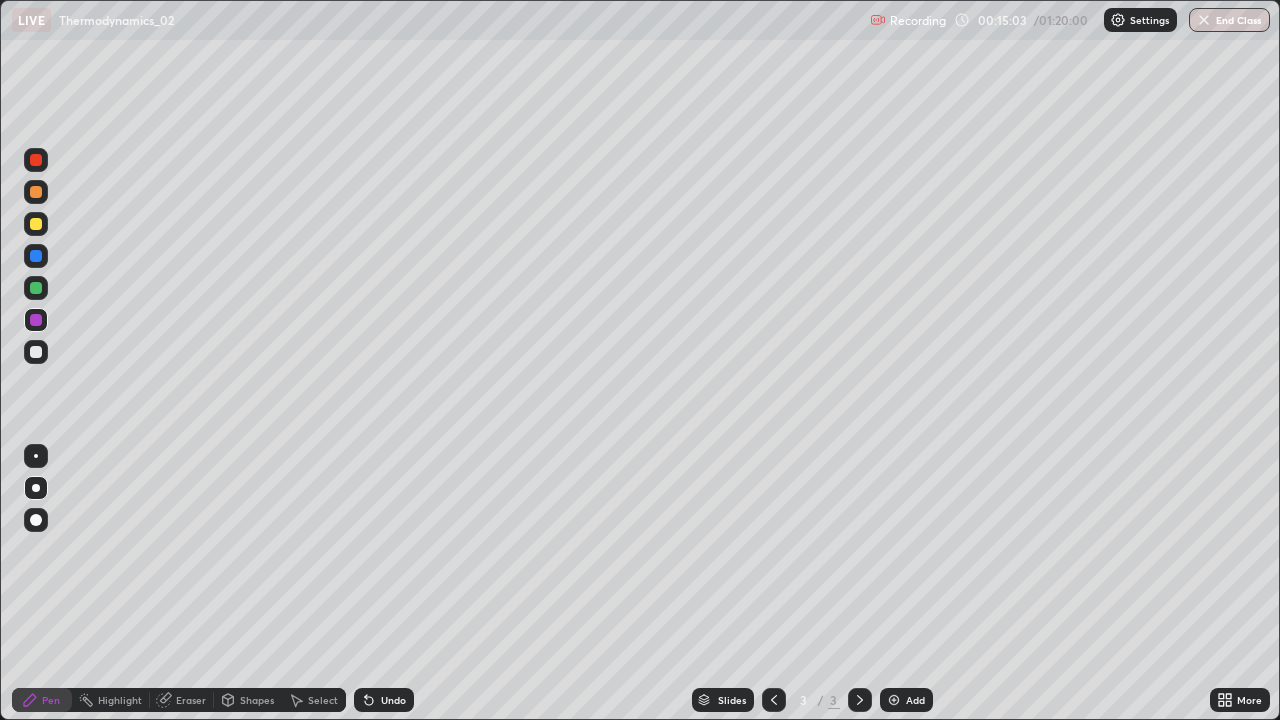 click at bounding box center (36, 224) 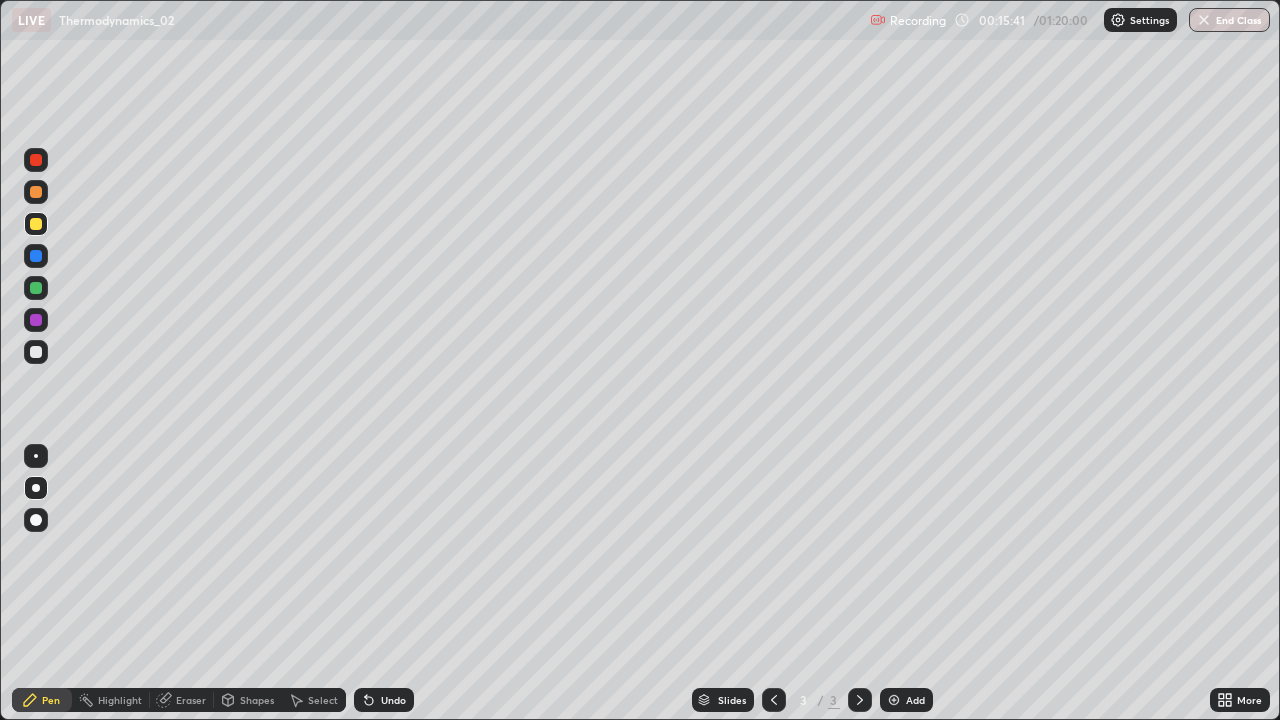 click on "Undo" at bounding box center [384, 700] 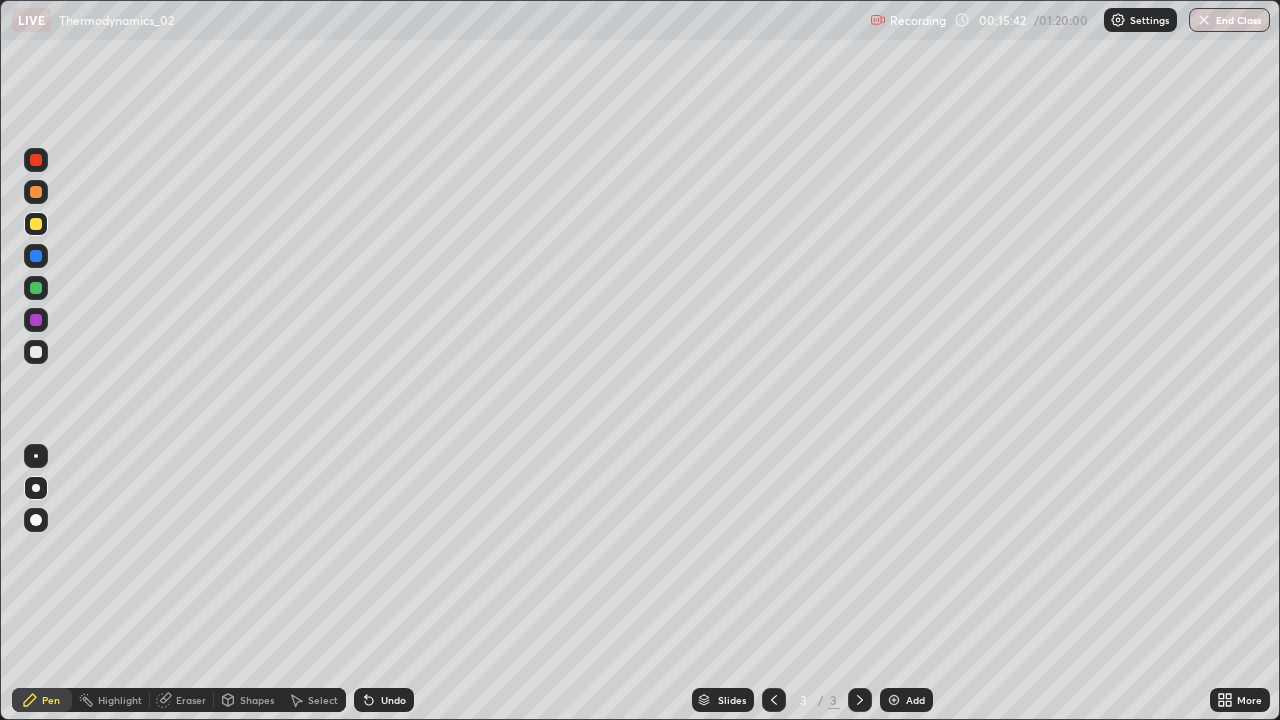 click on "Undo" at bounding box center [393, 700] 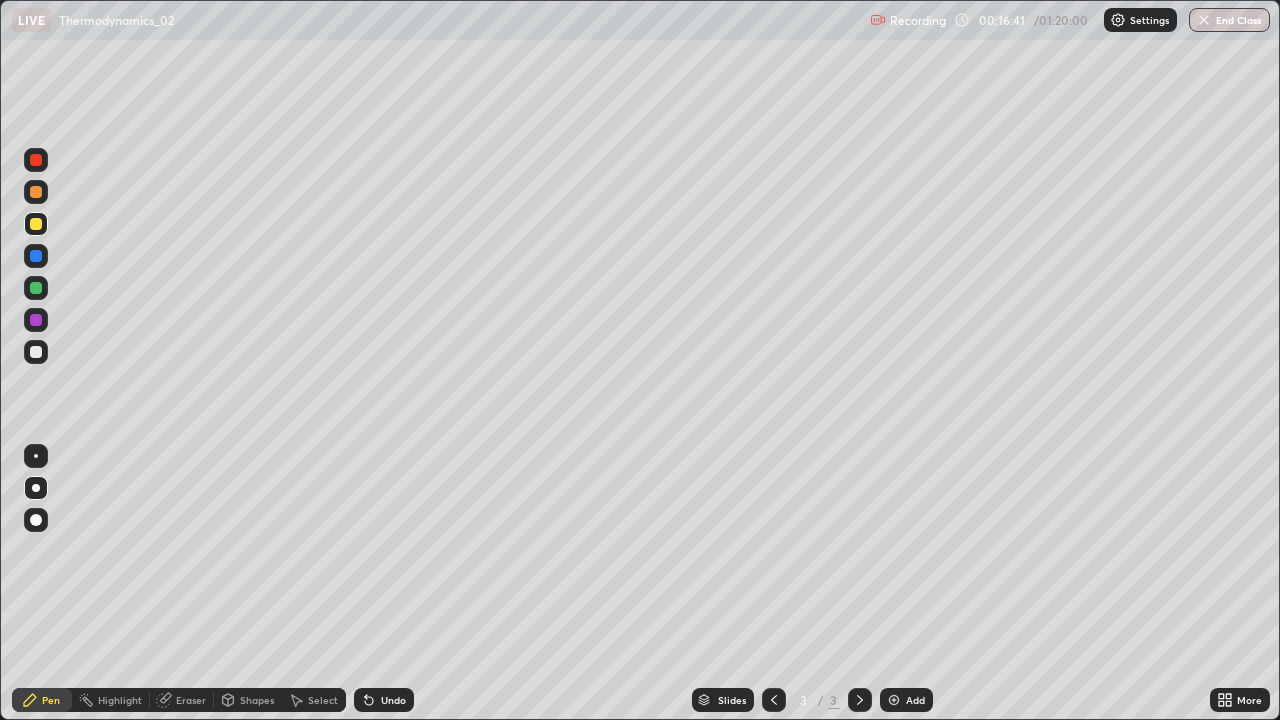 click at bounding box center [36, 256] 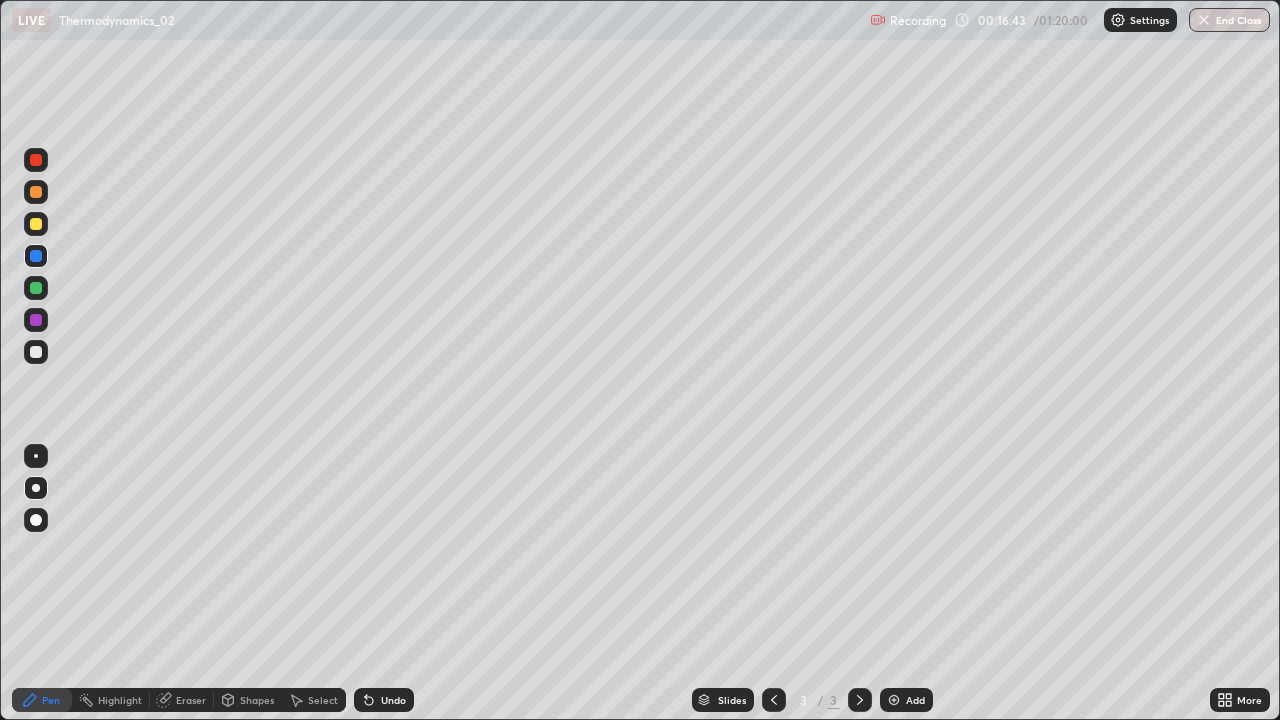 click on "Eraser" at bounding box center (182, 700) 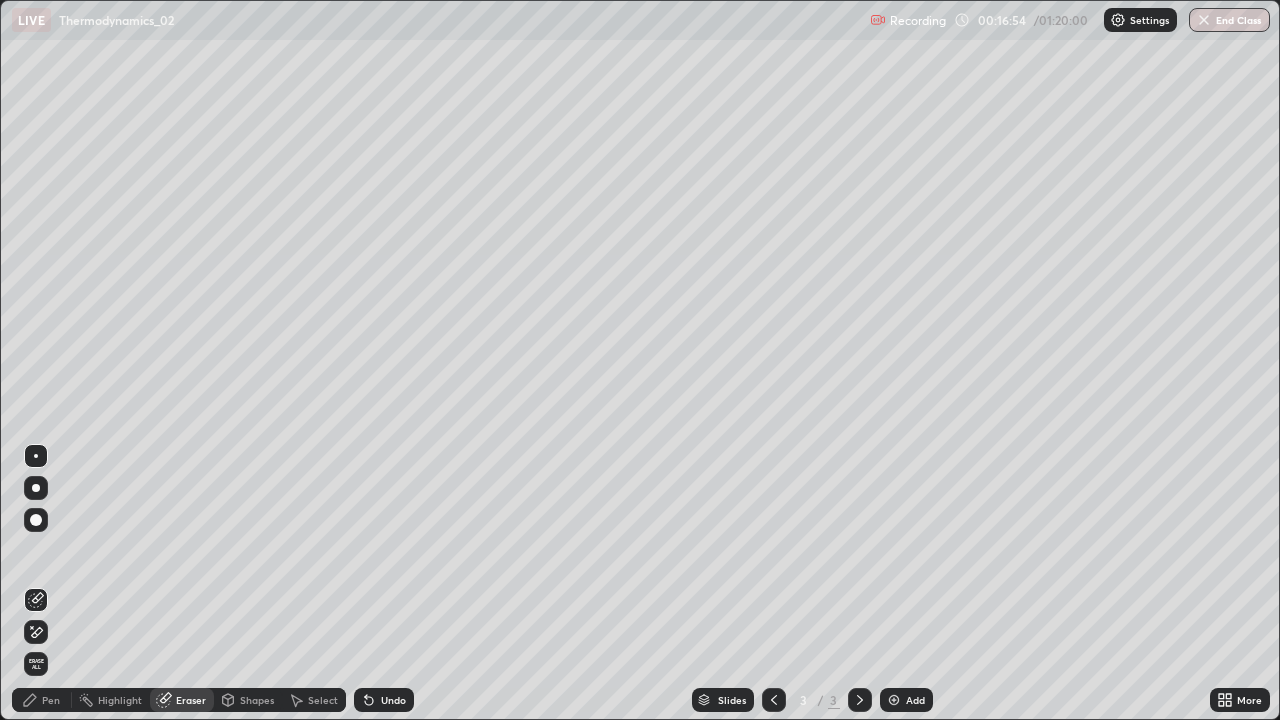 click 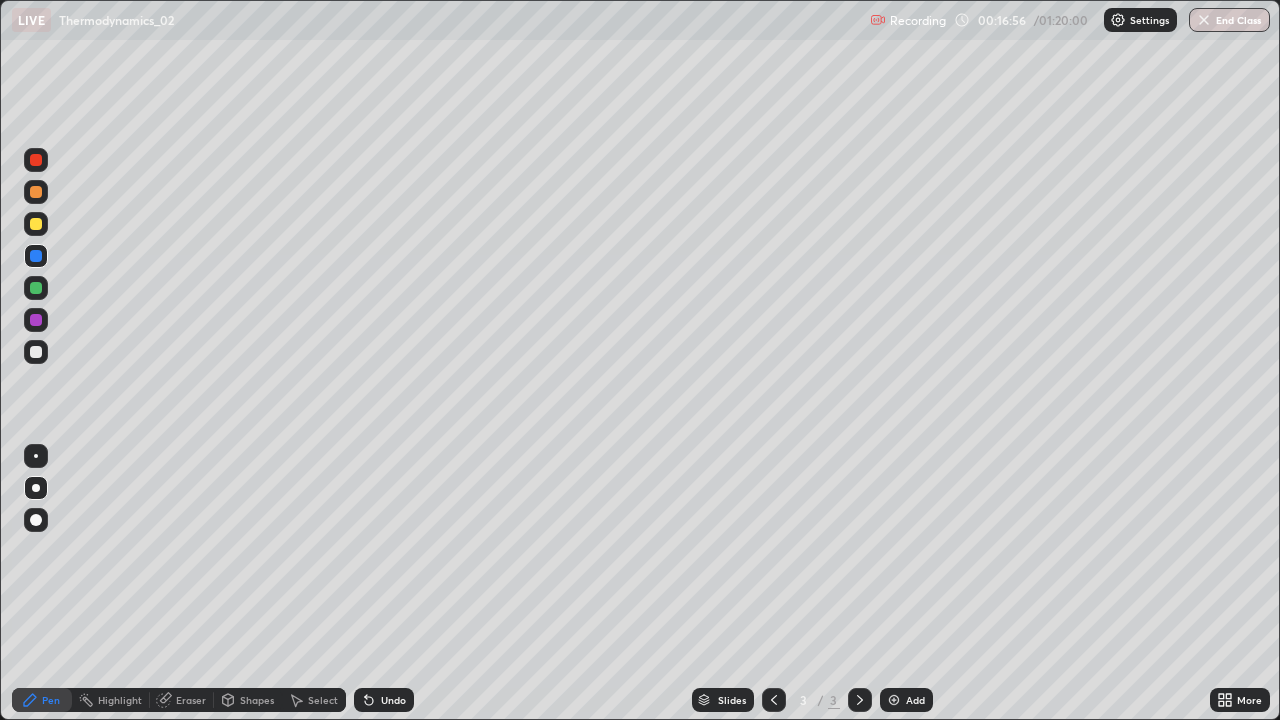 click at bounding box center [36, 320] 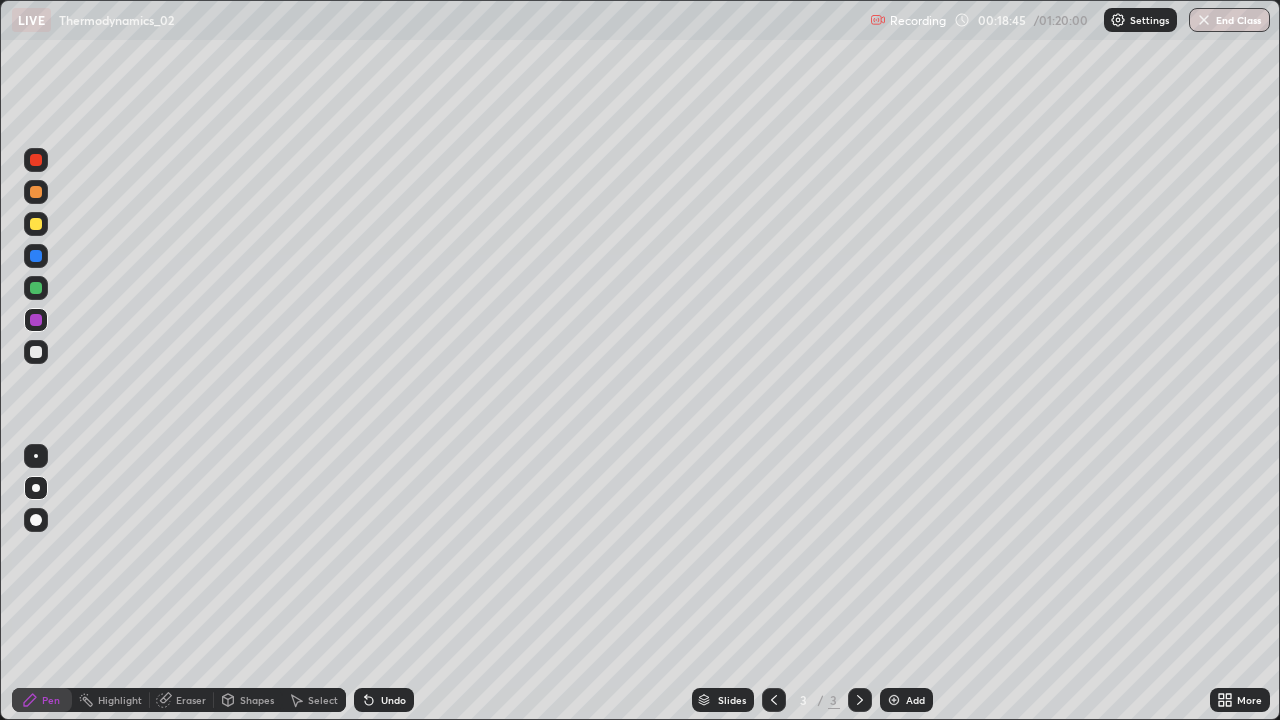 click at bounding box center [894, 700] 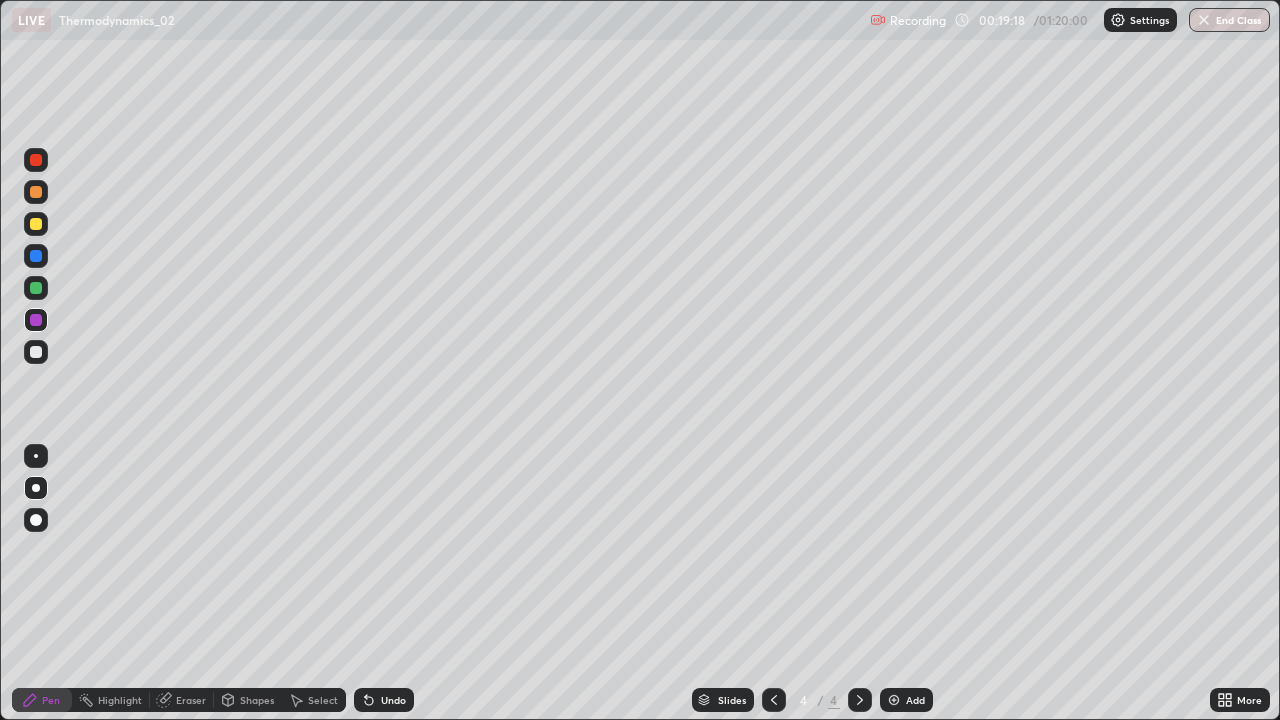 click at bounding box center [774, 700] 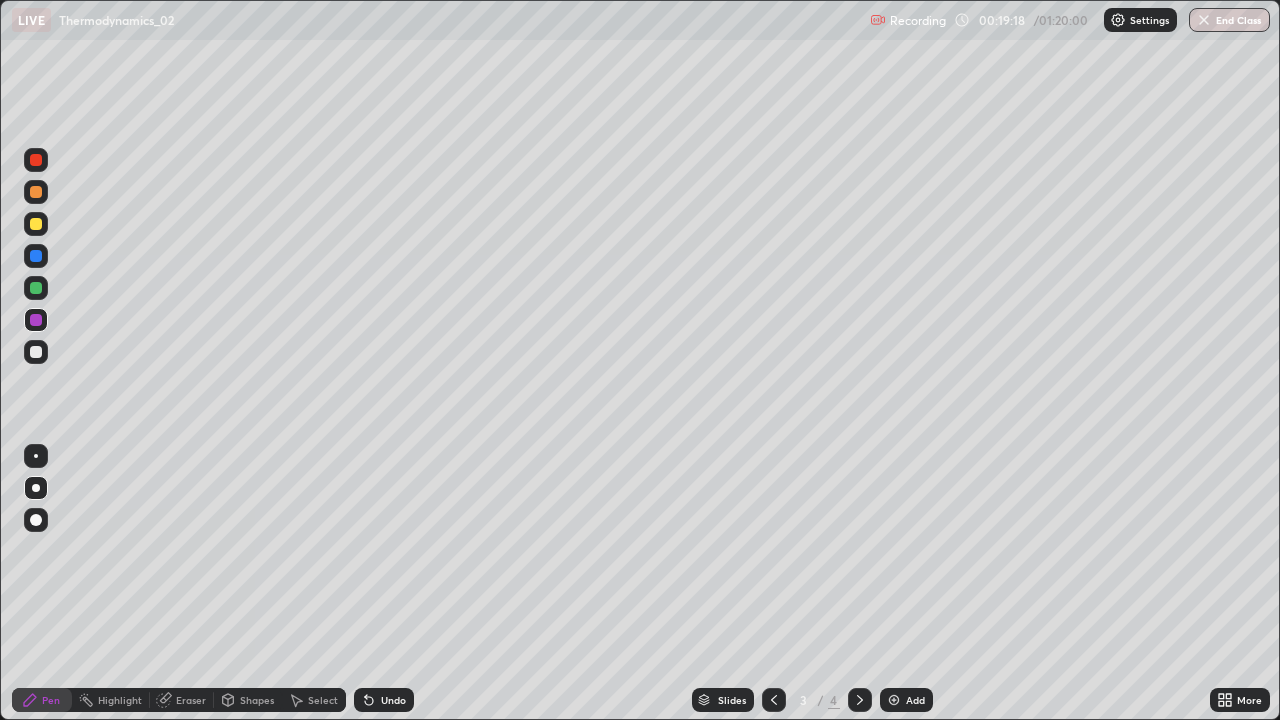 click 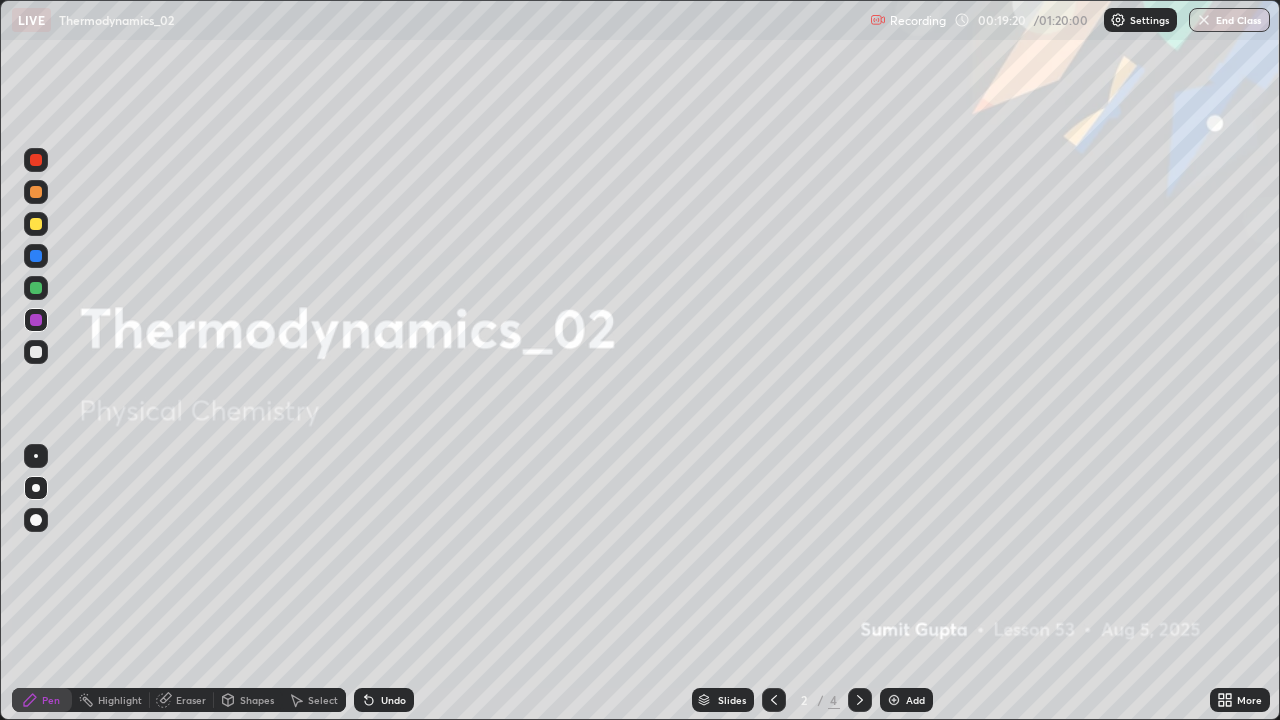 click 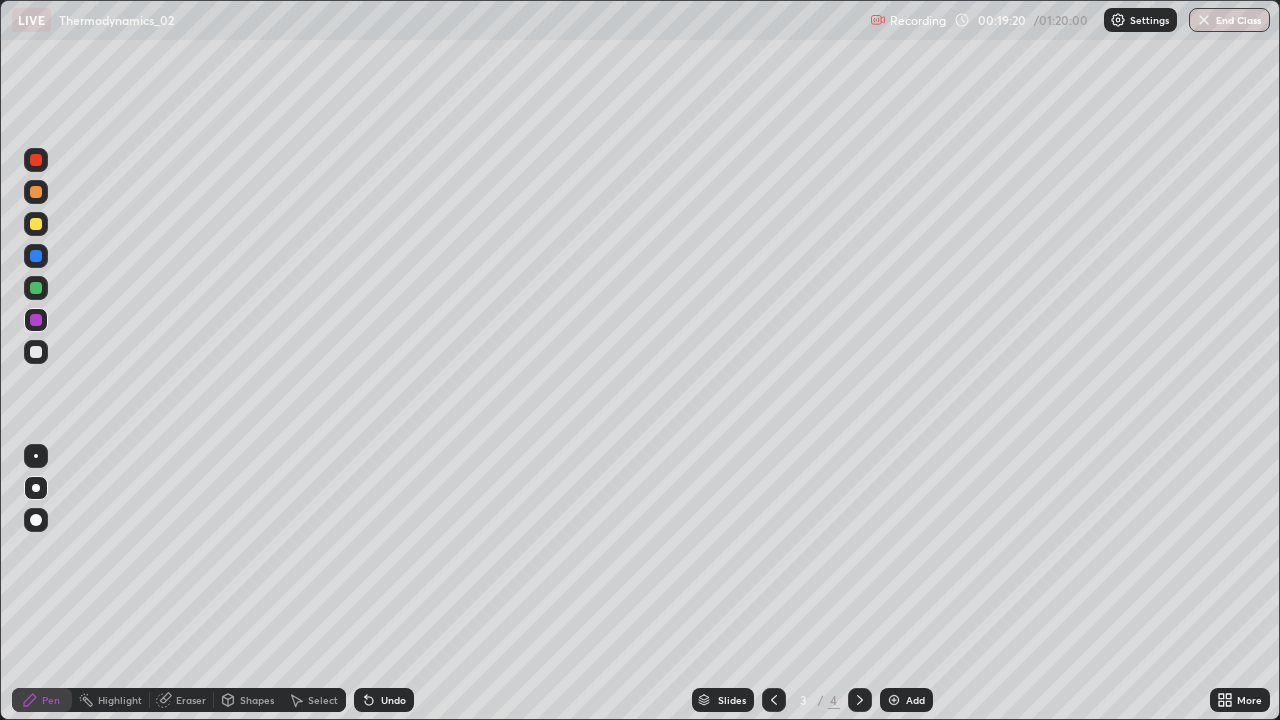 click 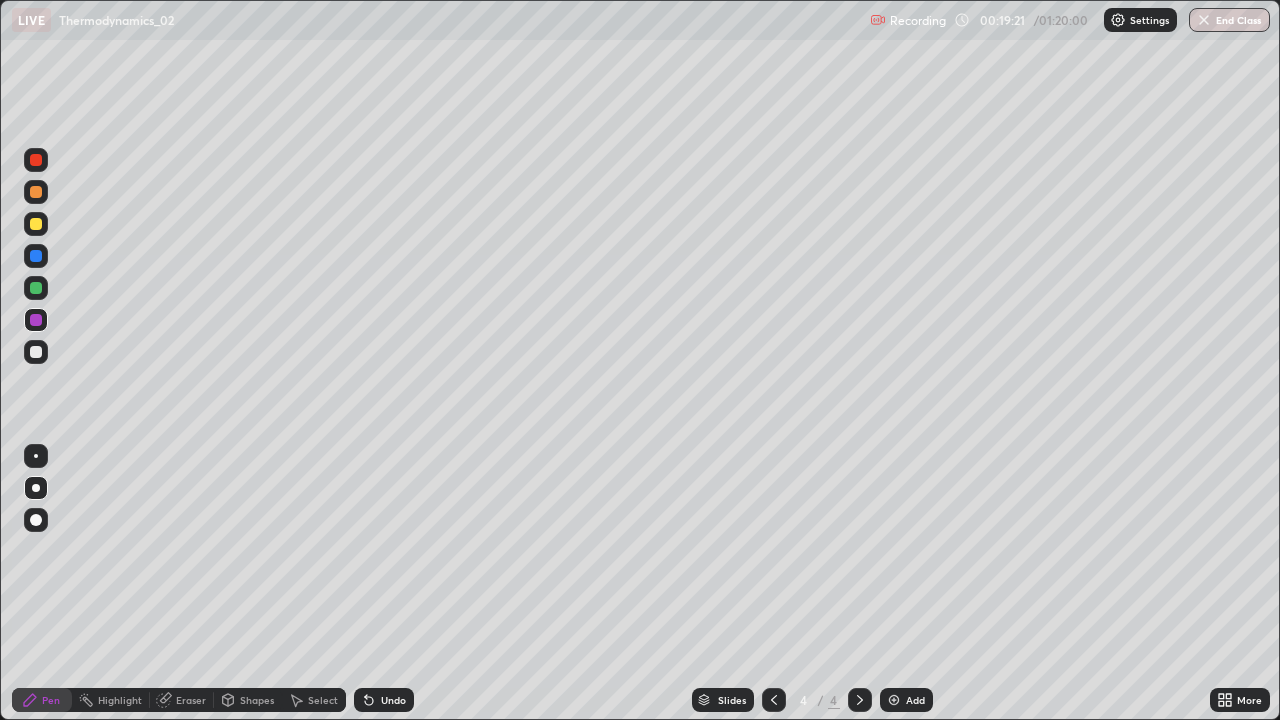 click at bounding box center (860, 700) 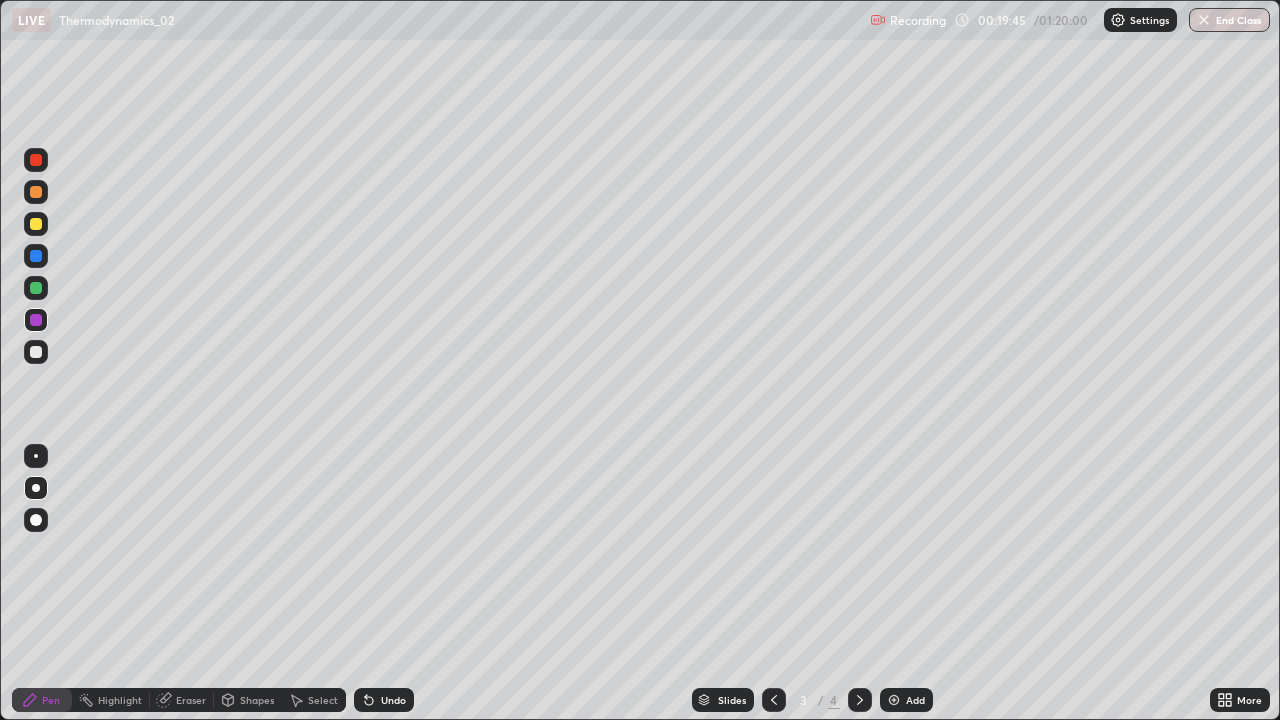 click 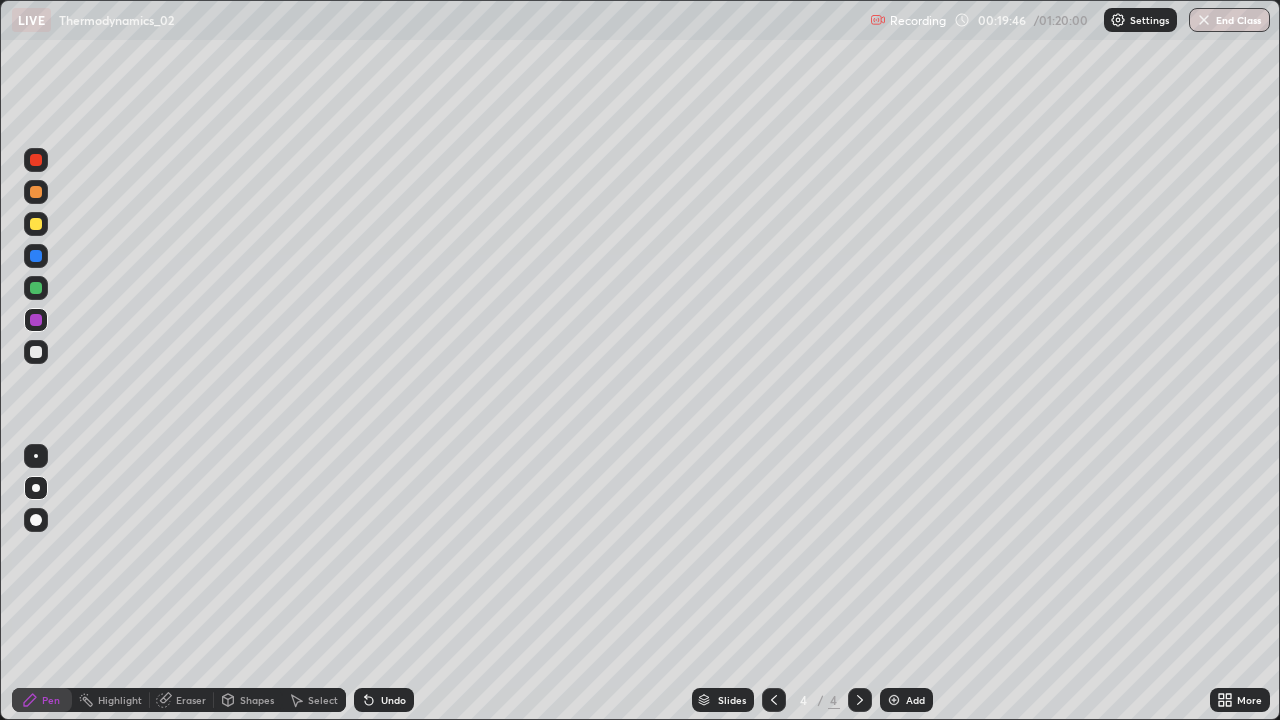 click at bounding box center [36, 224] 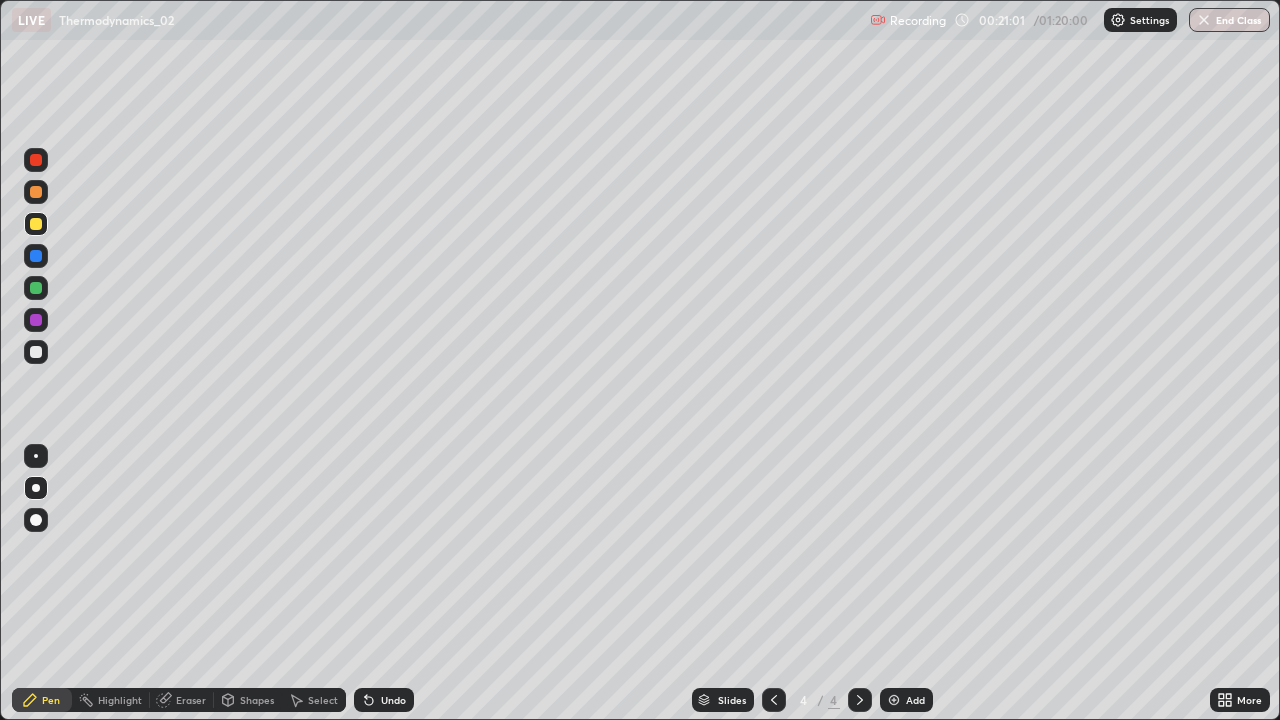 click at bounding box center (36, 224) 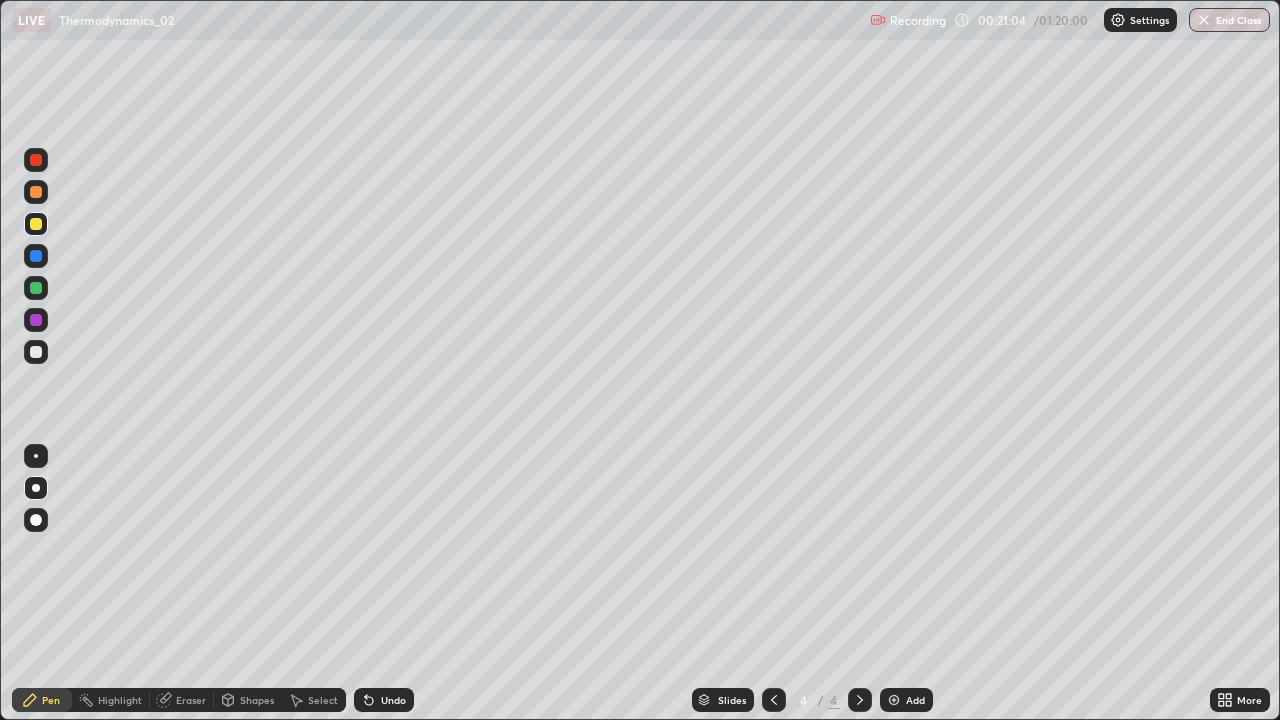 click at bounding box center (36, 352) 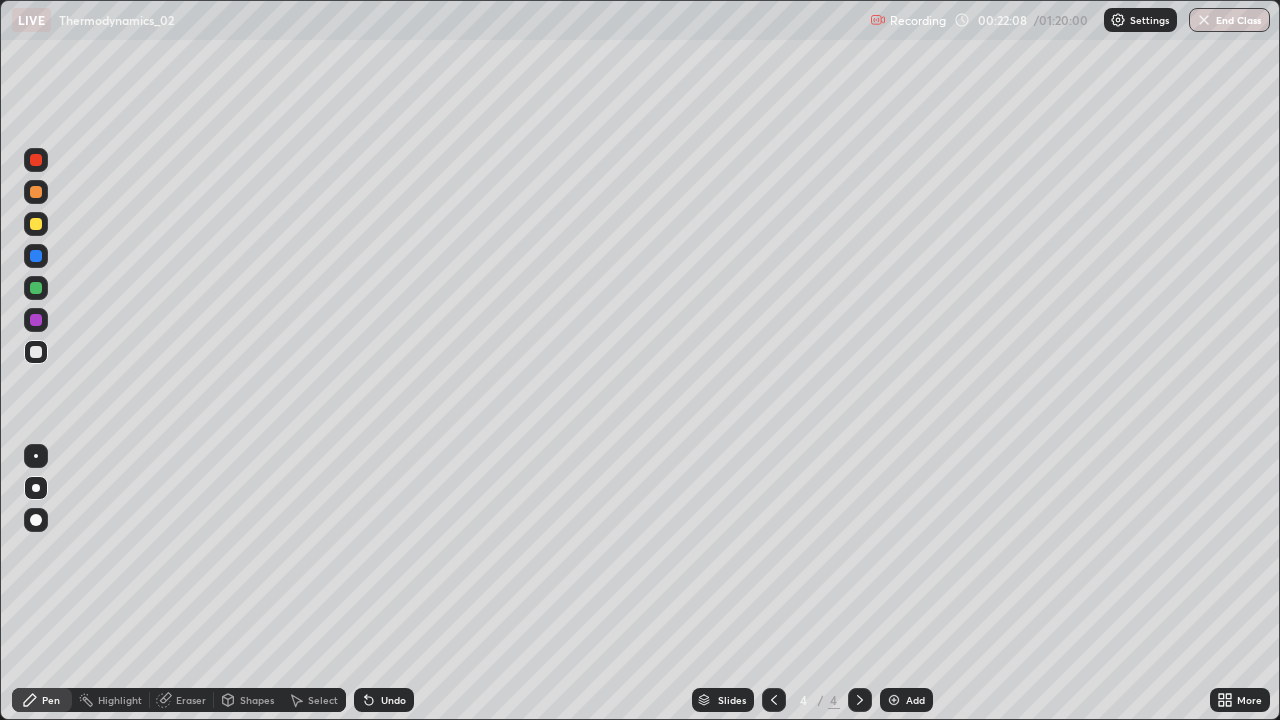 click at bounding box center [36, 256] 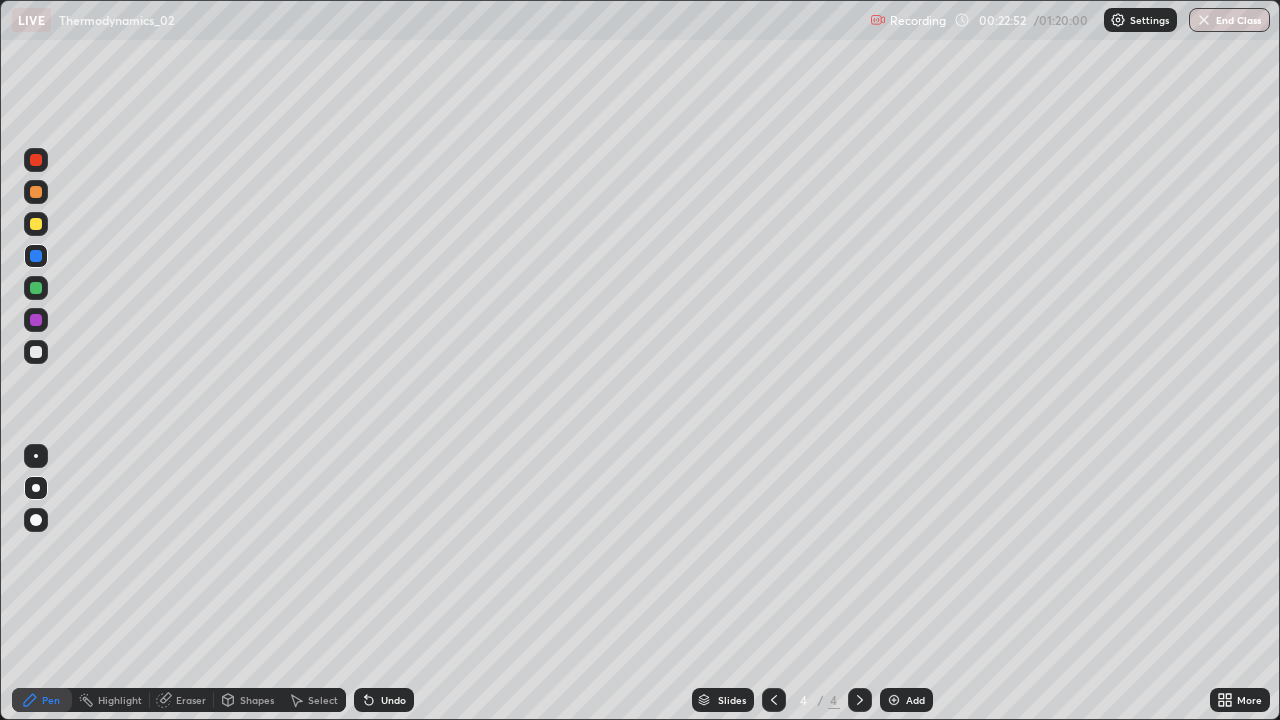 click at bounding box center [36, 352] 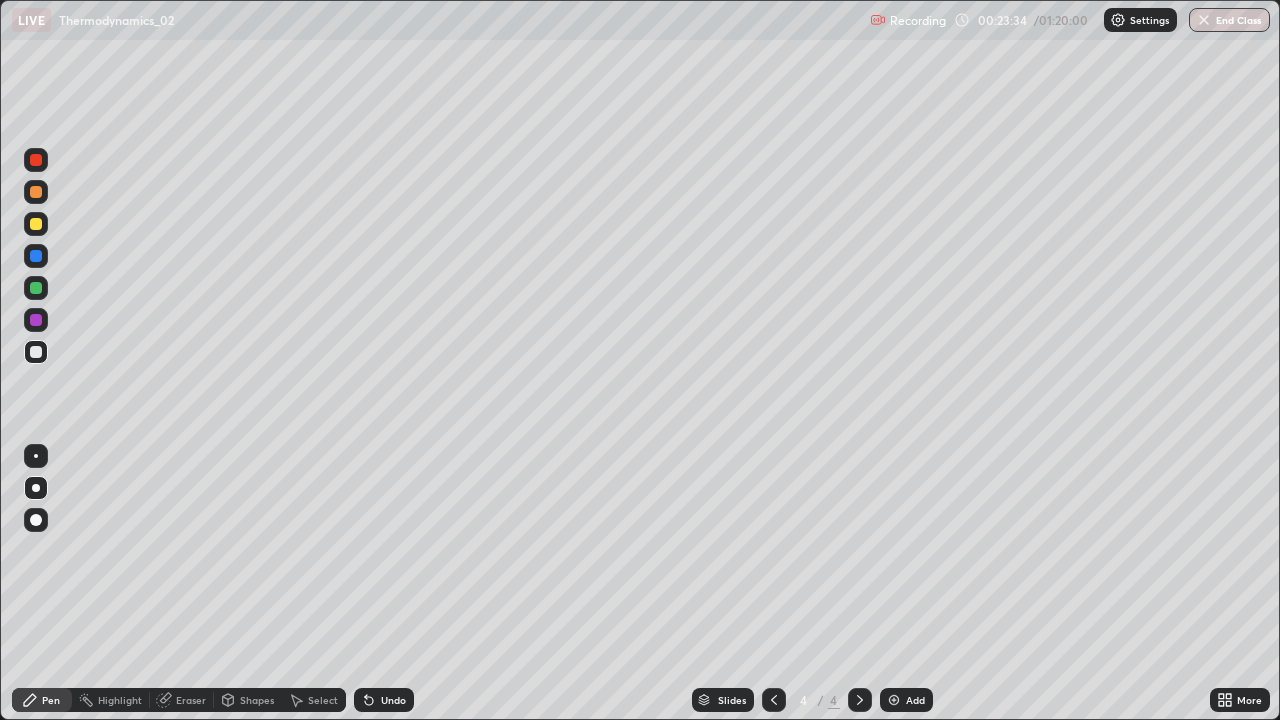 click on "Select" at bounding box center [314, 700] 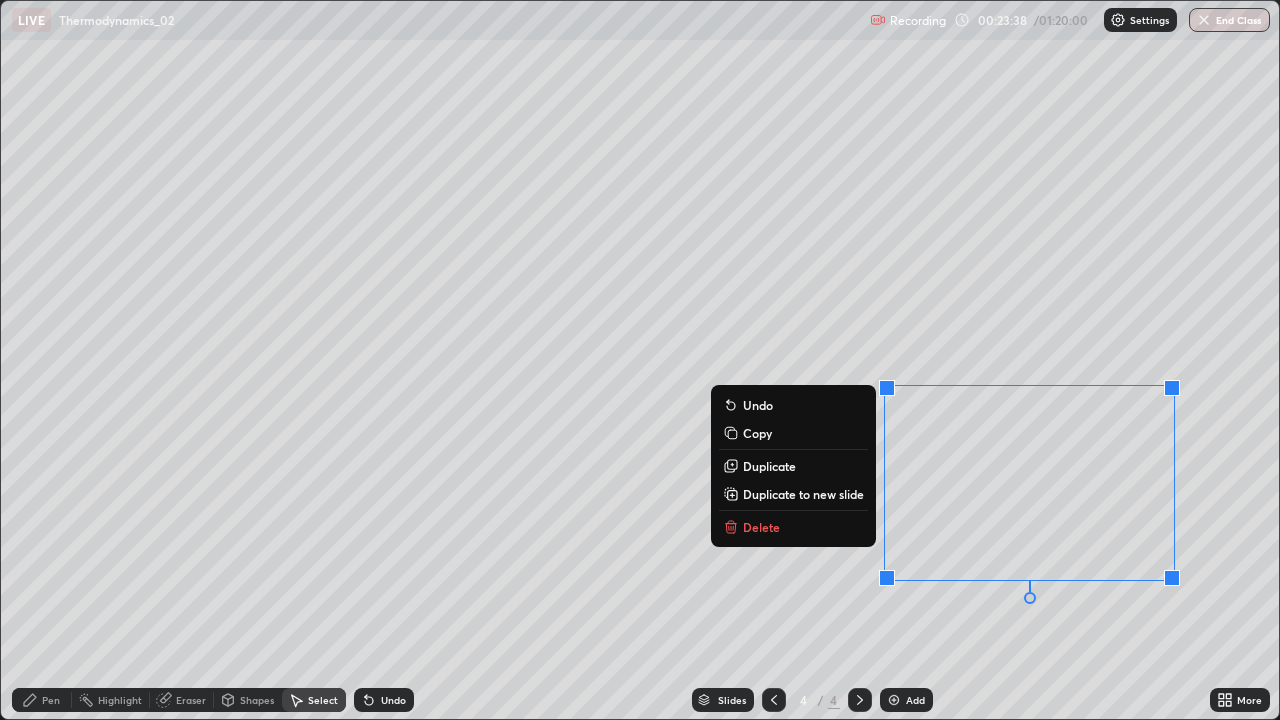 click on "Delete" at bounding box center [761, 527] 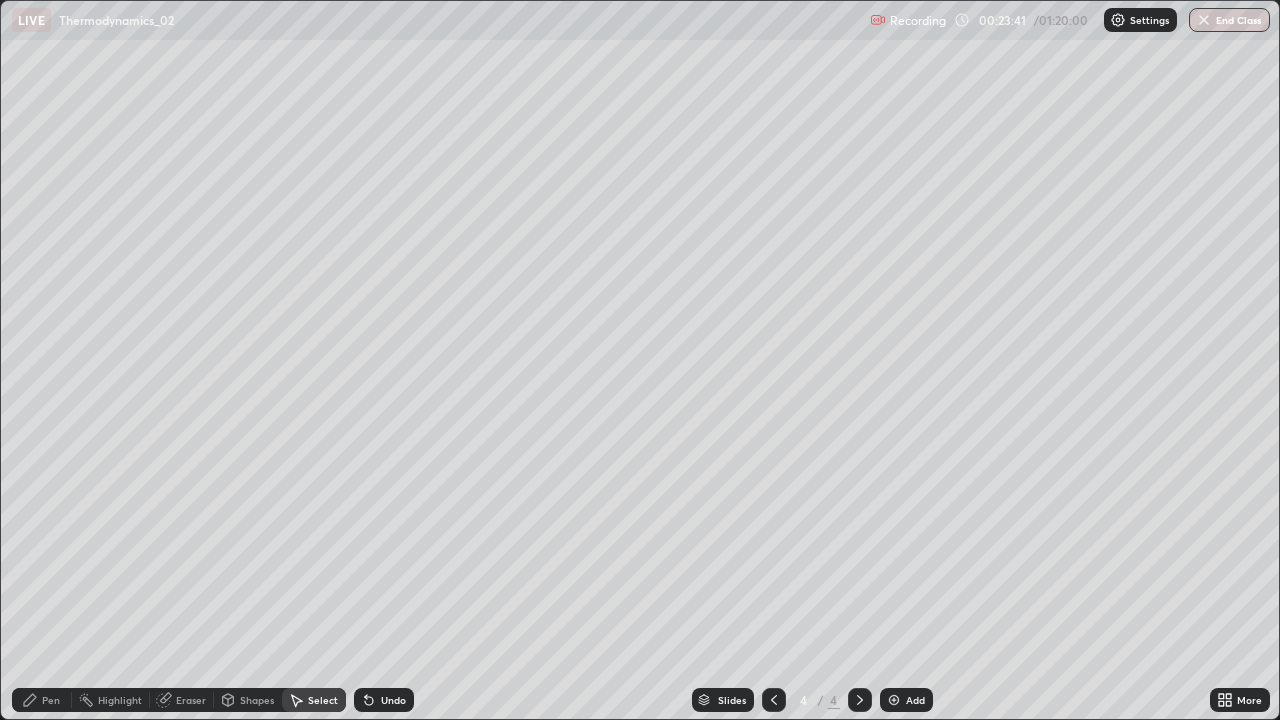 click on "Pen" at bounding box center (51, 700) 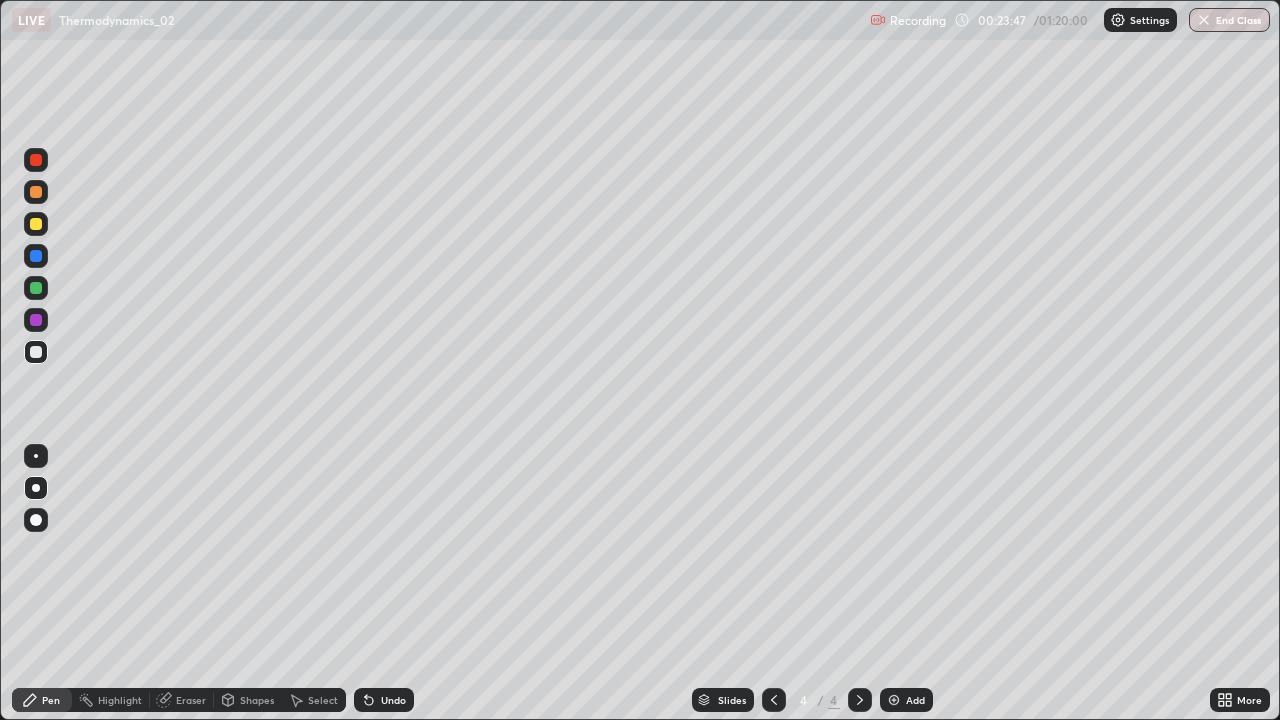click at bounding box center (36, 224) 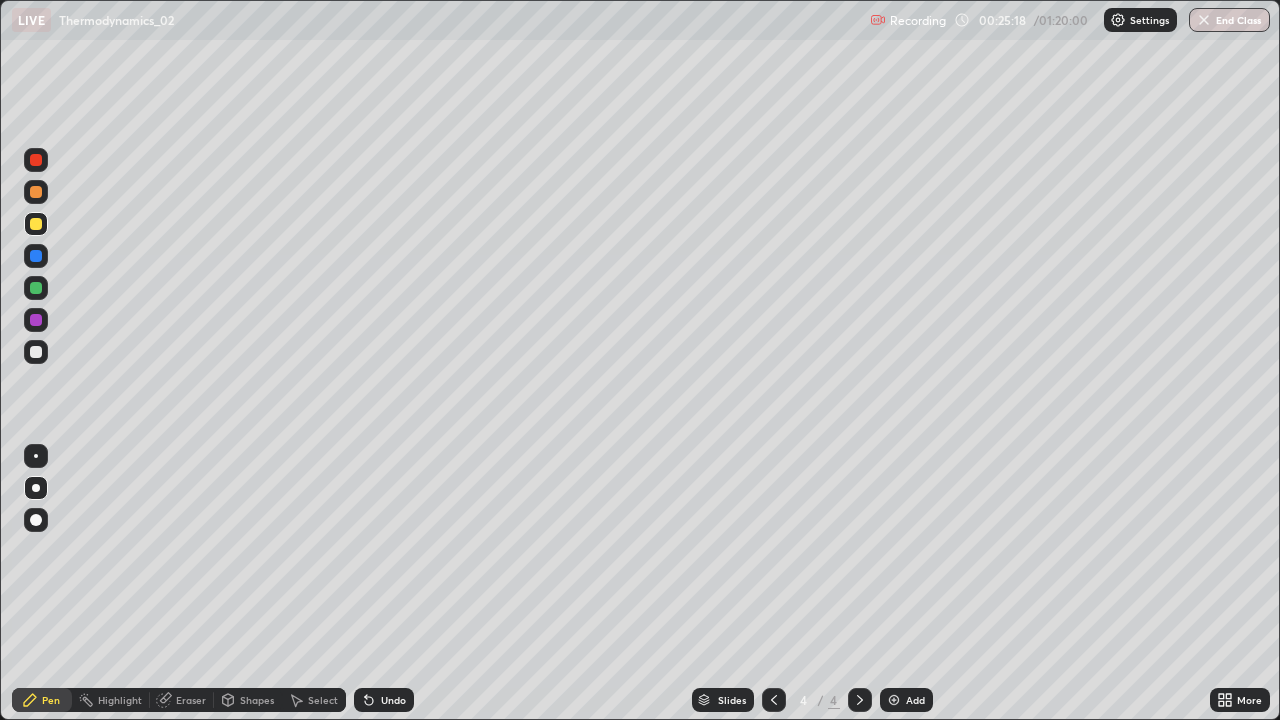 click at bounding box center (894, 700) 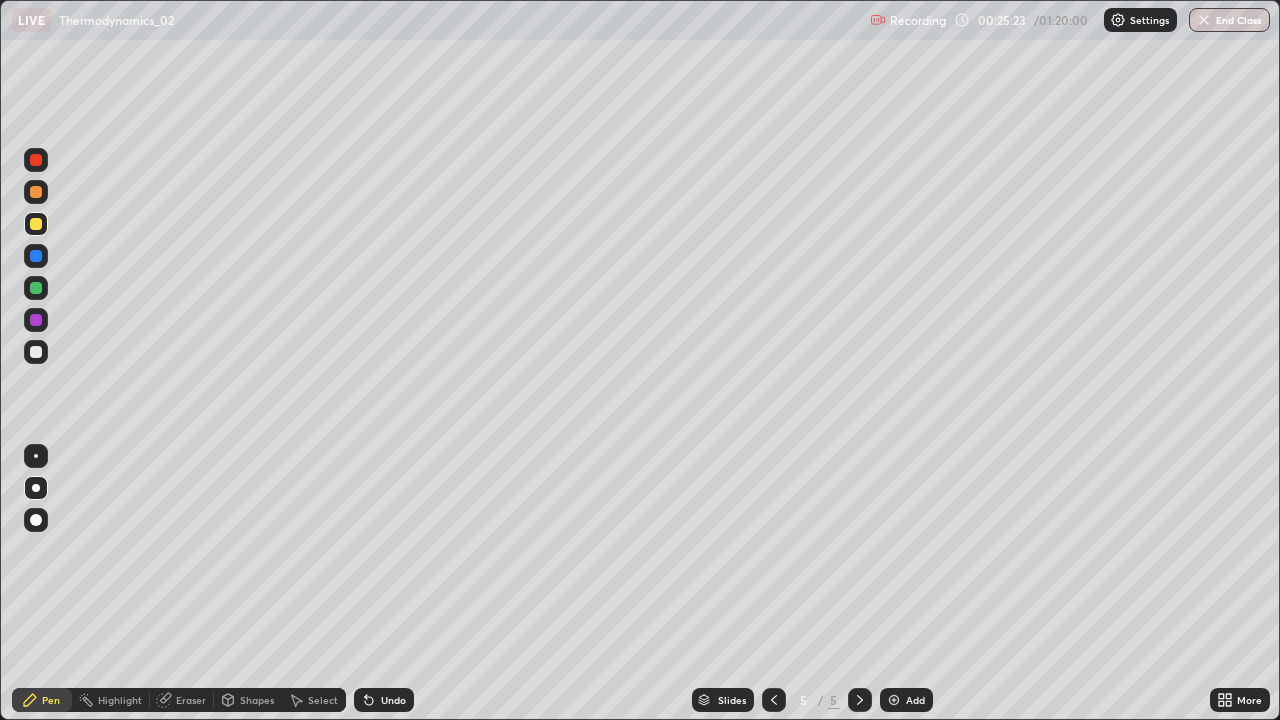 click at bounding box center [36, 256] 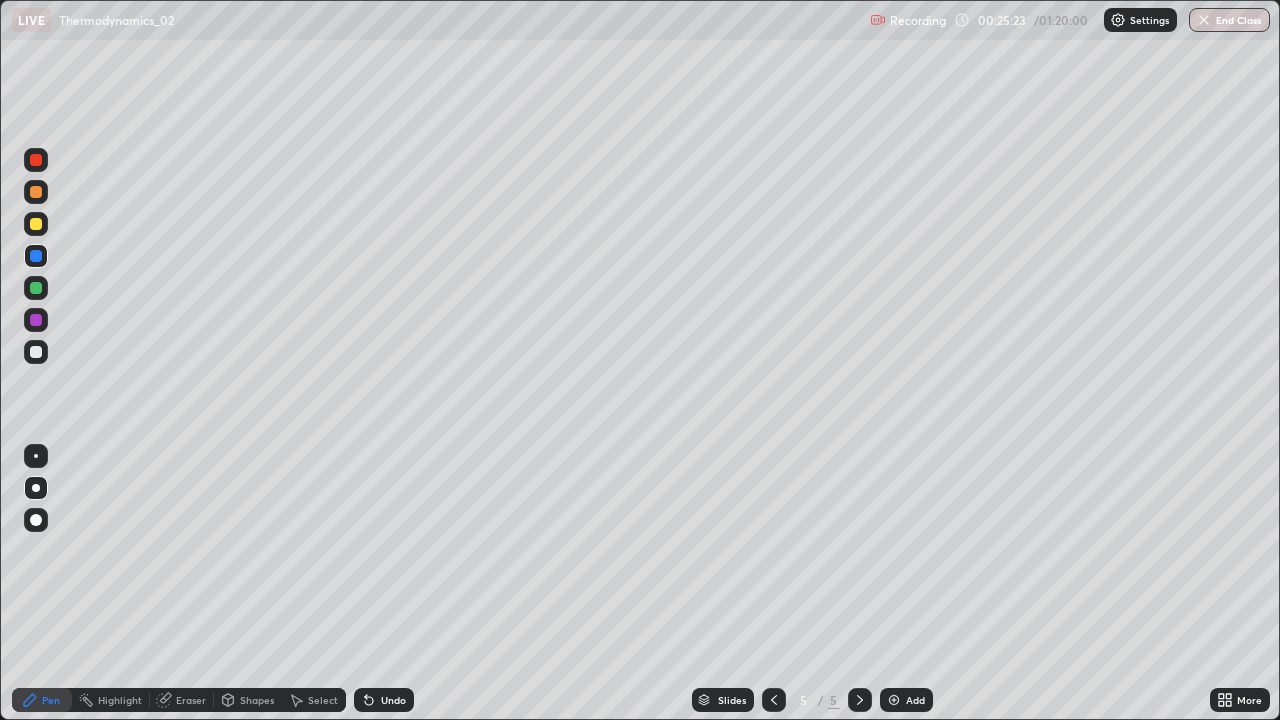 click at bounding box center (36, 224) 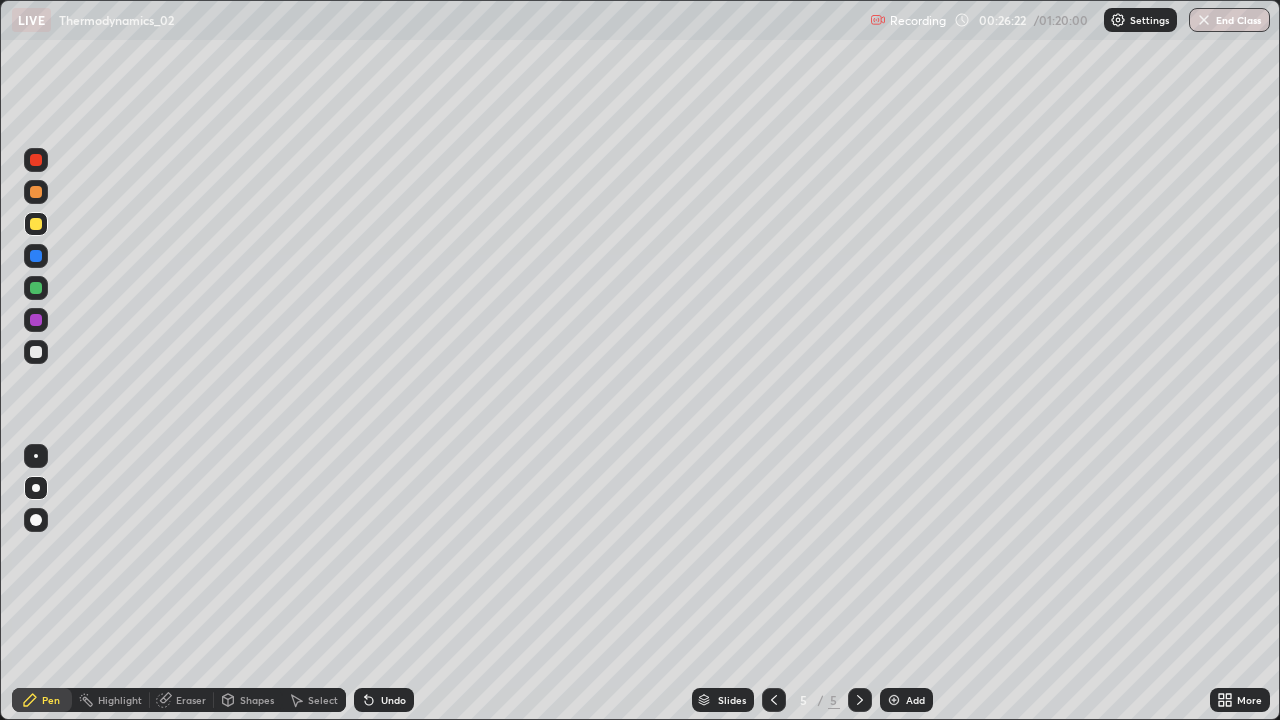 click on "Undo" at bounding box center [384, 700] 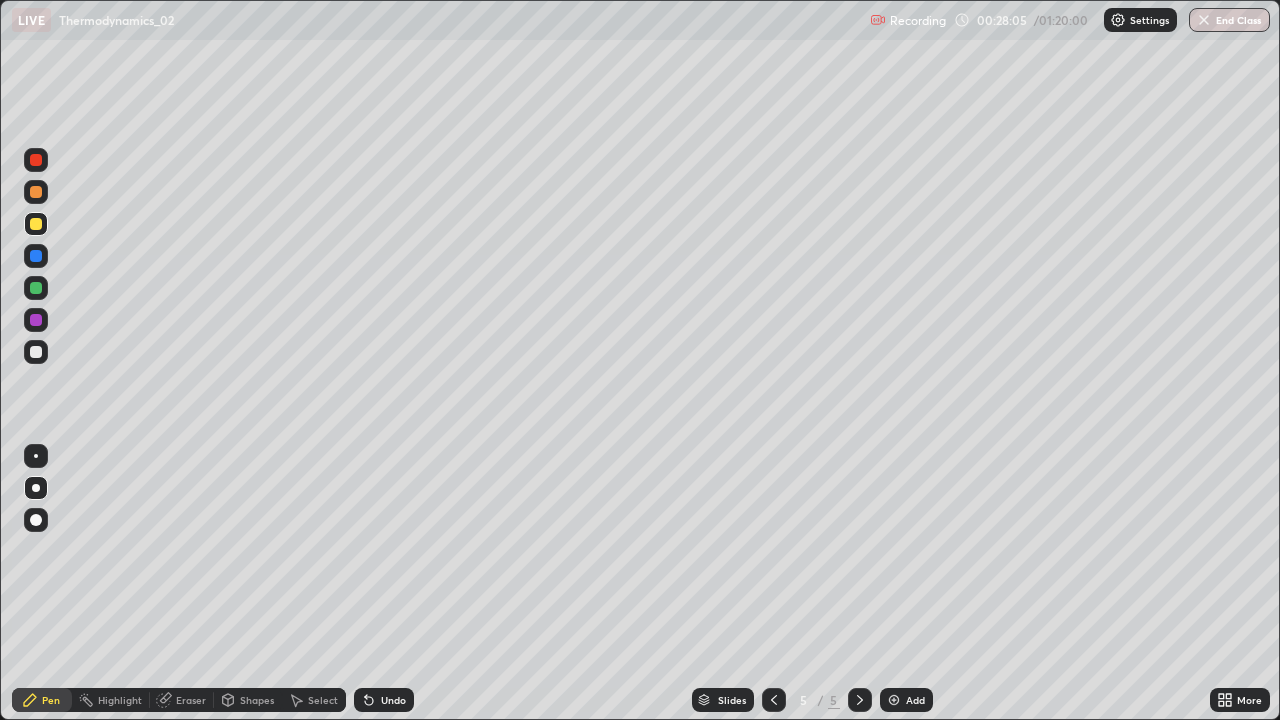click 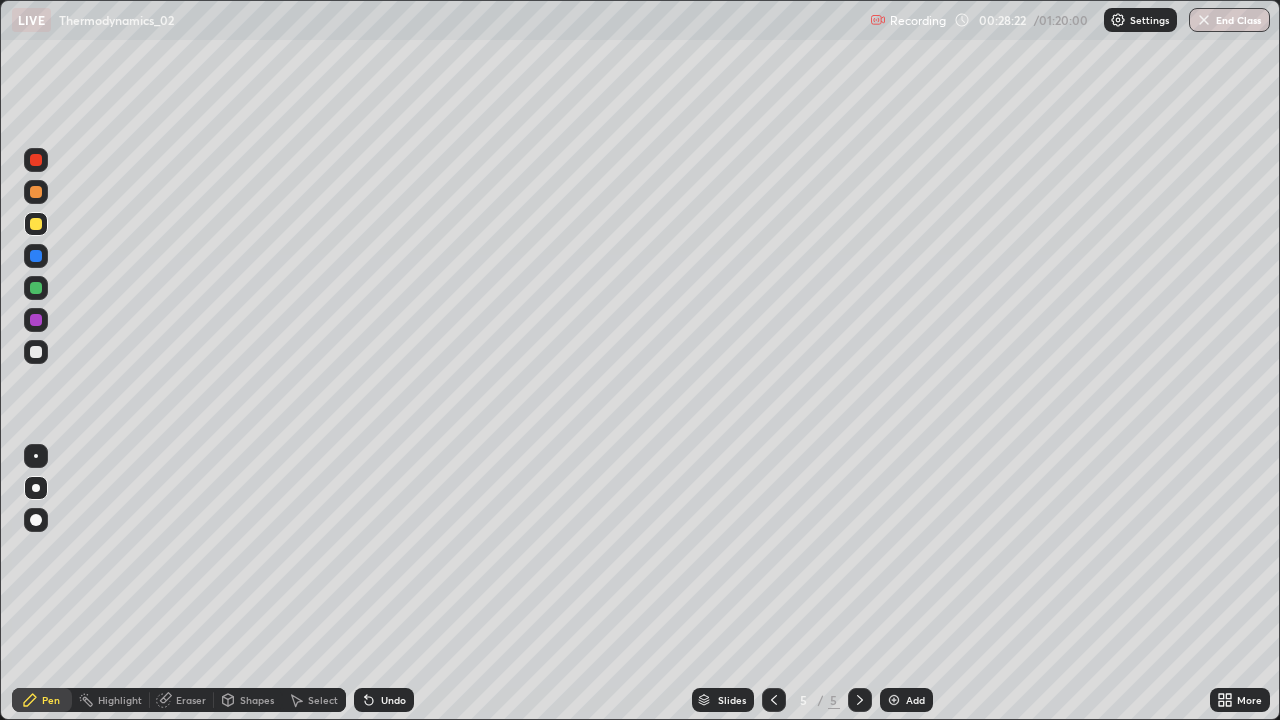 click at bounding box center (36, 352) 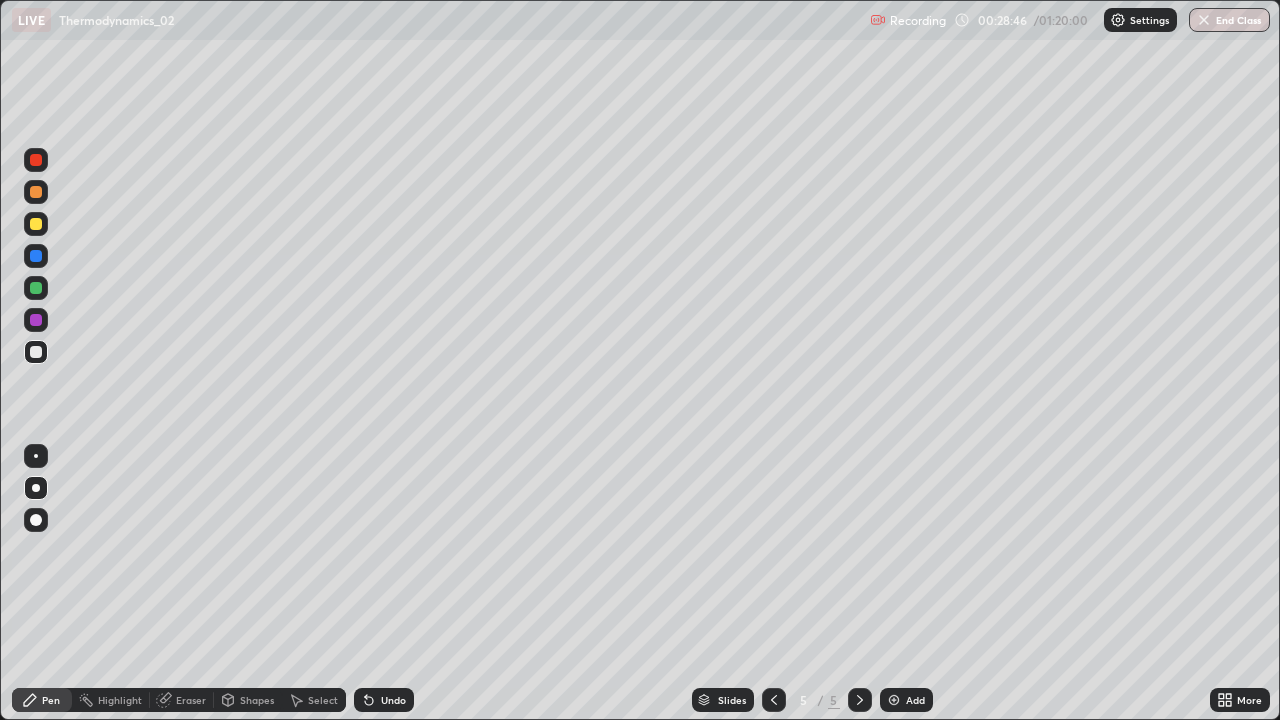 click at bounding box center [36, 224] 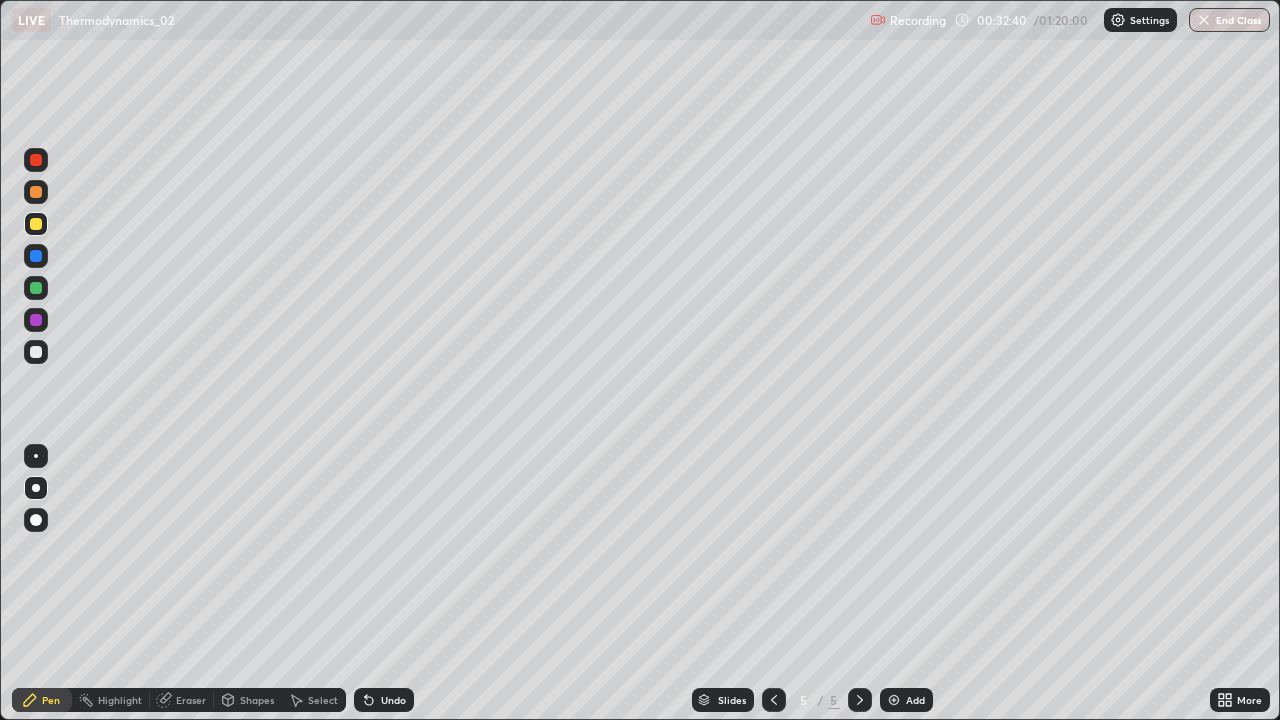 click 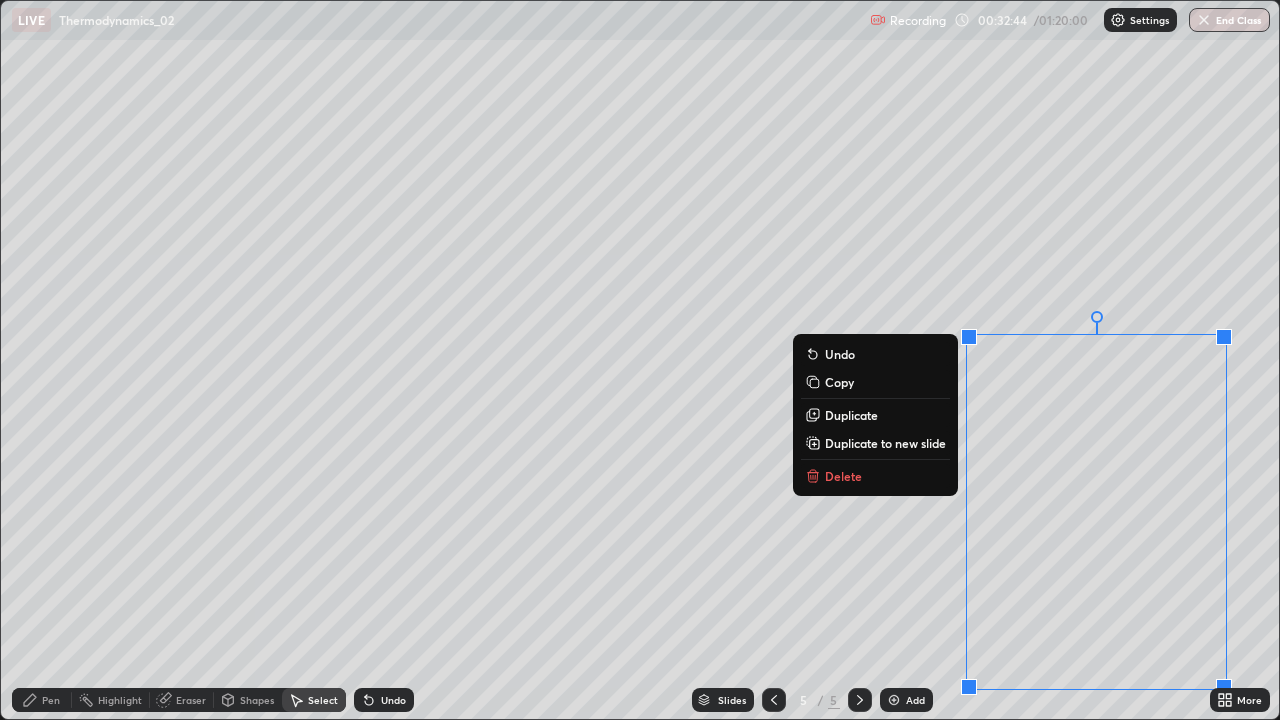 click on "Delete" at bounding box center [843, 476] 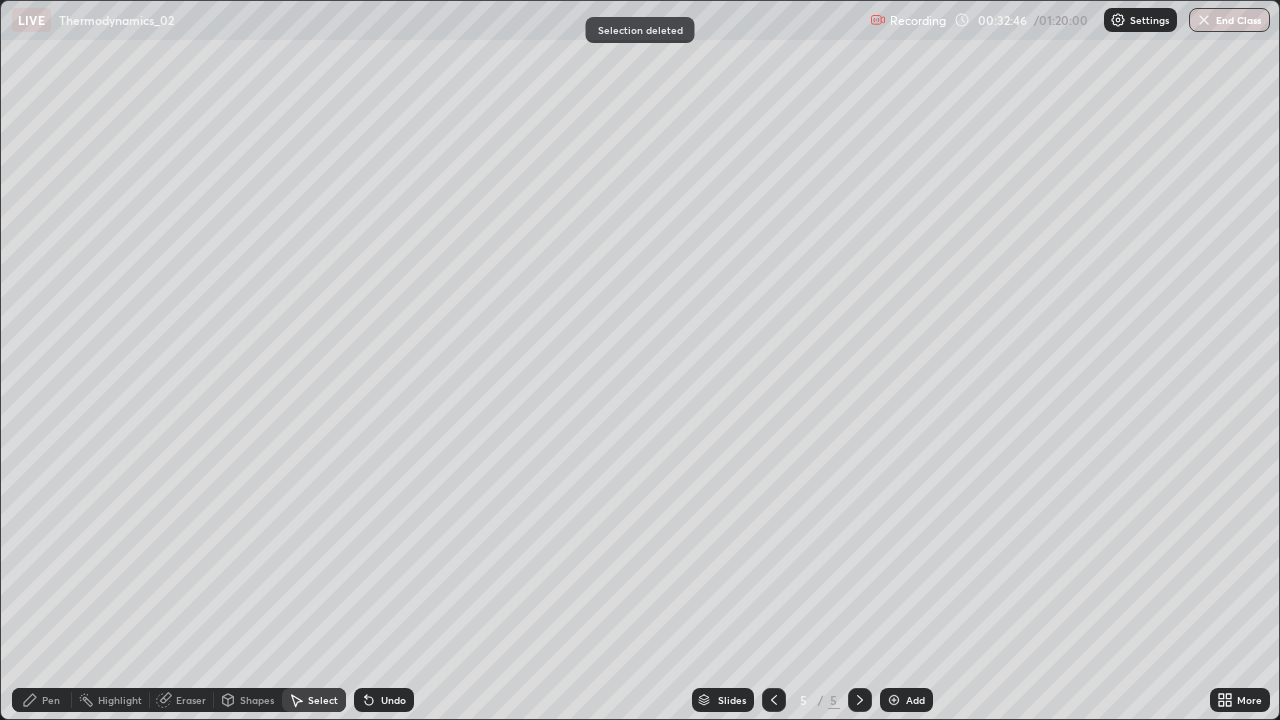 click on "Pen" at bounding box center (51, 700) 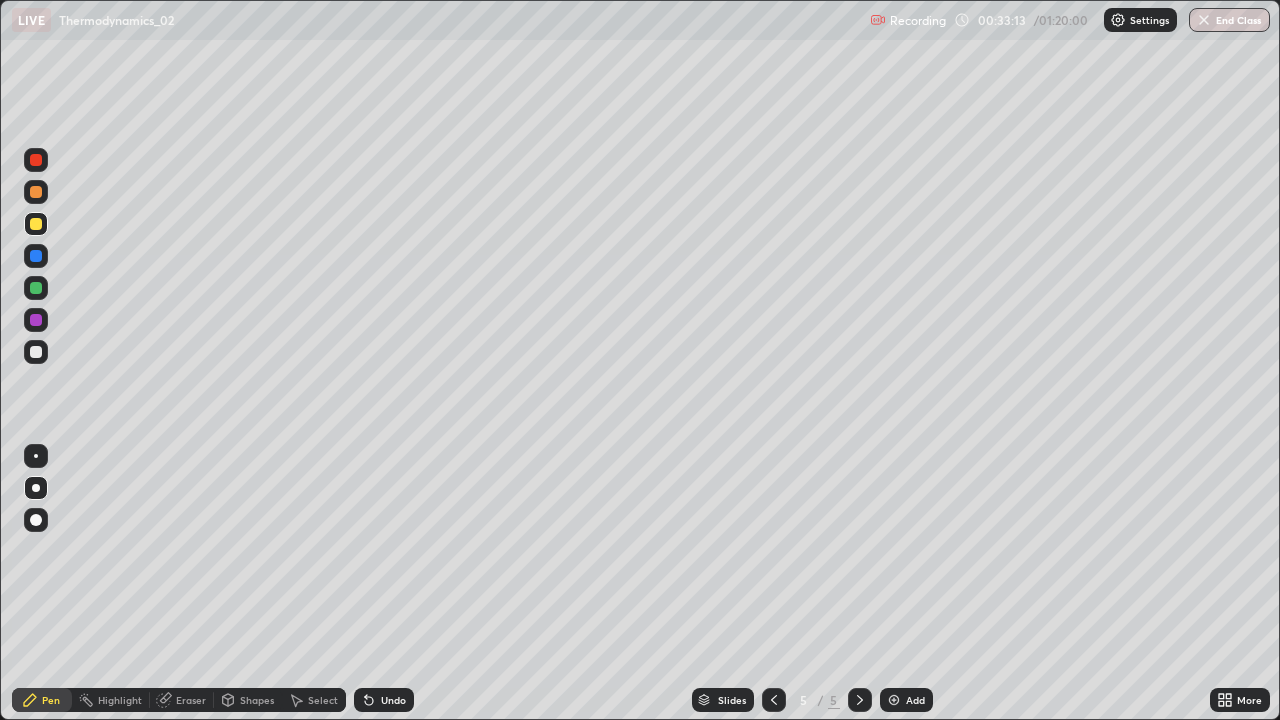 click on "Select" at bounding box center (314, 700) 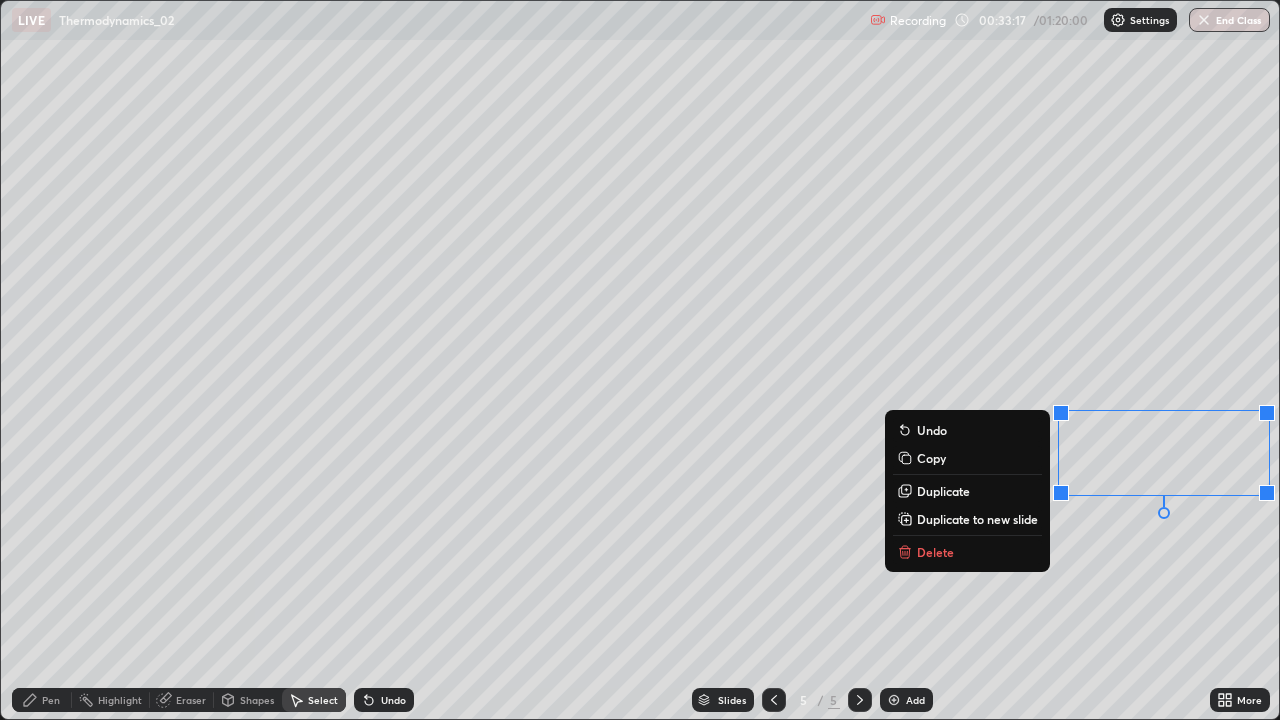 click on "Delete" at bounding box center [967, 552] 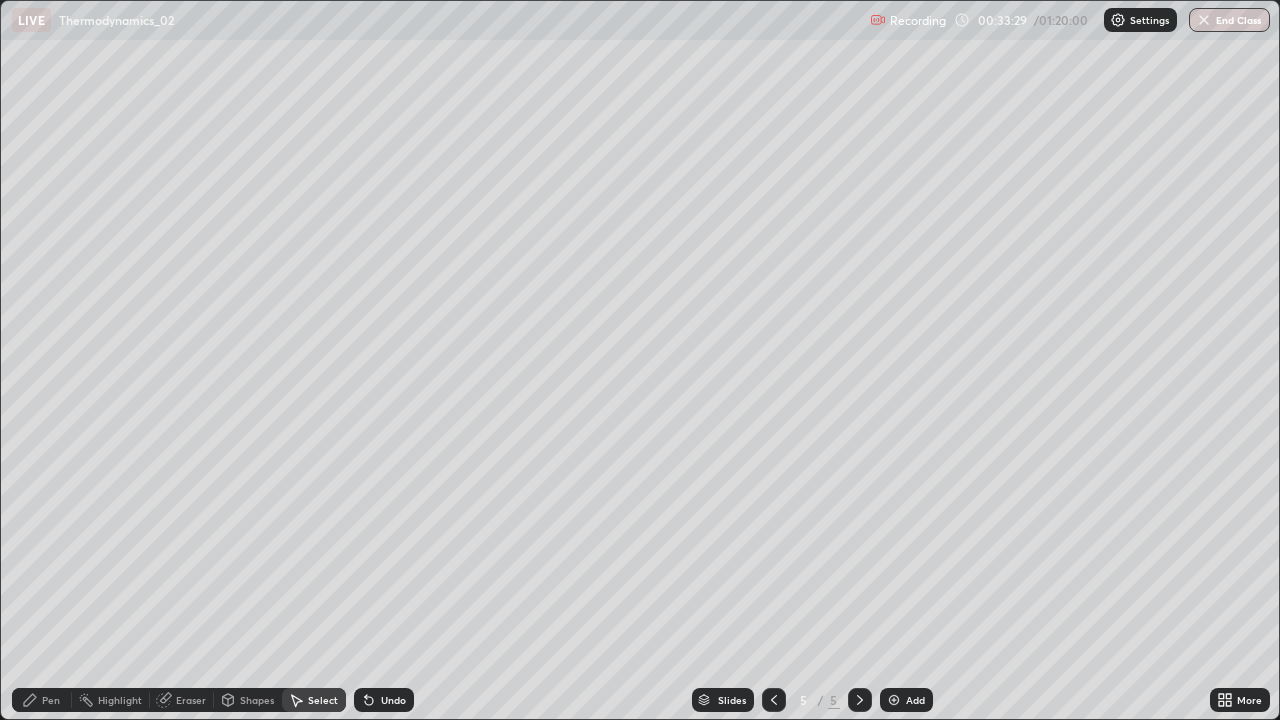click at bounding box center [894, 700] 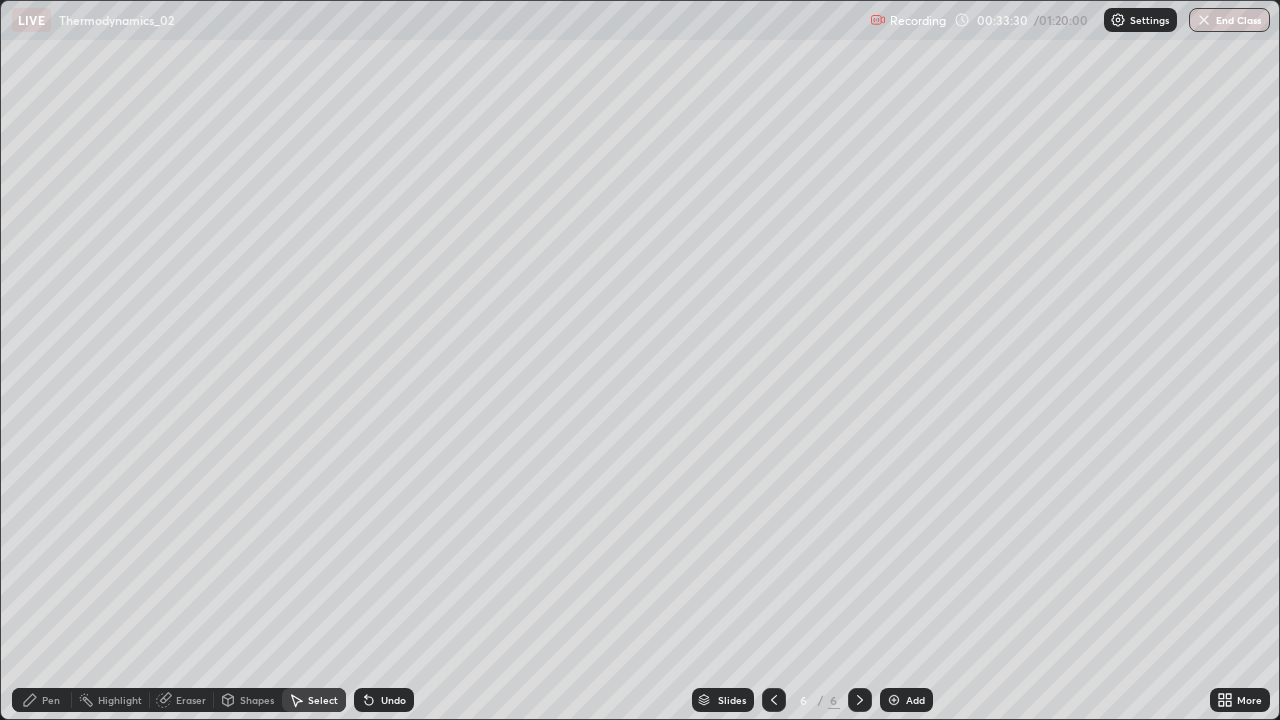 click on "Pen" at bounding box center (42, 700) 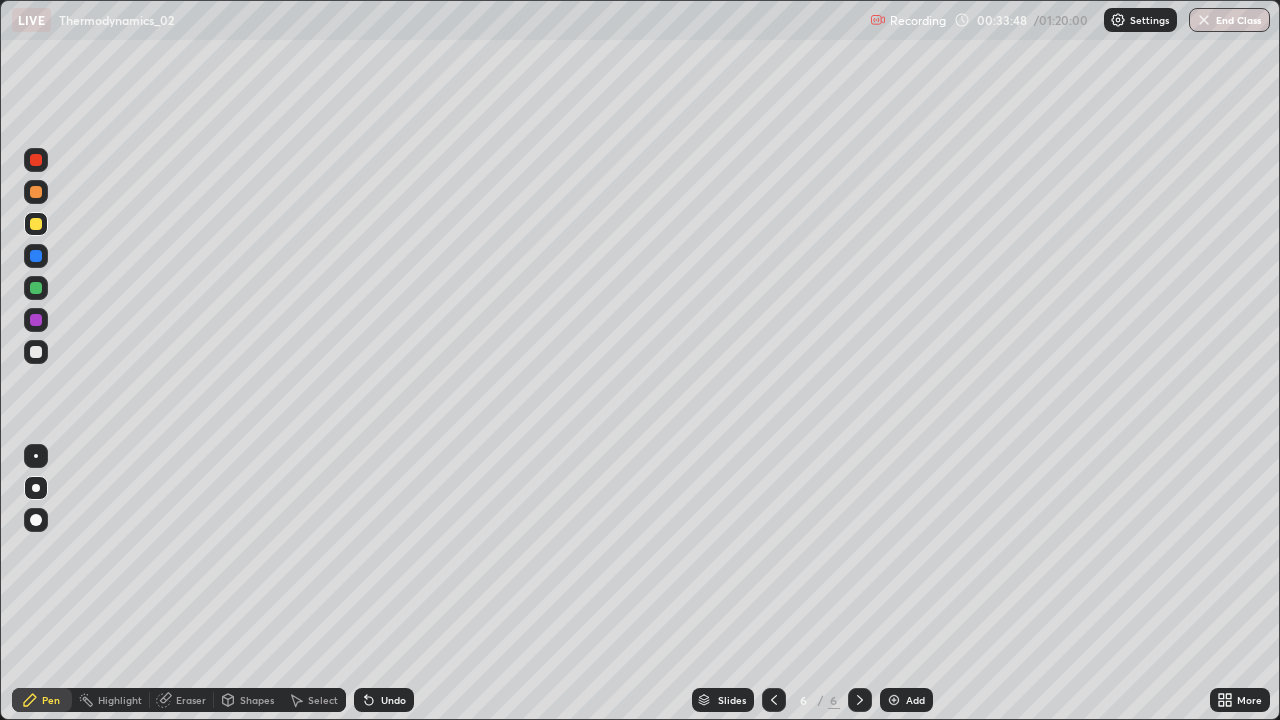 click at bounding box center (36, 256) 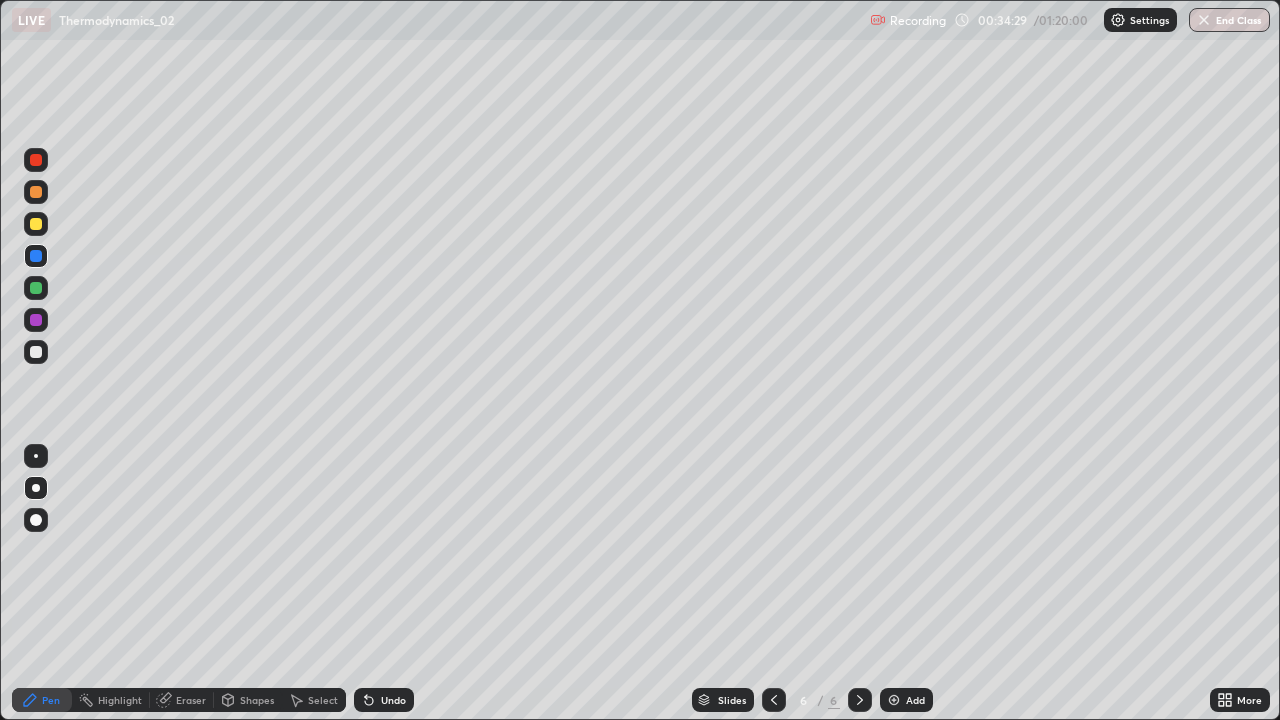 click at bounding box center (36, 352) 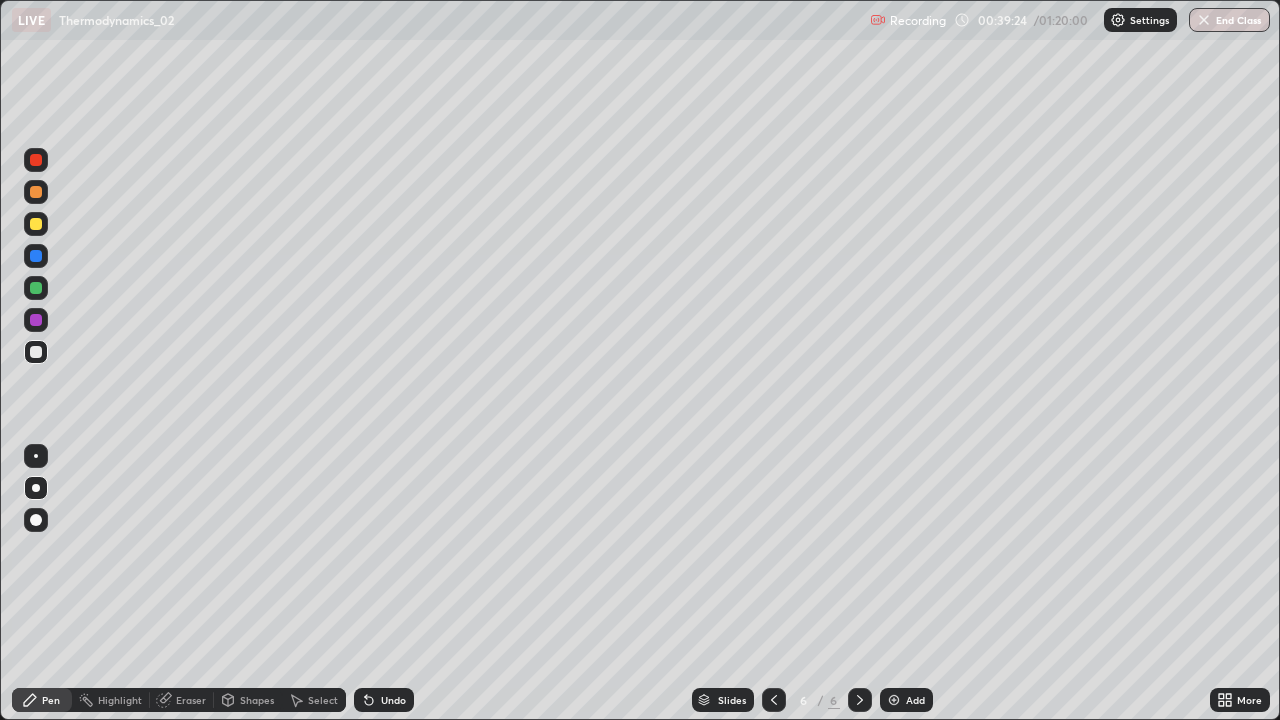 click at bounding box center (36, 320) 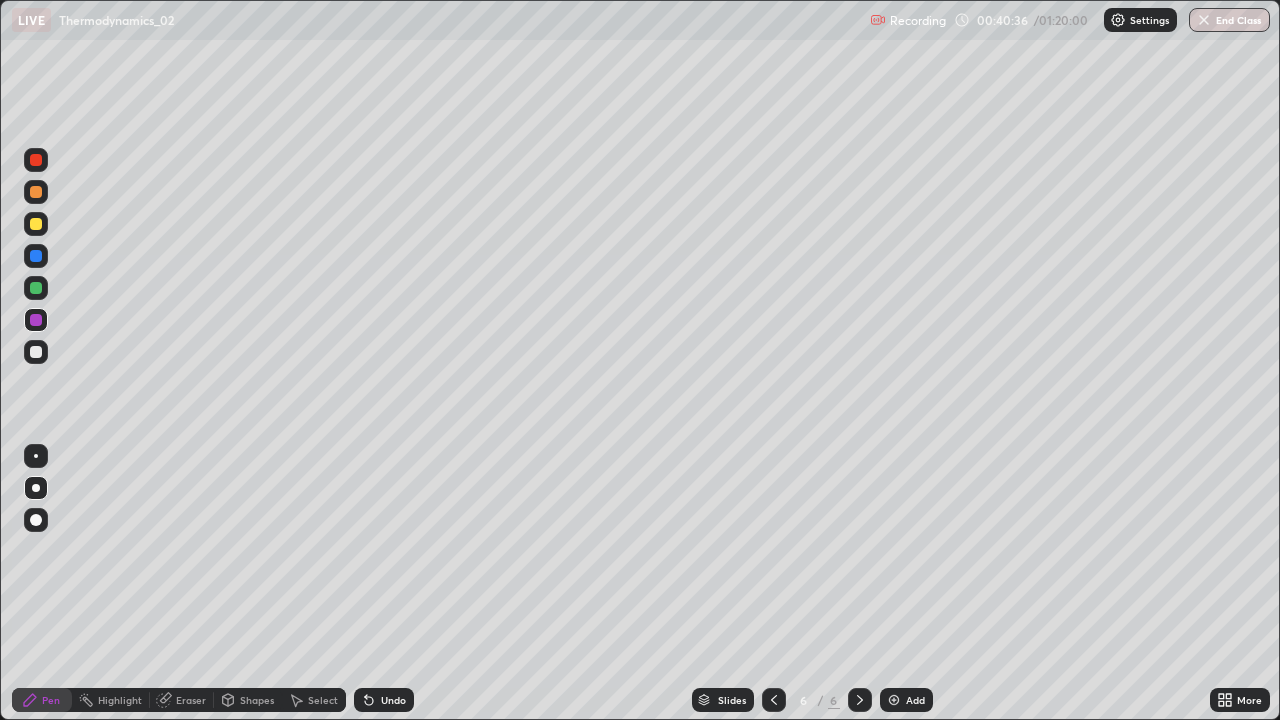 click on "Add" at bounding box center (906, 700) 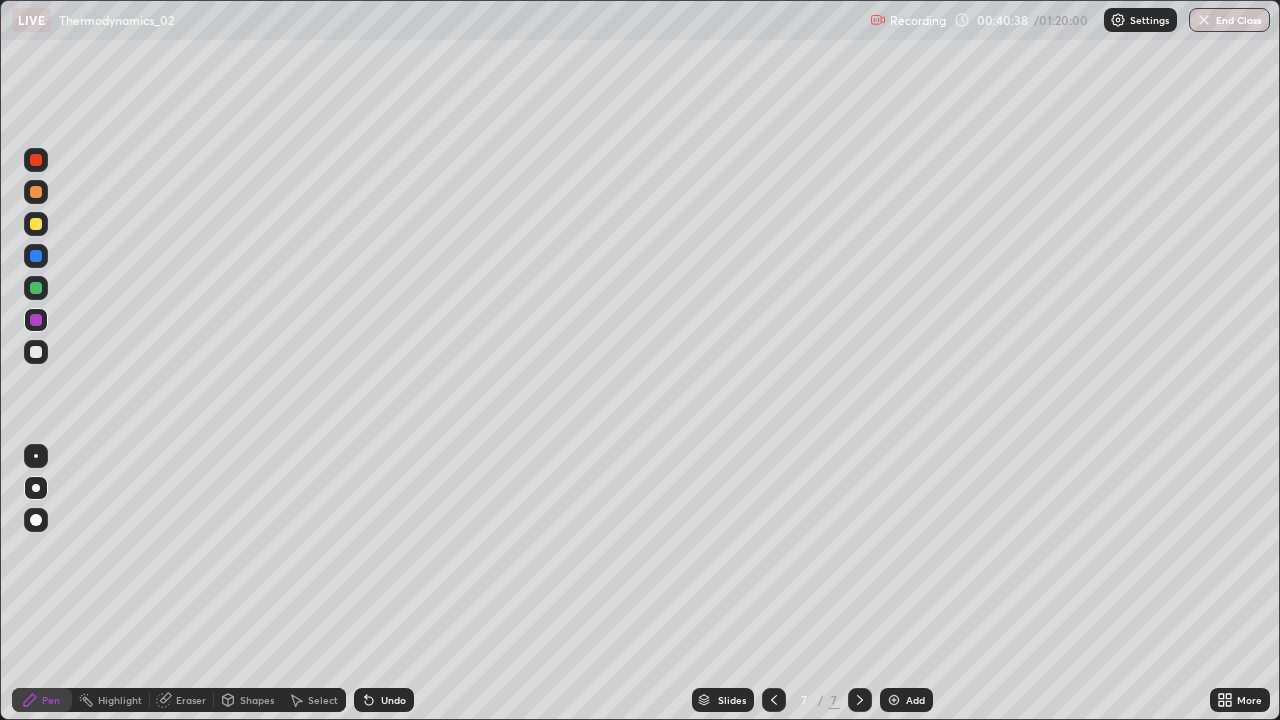 click at bounding box center [36, 224] 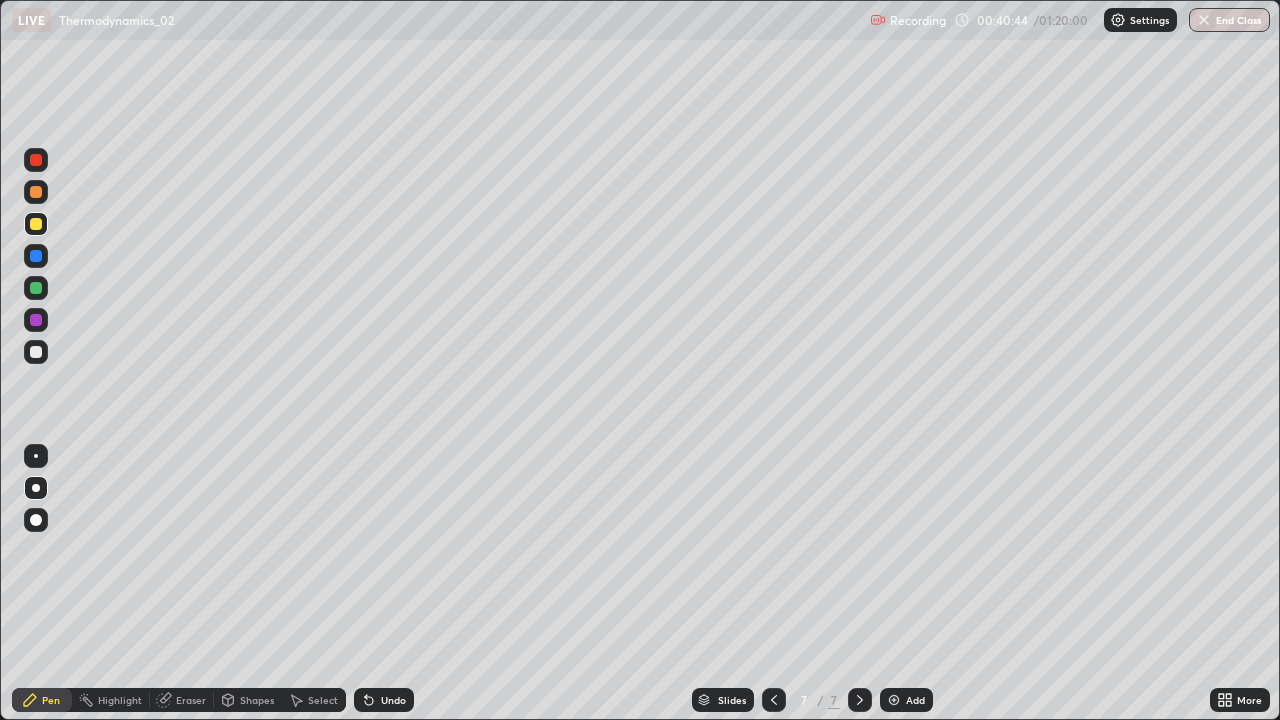click at bounding box center (36, 320) 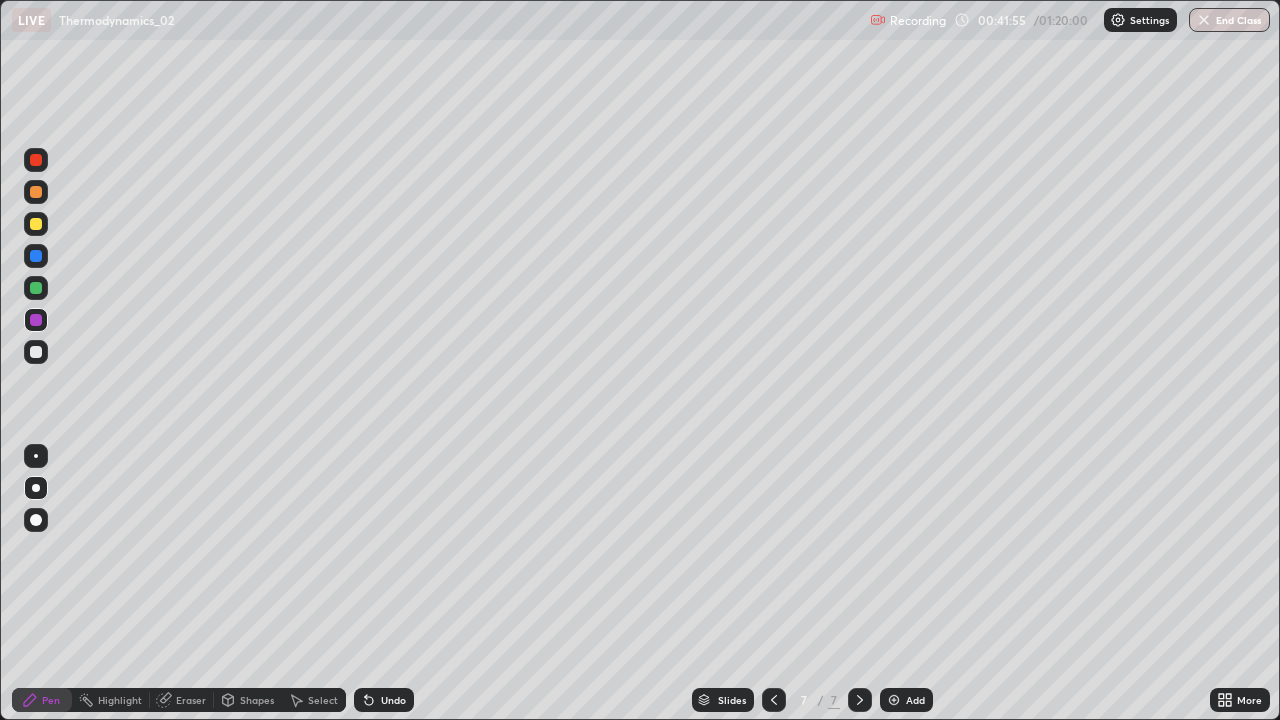 click at bounding box center (36, 352) 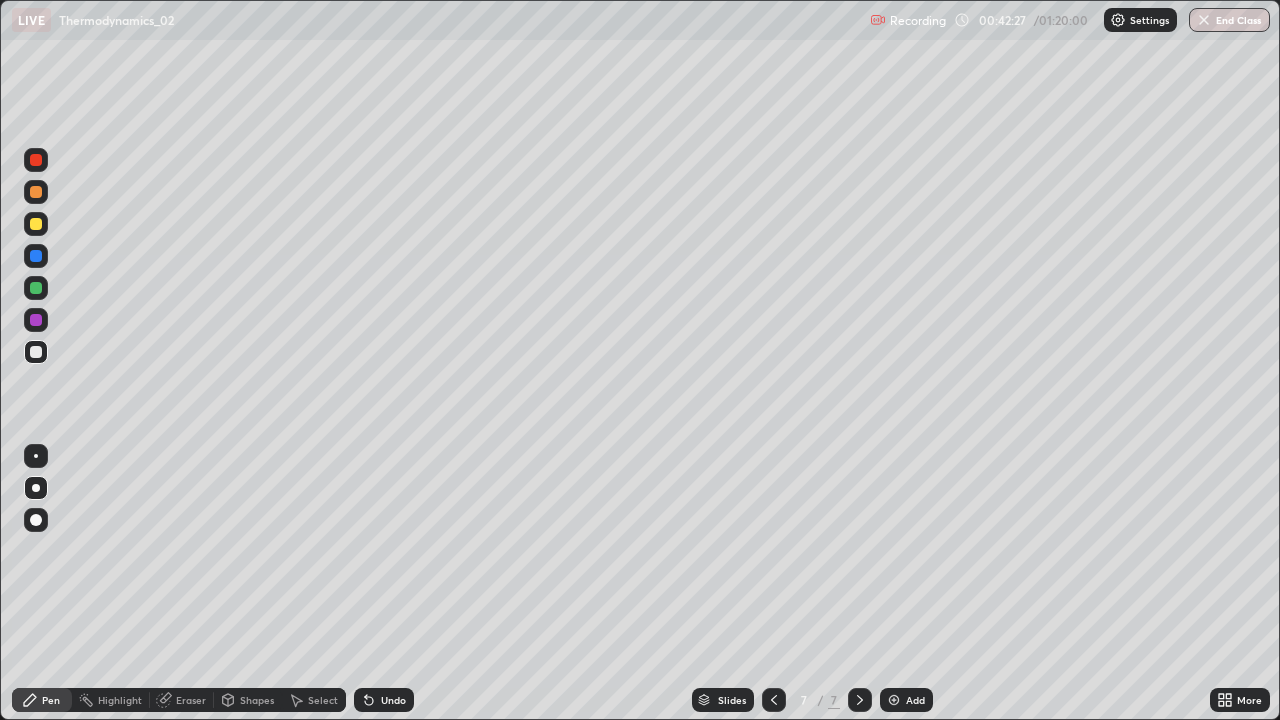 click at bounding box center [36, 224] 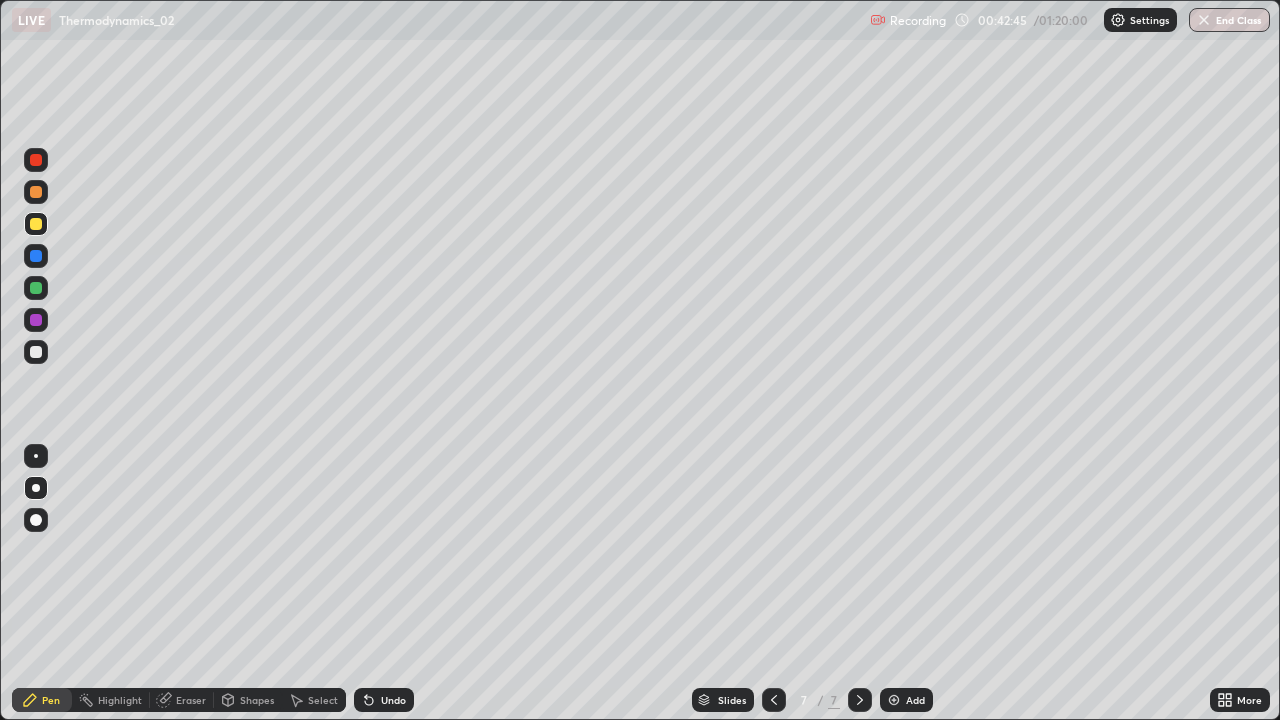 click 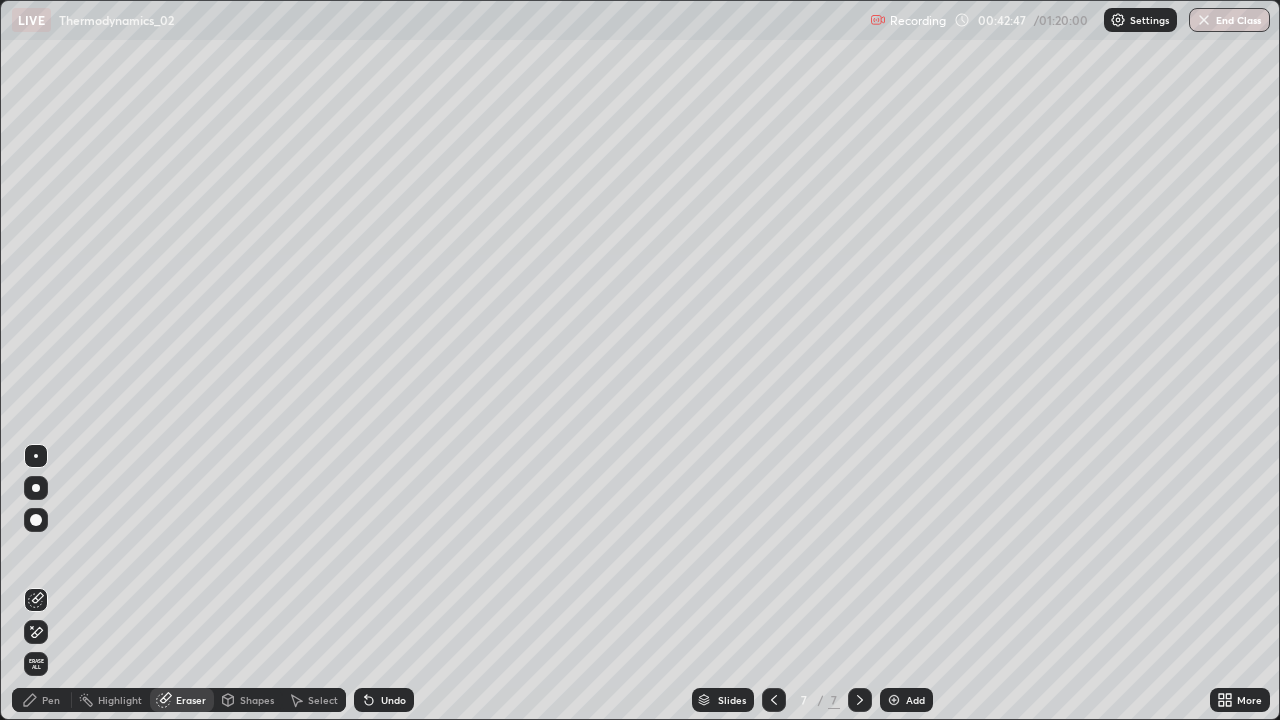 click on "Pen" at bounding box center [42, 700] 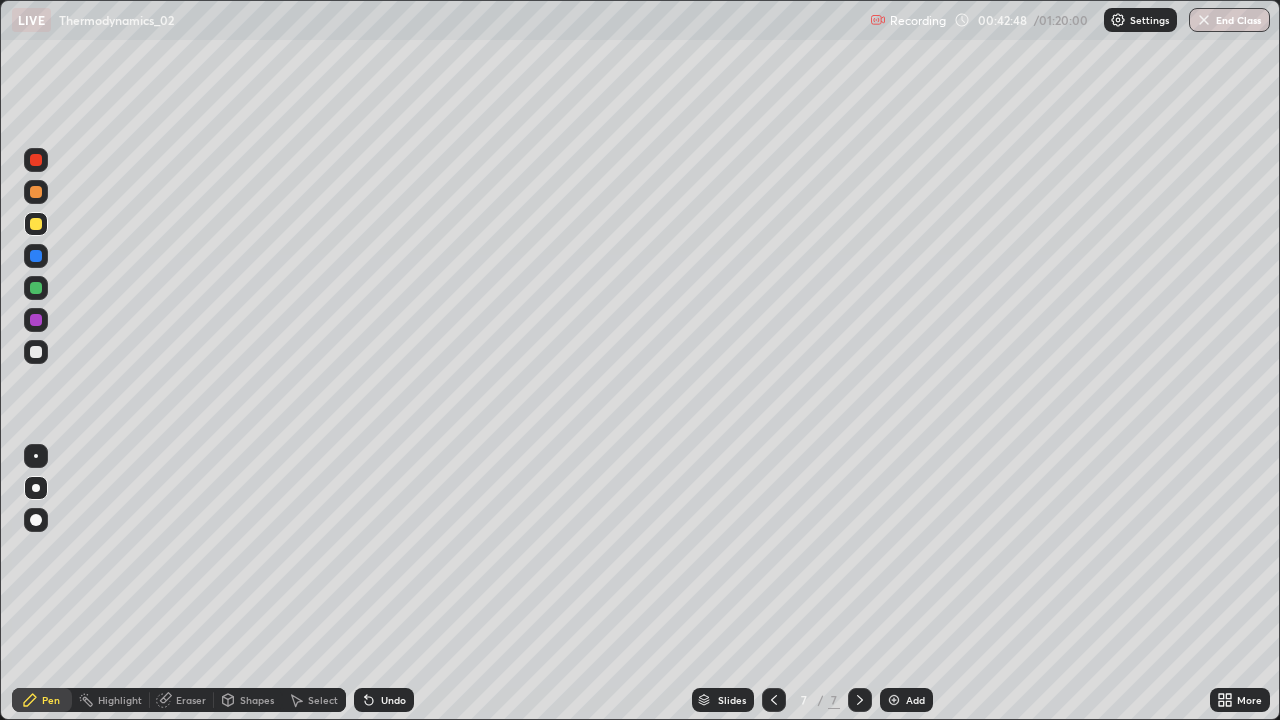 click at bounding box center (36, 224) 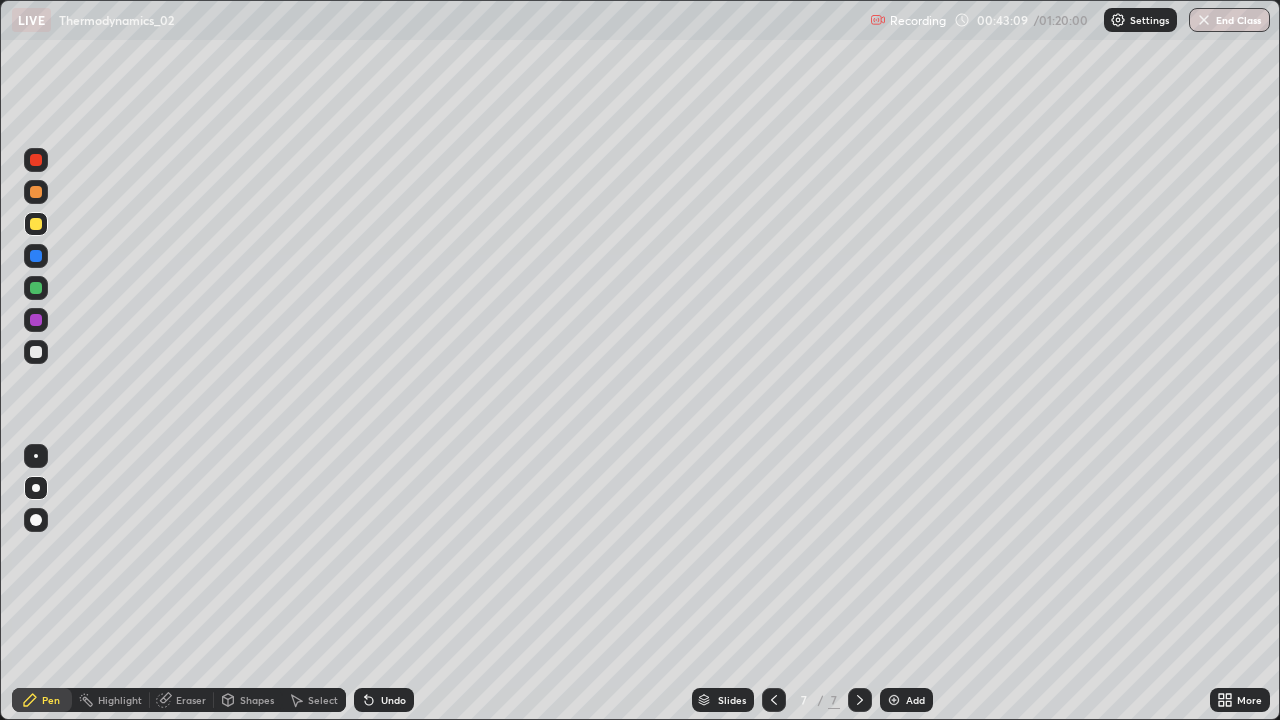 click at bounding box center (36, 352) 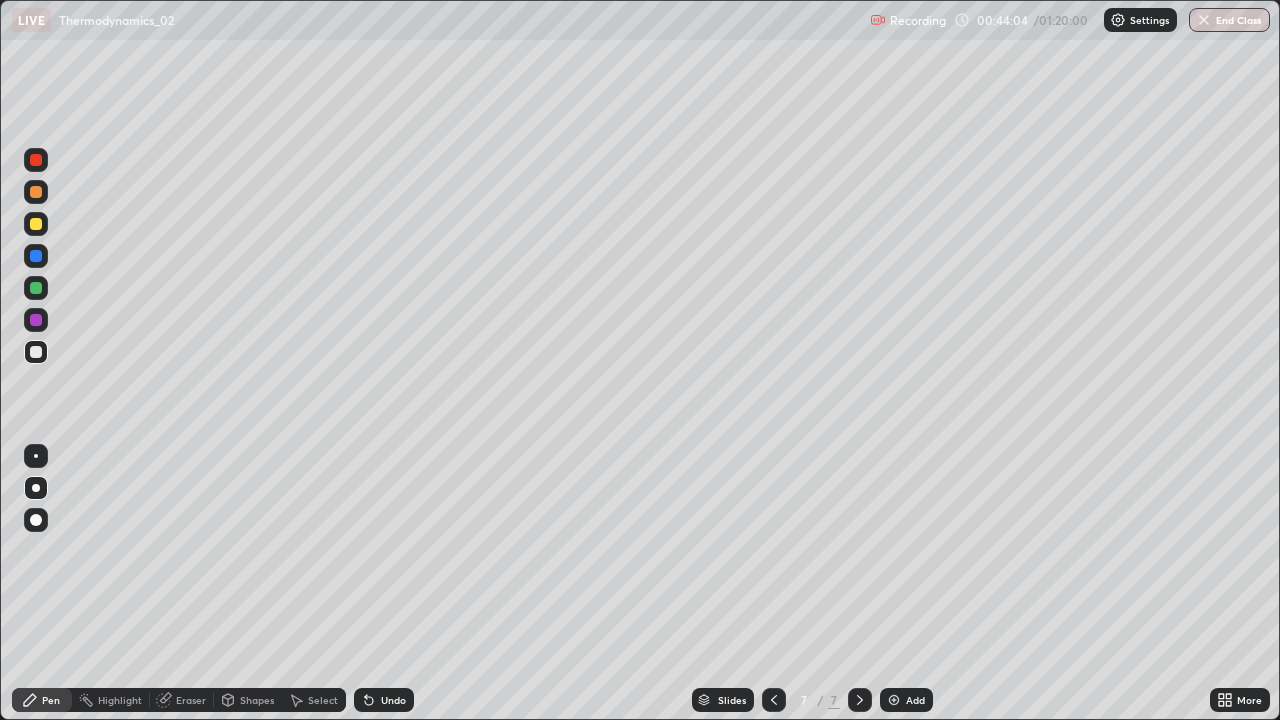 click at bounding box center [36, 256] 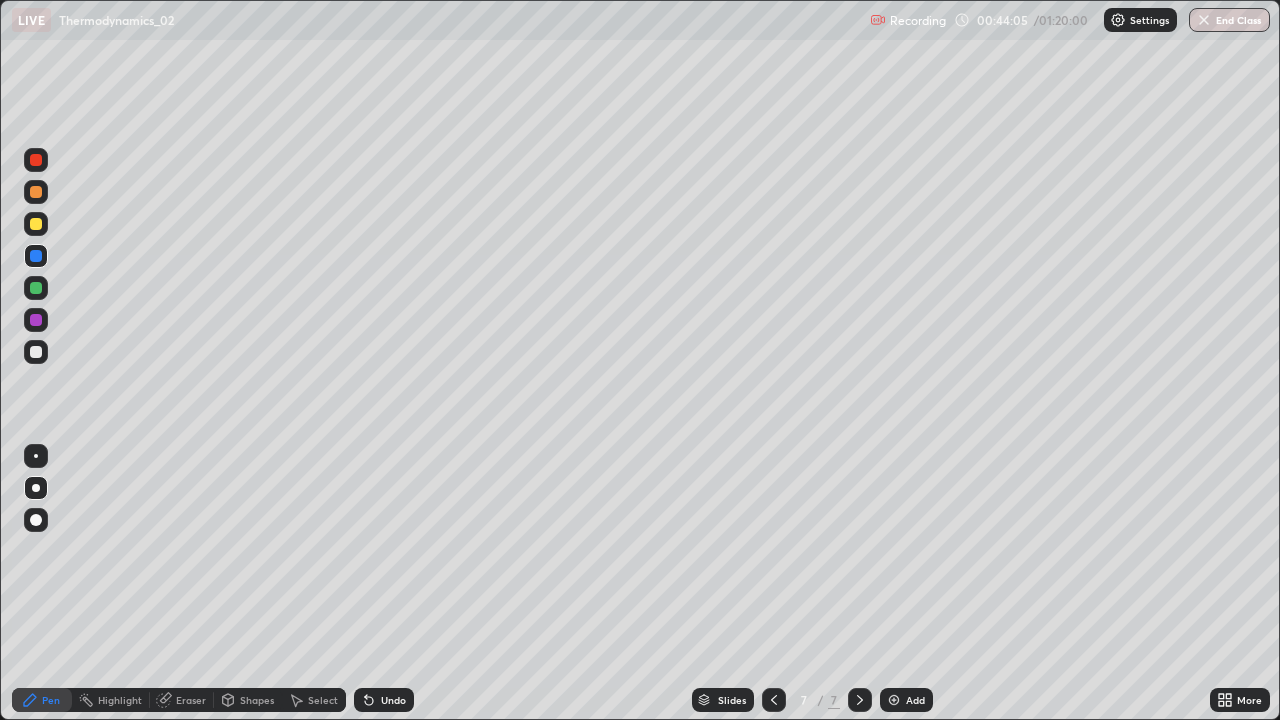 click at bounding box center [36, 224] 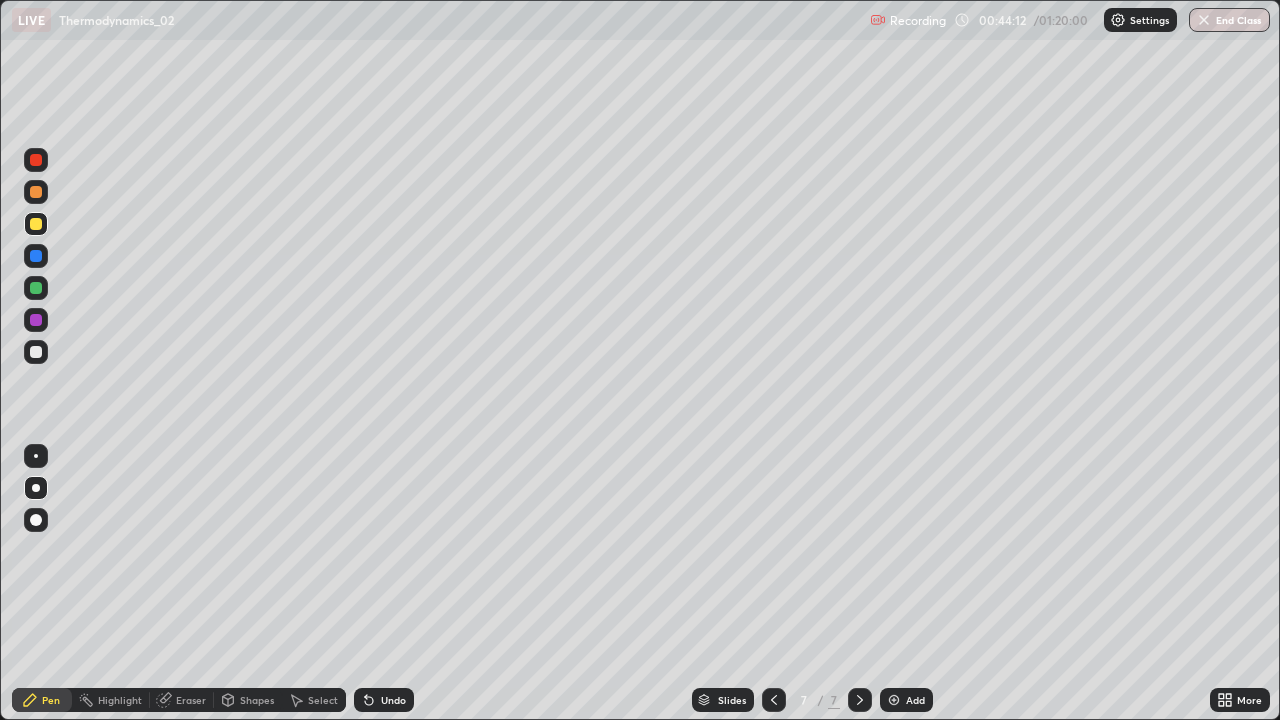 click on "Undo" at bounding box center [384, 700] 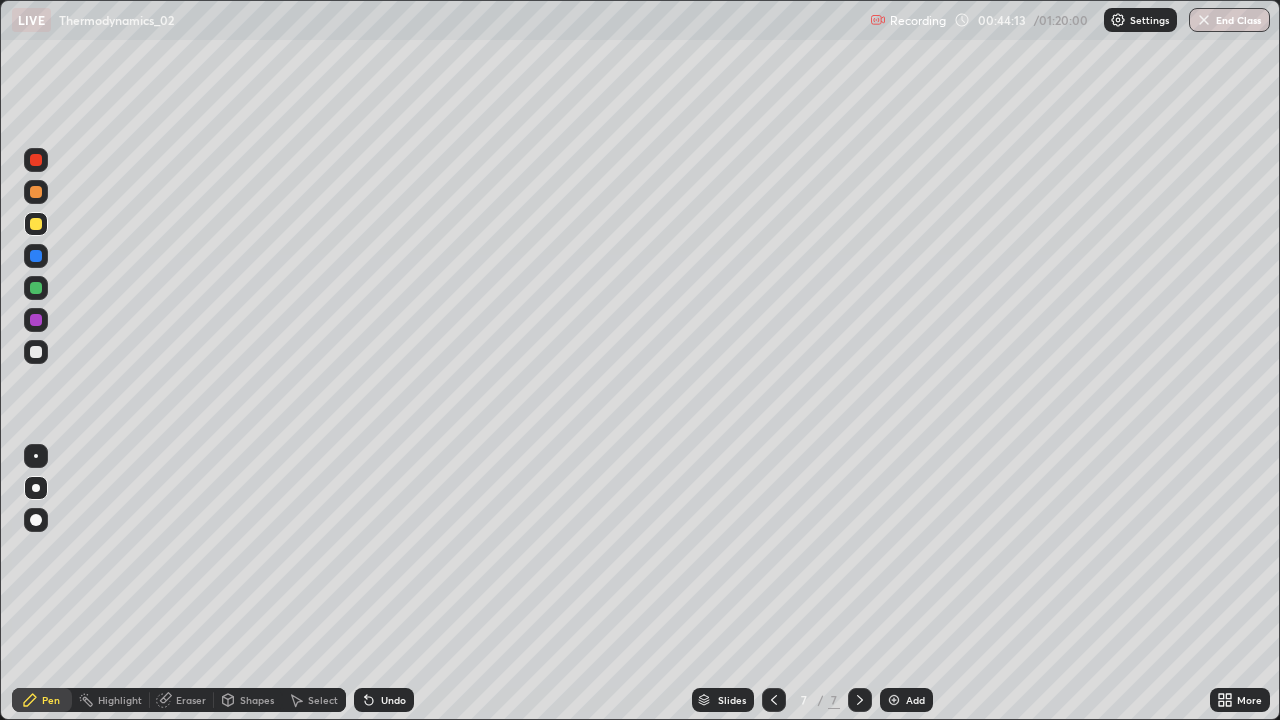 click 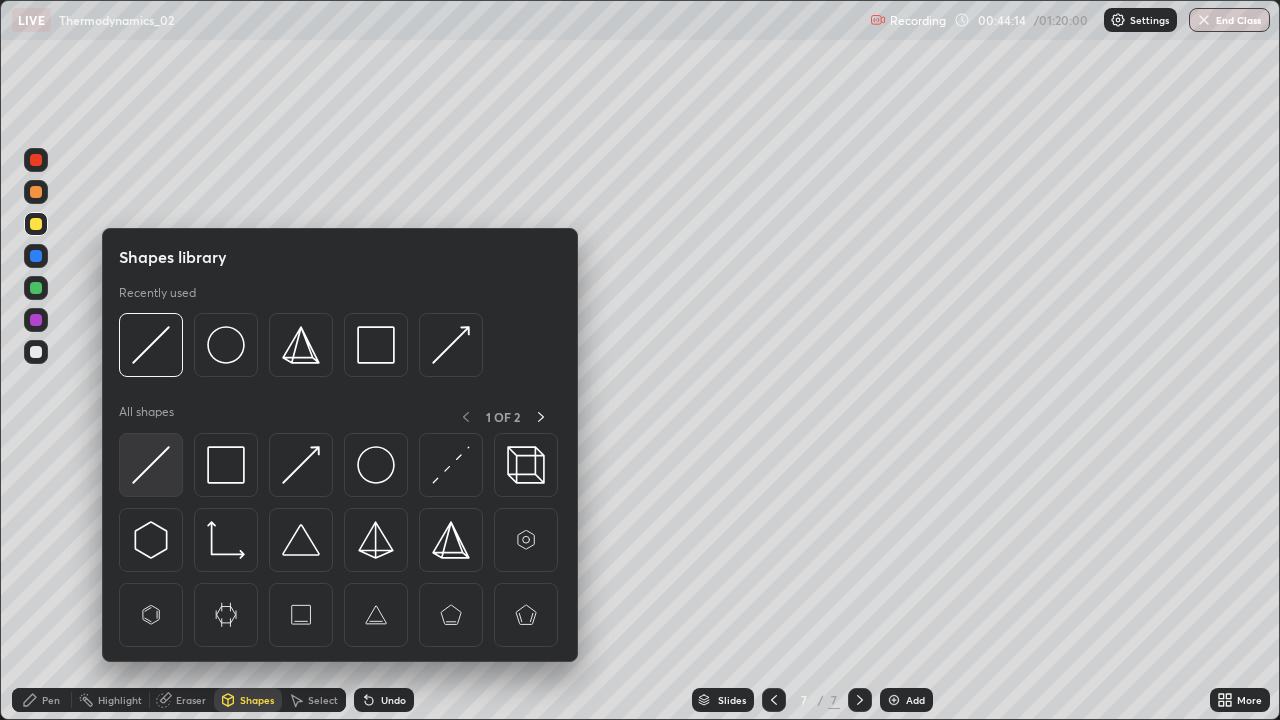 click at bounding box center (151, 465) 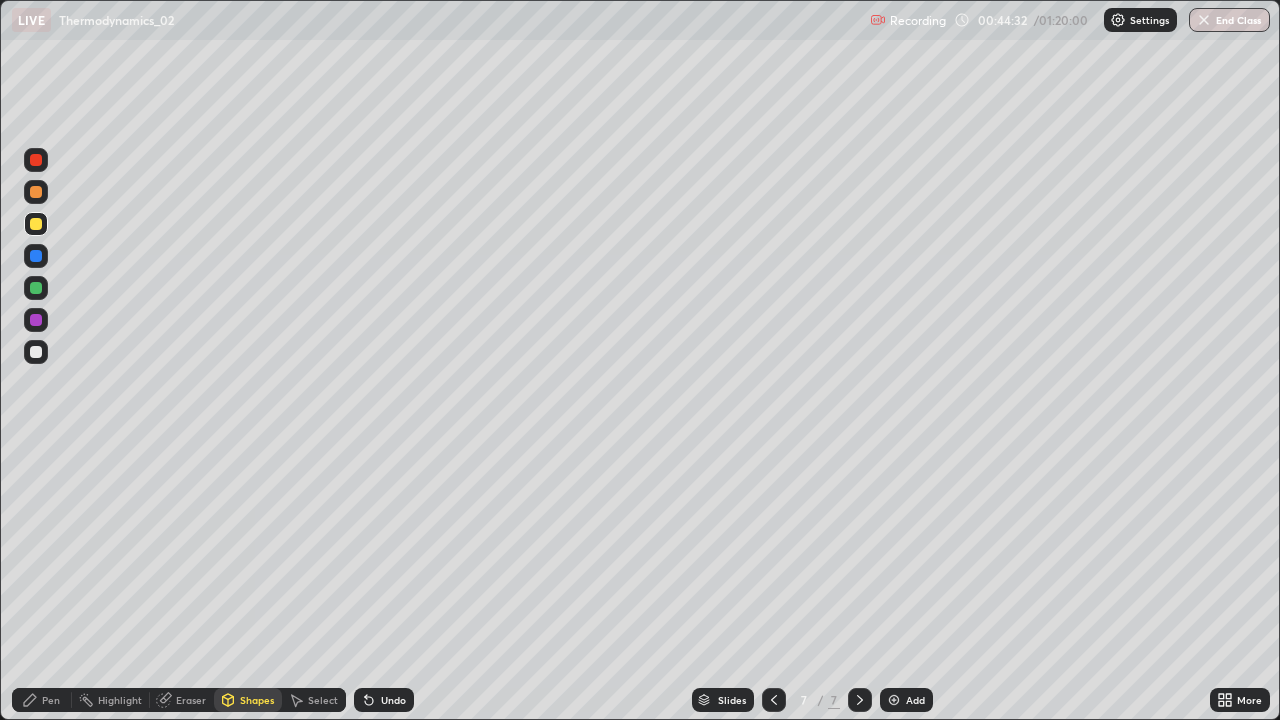 click on "Select" at bounding box center (314, 700) 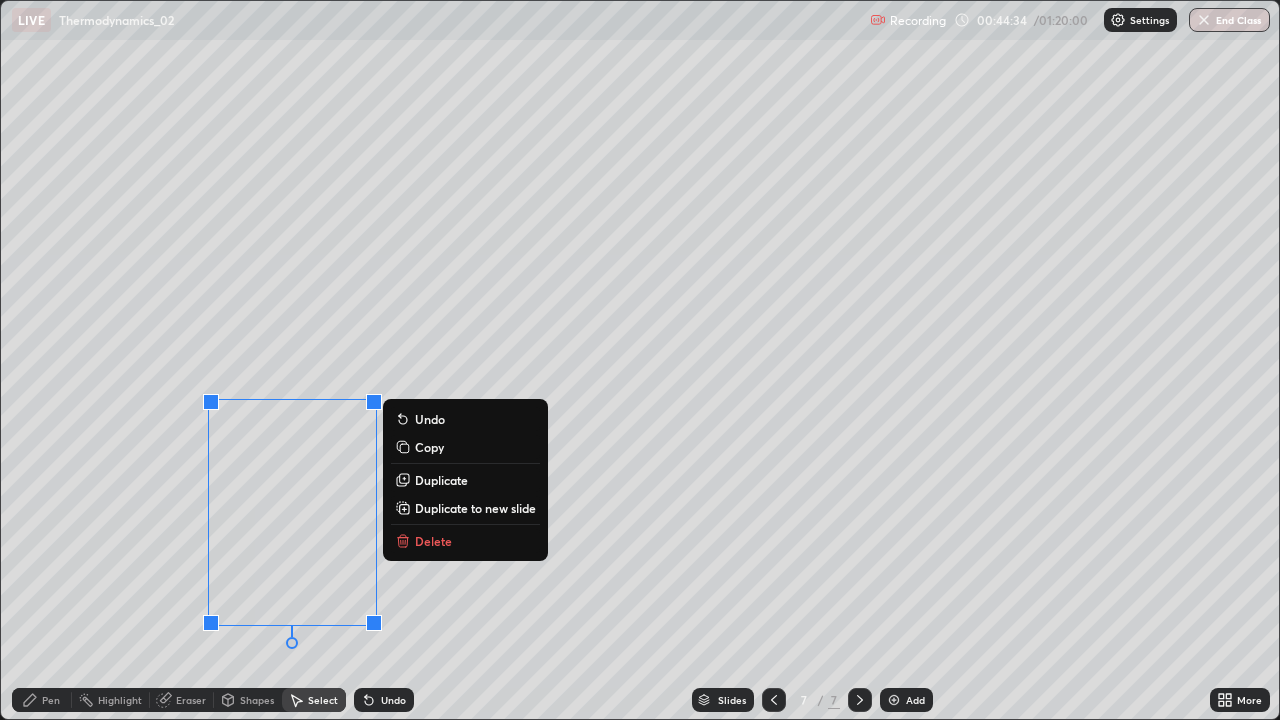 click on "Duplicate" at bounding box center [441, 480] 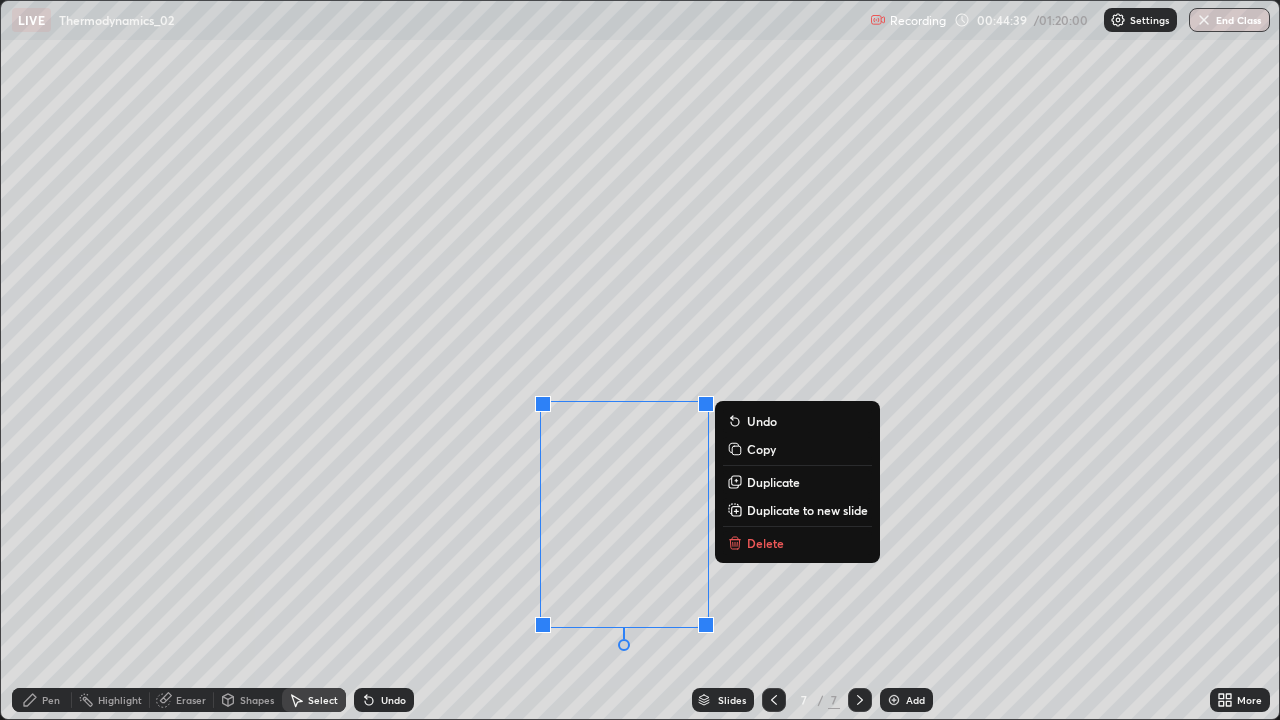 click on "0 ° Undo Copy Duplicate Duplicate to new slide Delete" at bounding box center (640, 360) 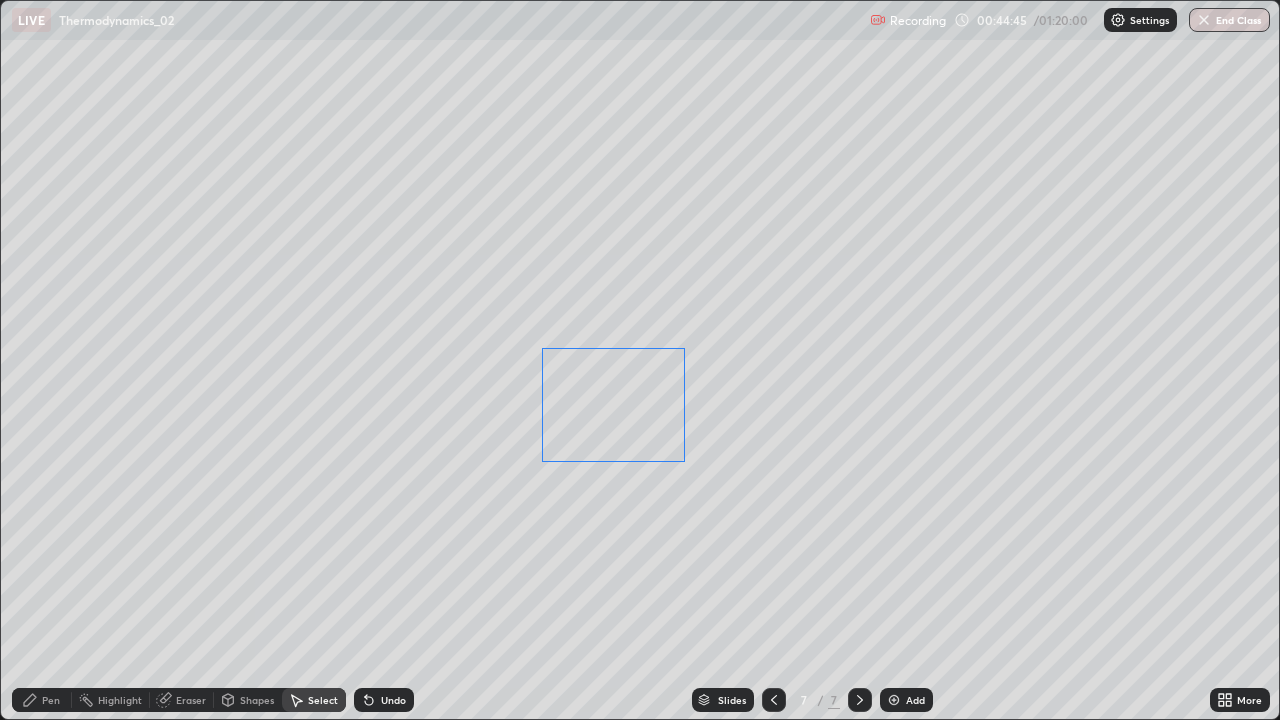click on "0 ° Undo Copy Duplicate Duplicate to new slide Delete" at bounding box center [640, 360] 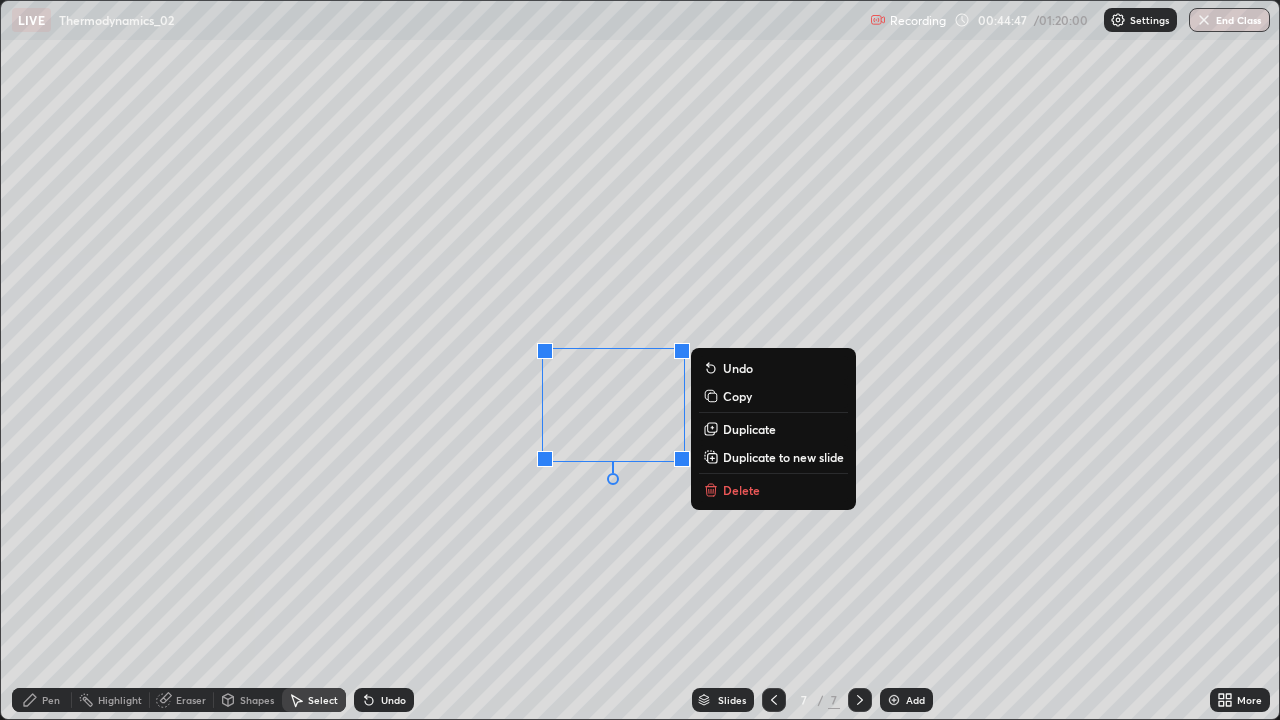click on "0 ° Undo Copy Duplicate Duplicate to new slide Delete" at bounding box center (640, 360) 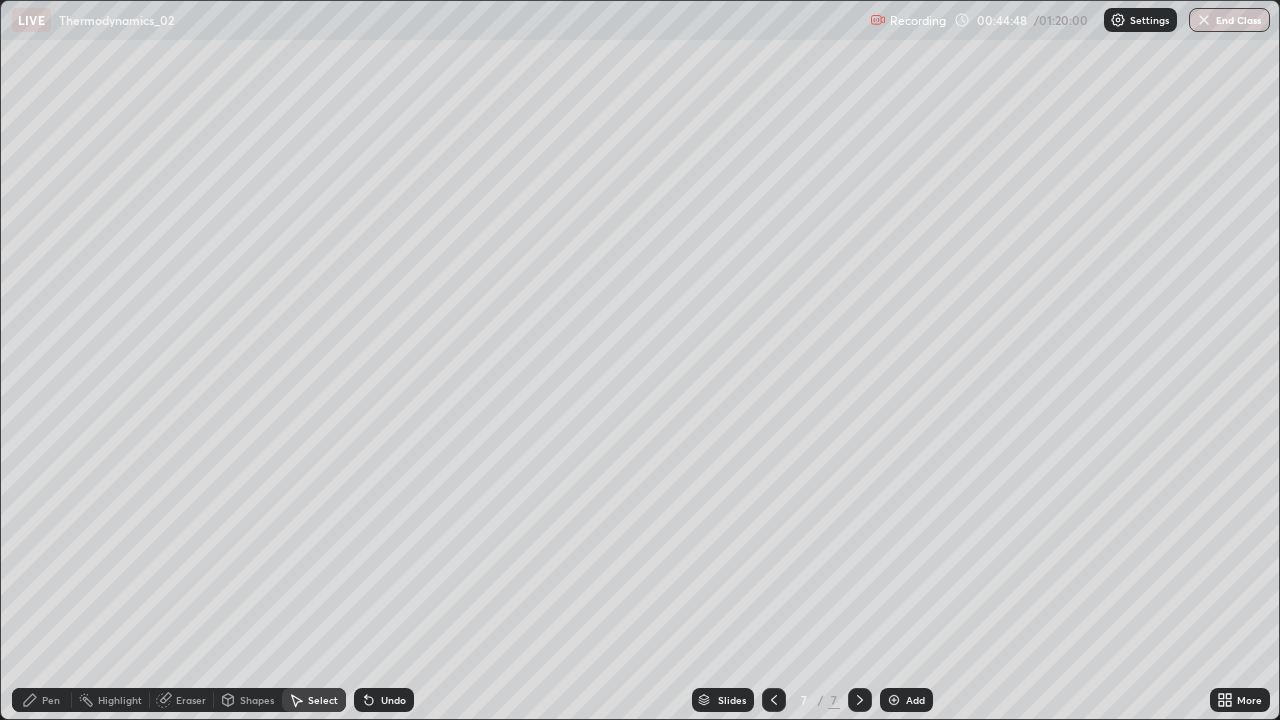 click 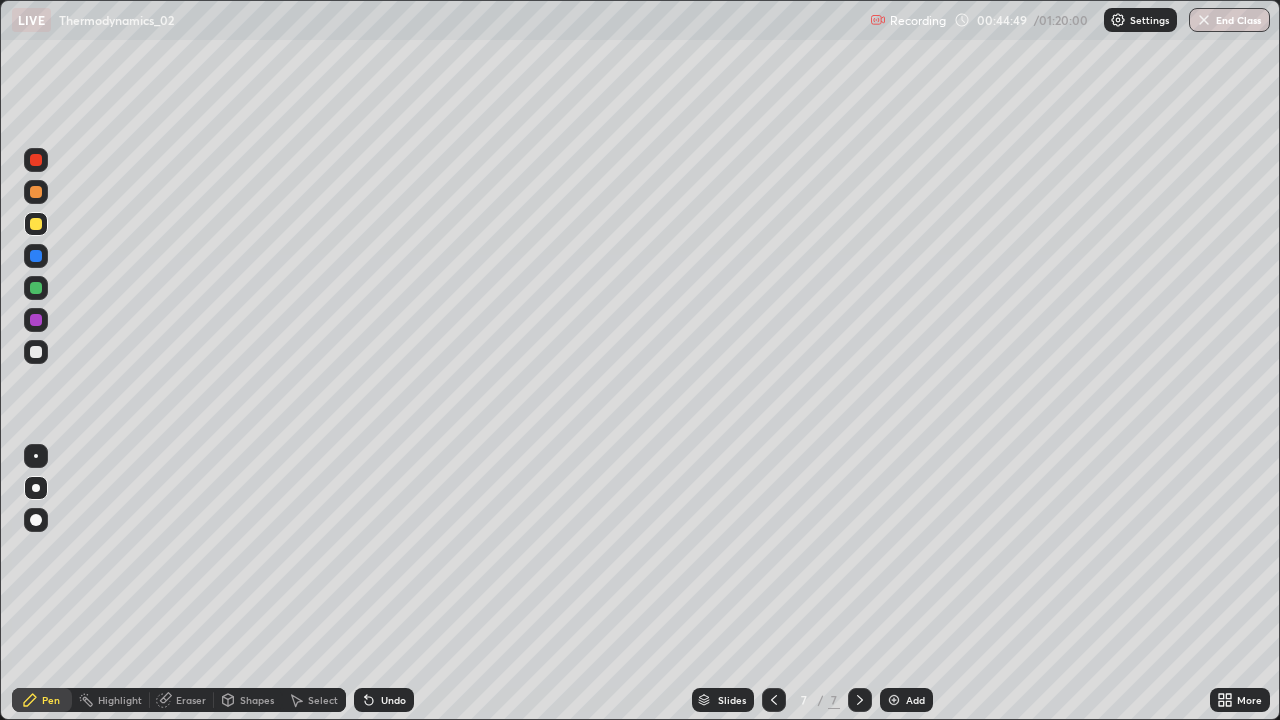 click at bounding box center (36, 320) 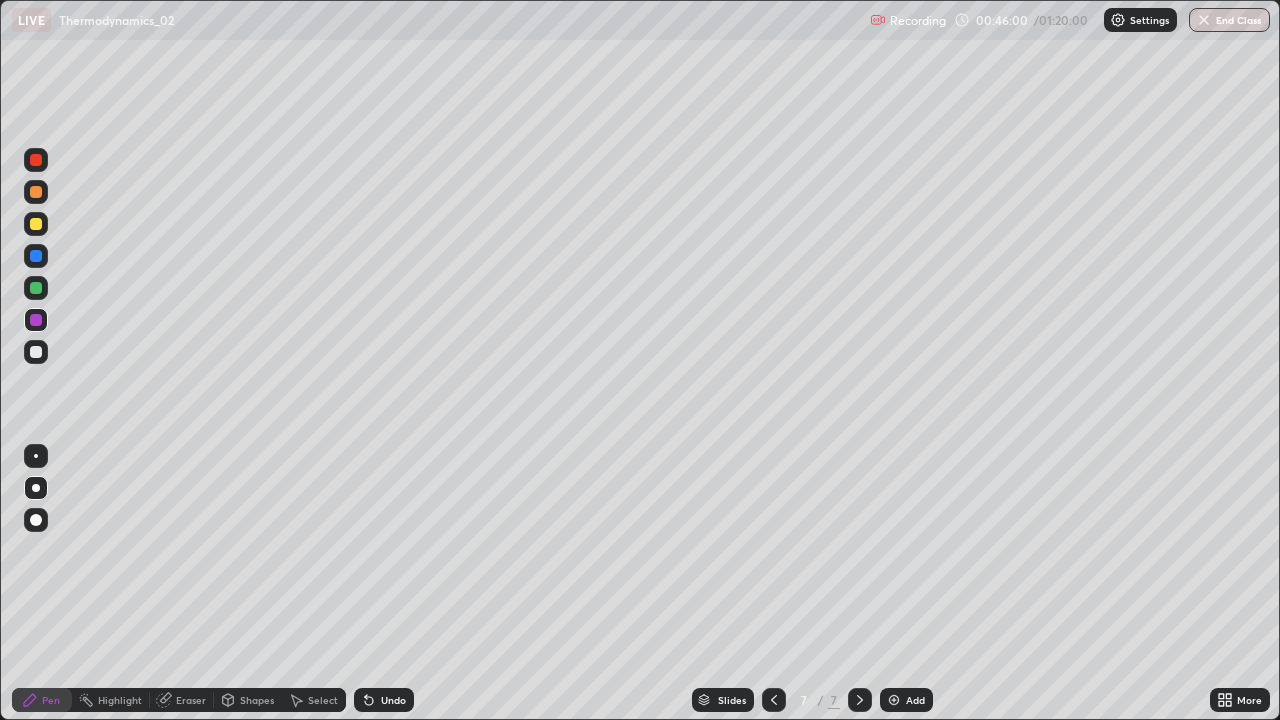 click at bounding box center (36, 352) 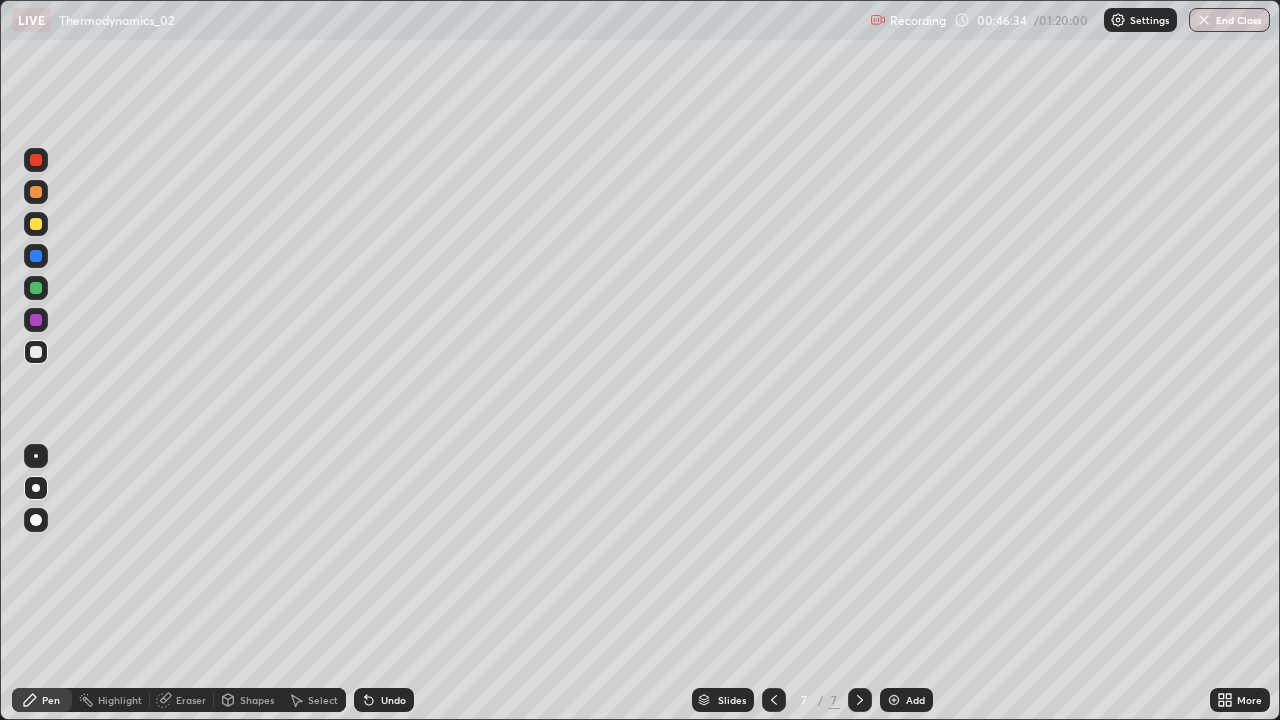 click on "Eraser" at bounding box center (191, 700) 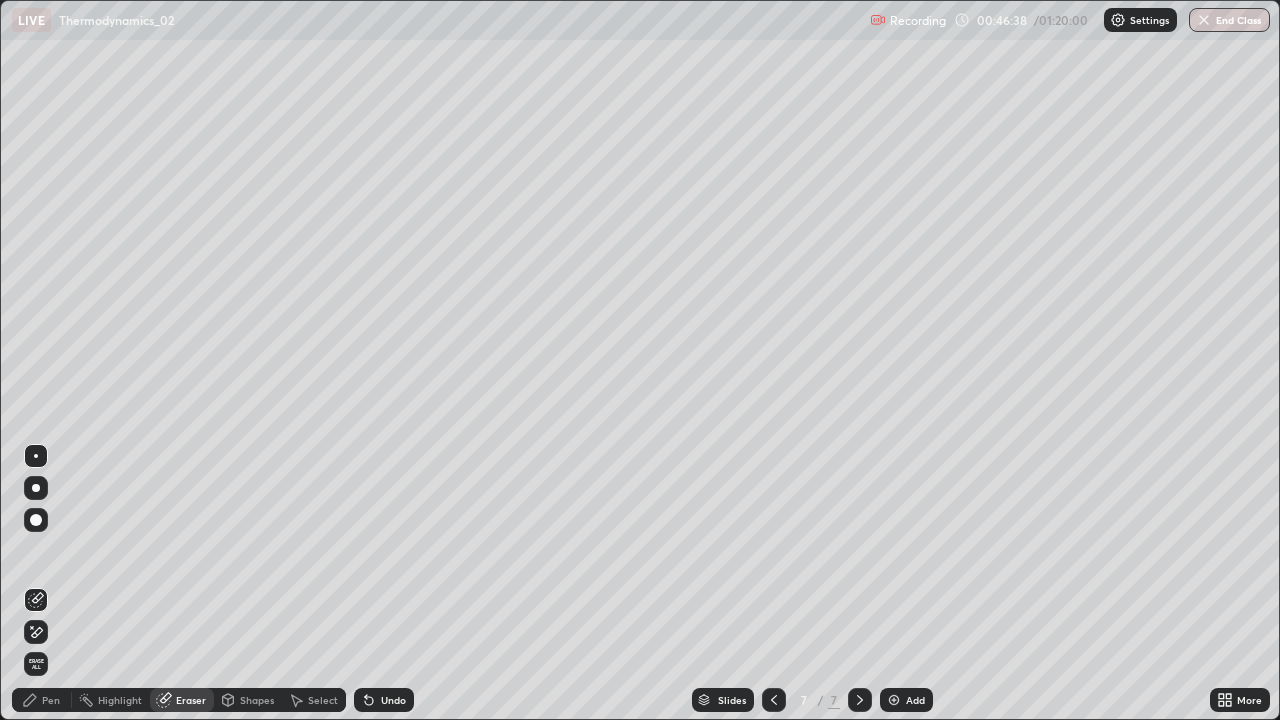 click on "Pen" at bounding box center (42, 700) 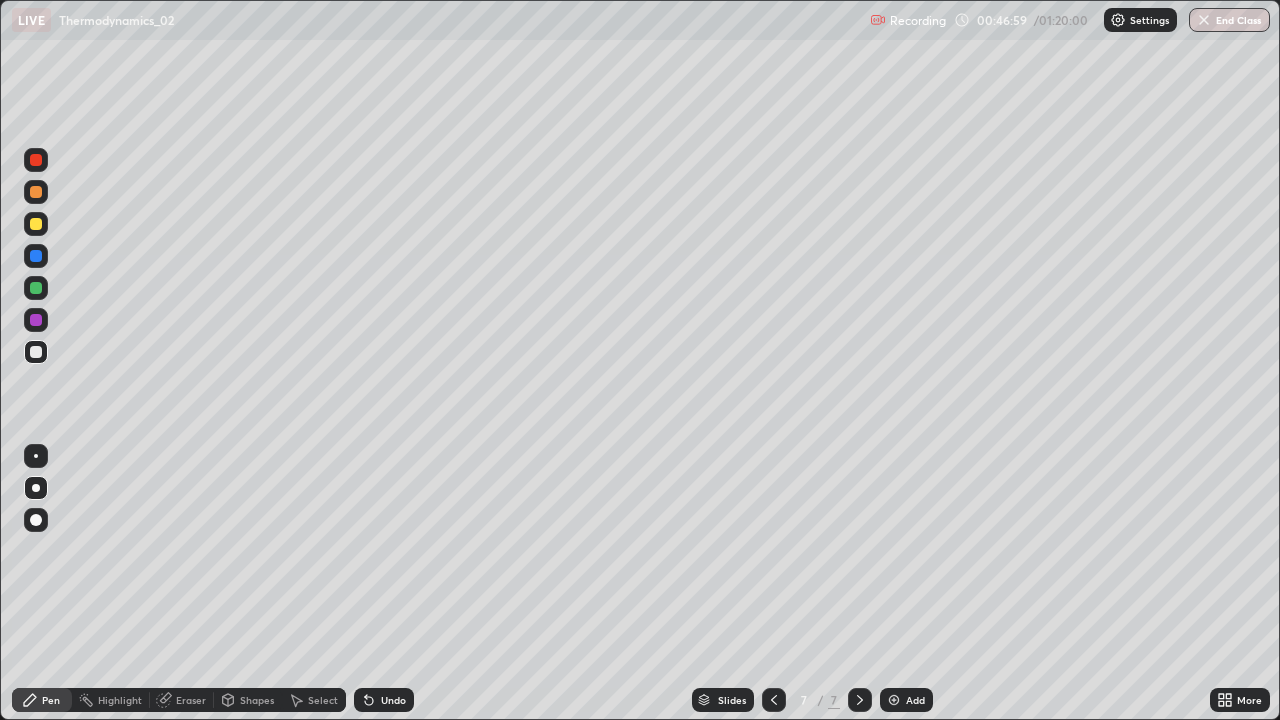 click at bounding box center (36, 288) 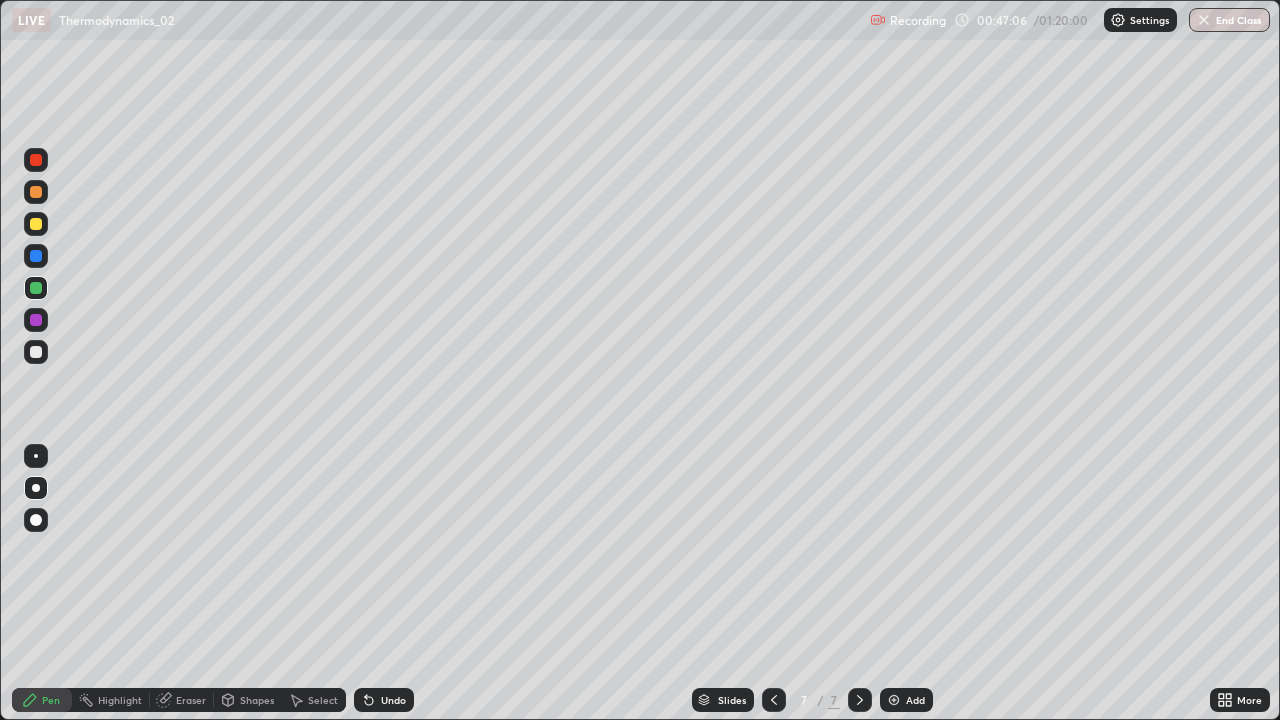 click 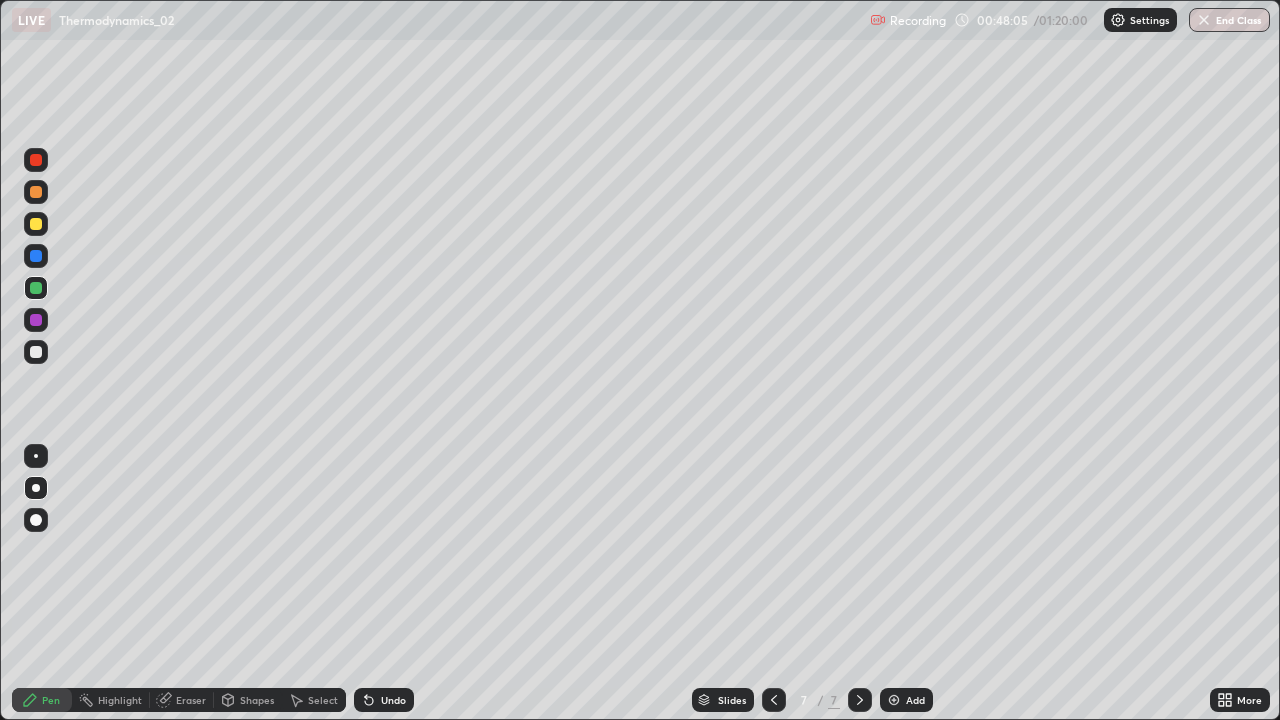 click on "Undo" at bounding box center [393, 700] 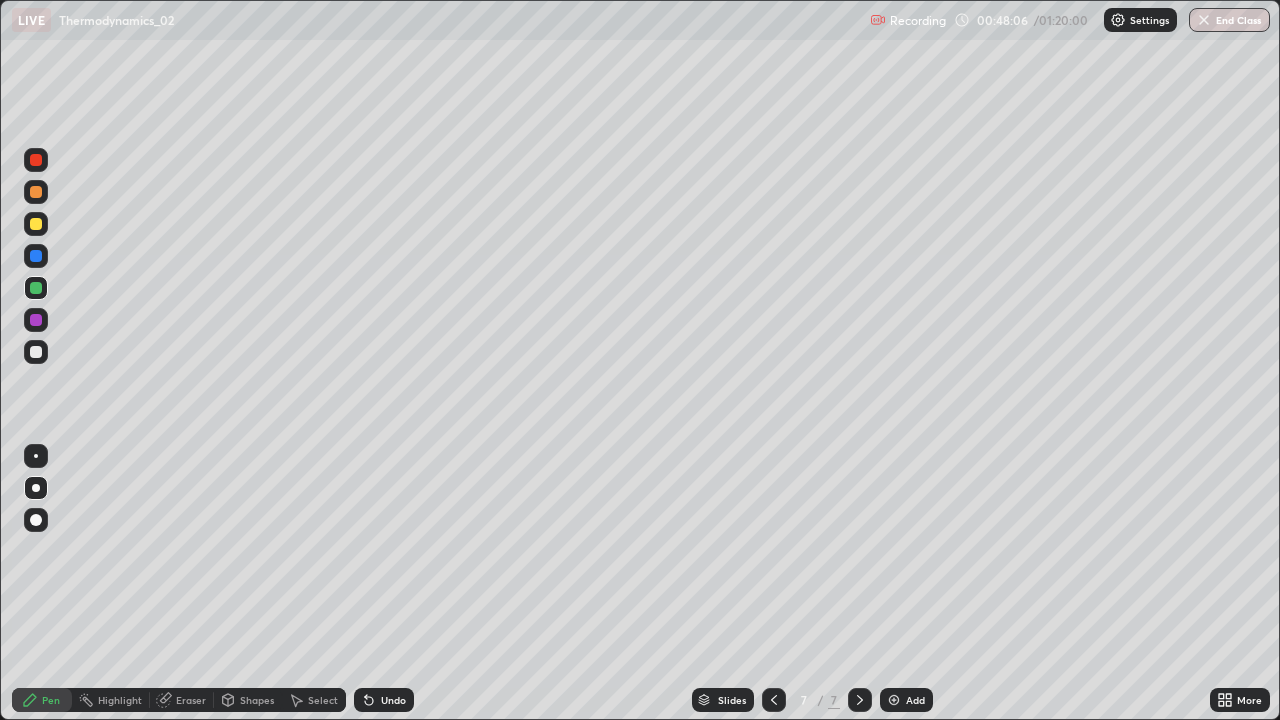 click on "Undo" at bounding box center (393, 700) 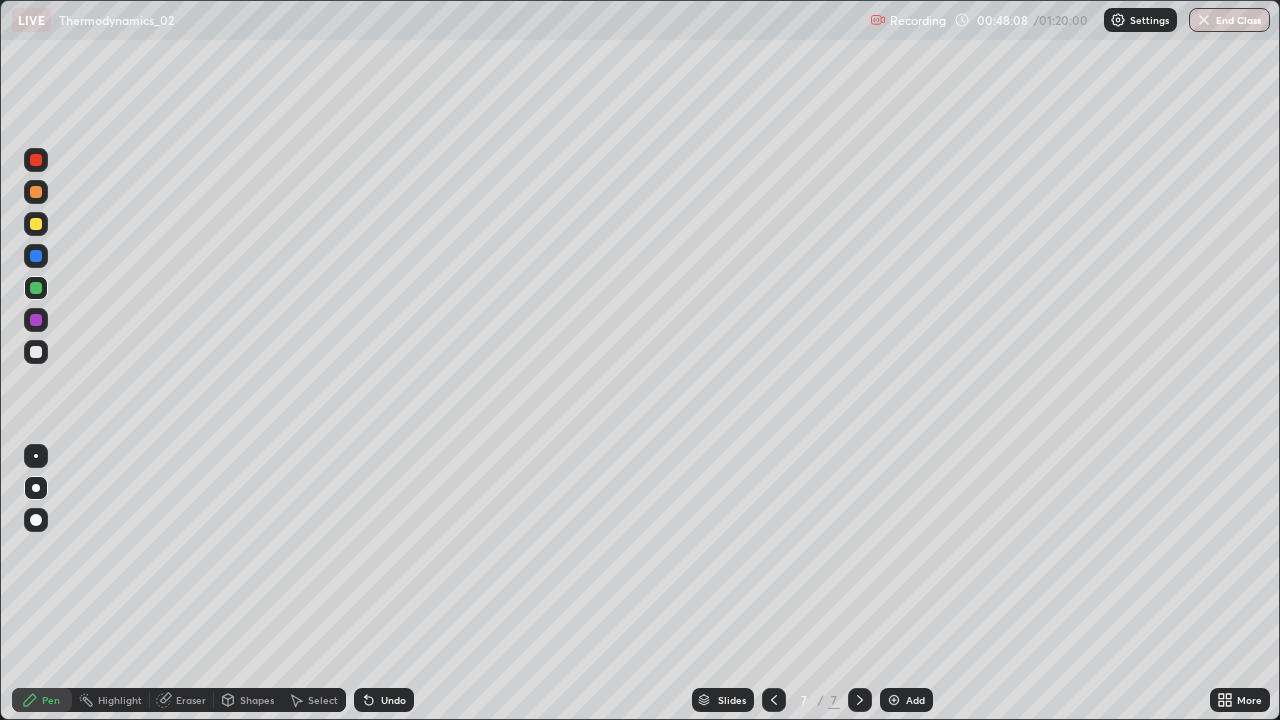 click 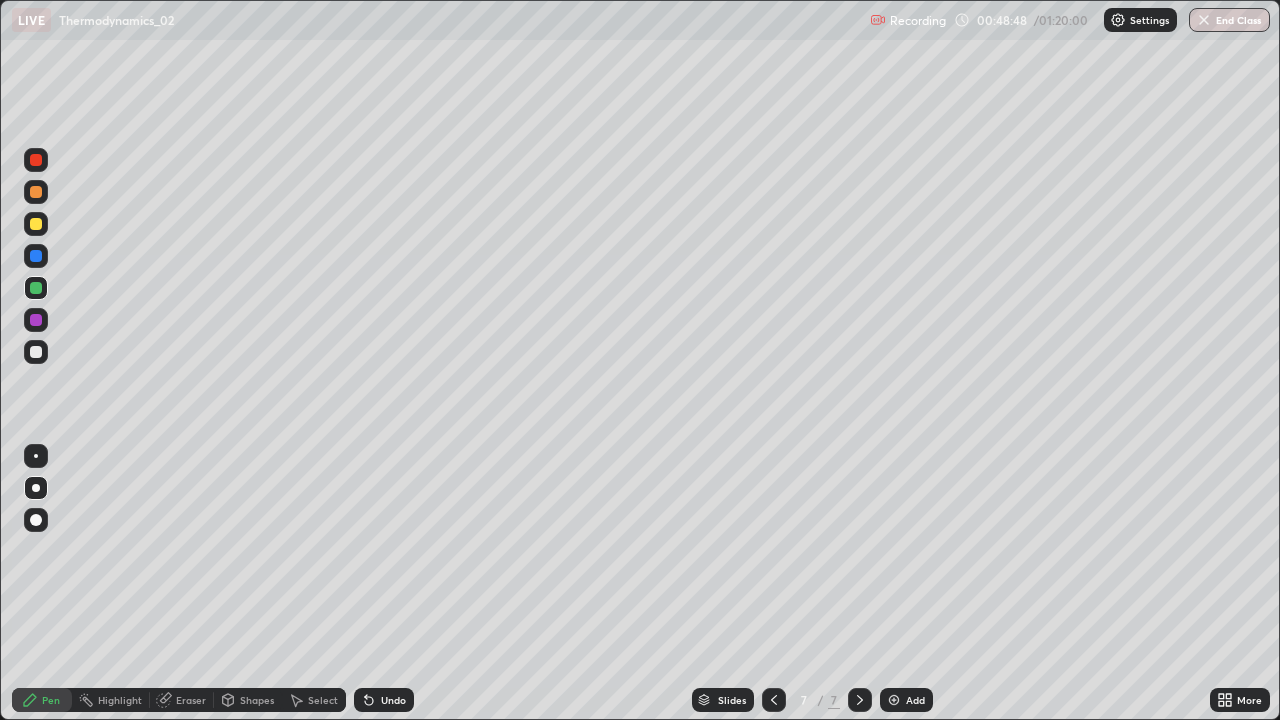 click at bounding box center (36, 192) 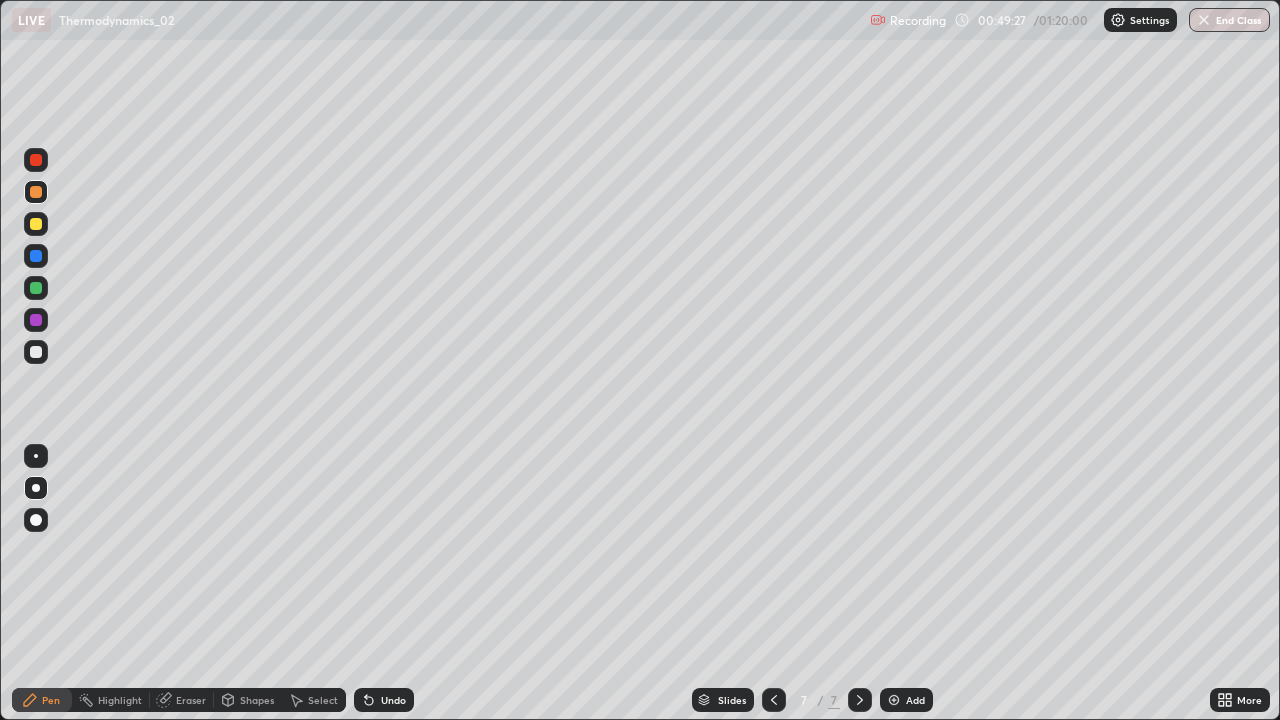 click on "Undo" at bounding box center (384, 700) 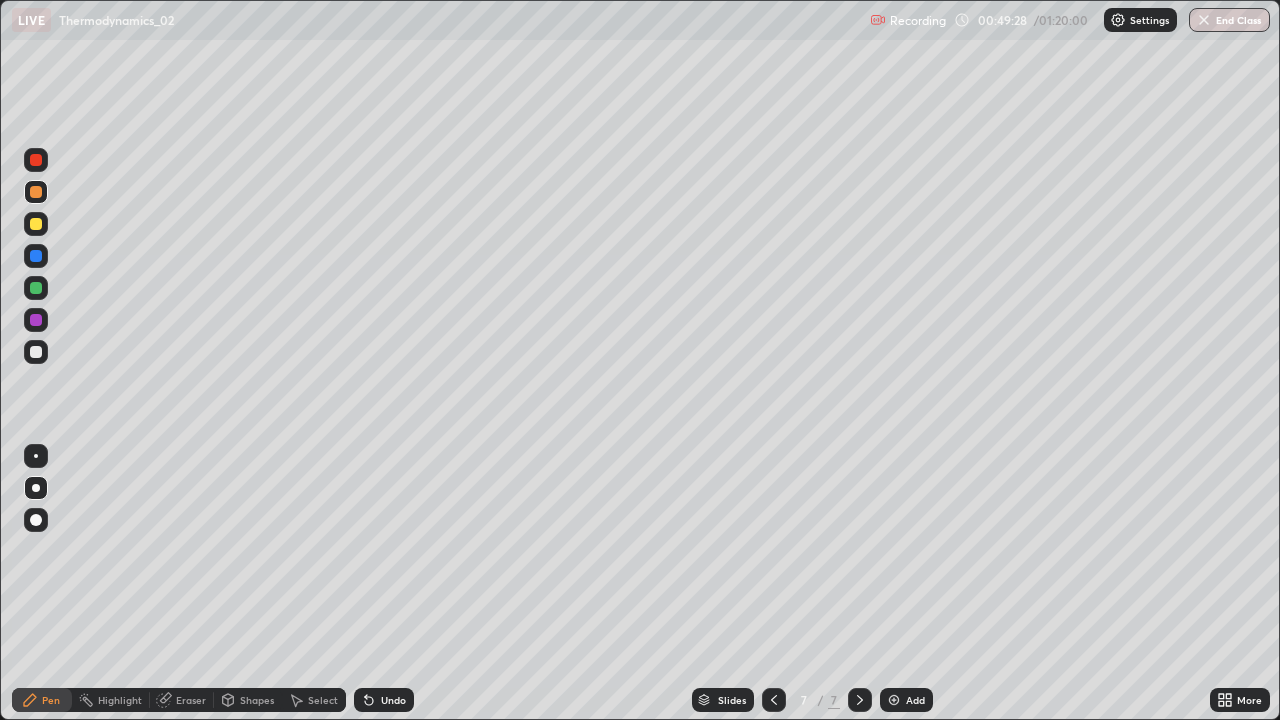 click 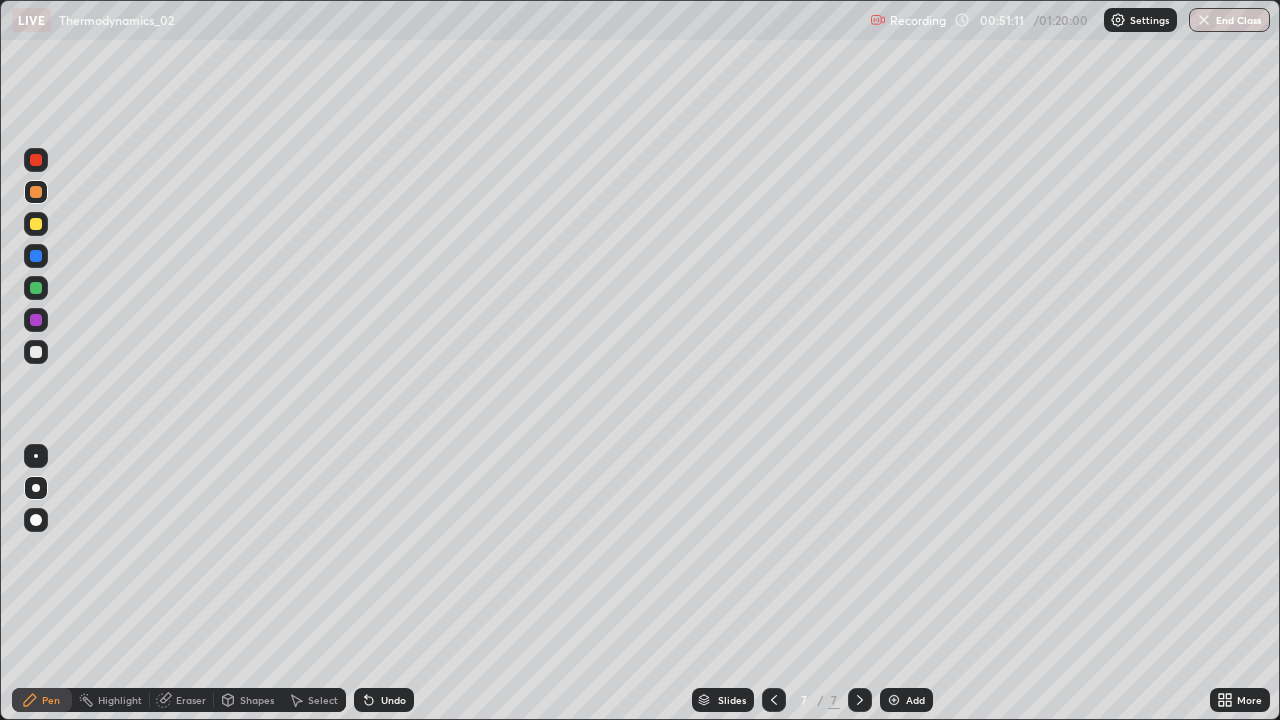 click on "Add" at bounding box center [915, 700] 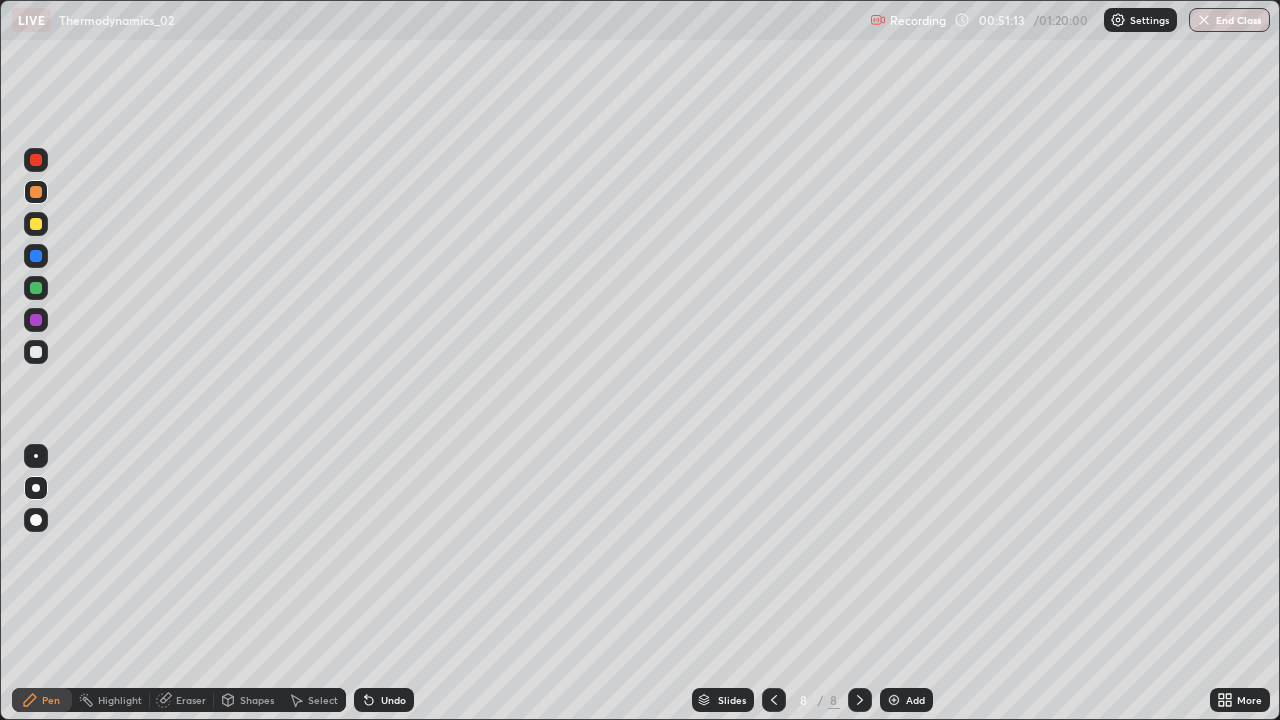click at bounding box center [36, 192] 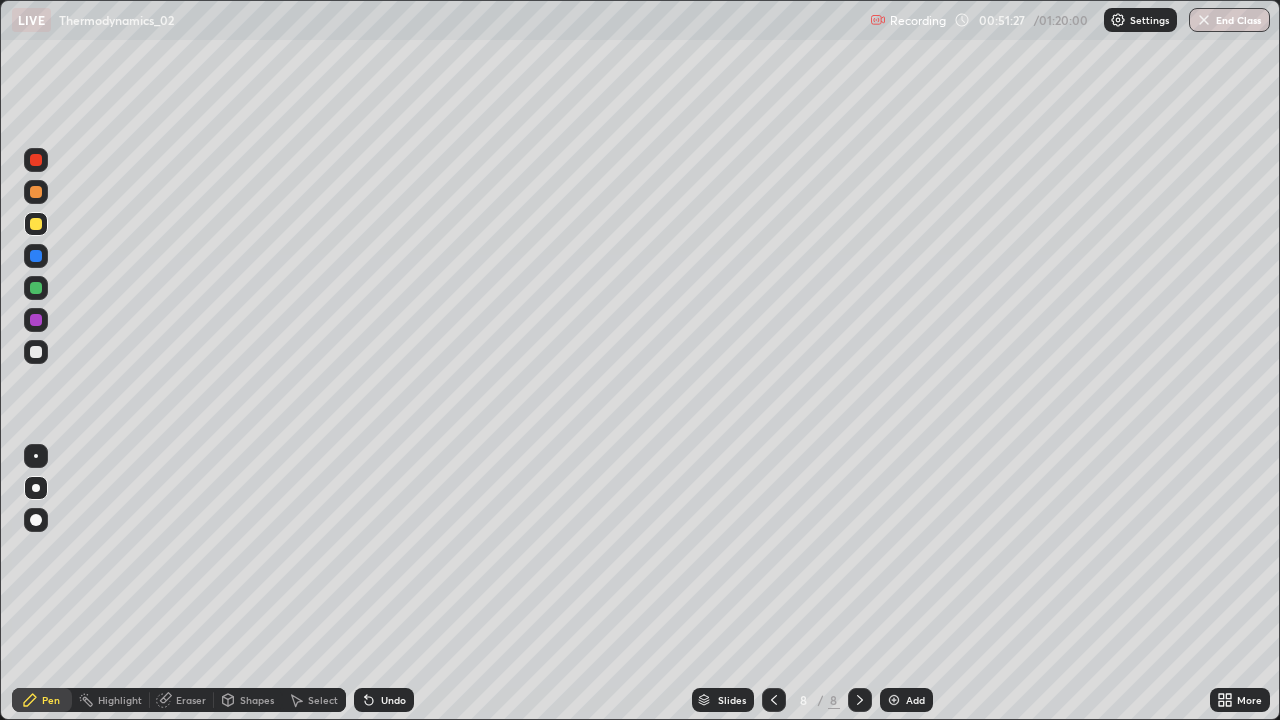 click at bounding box center (36, 256) 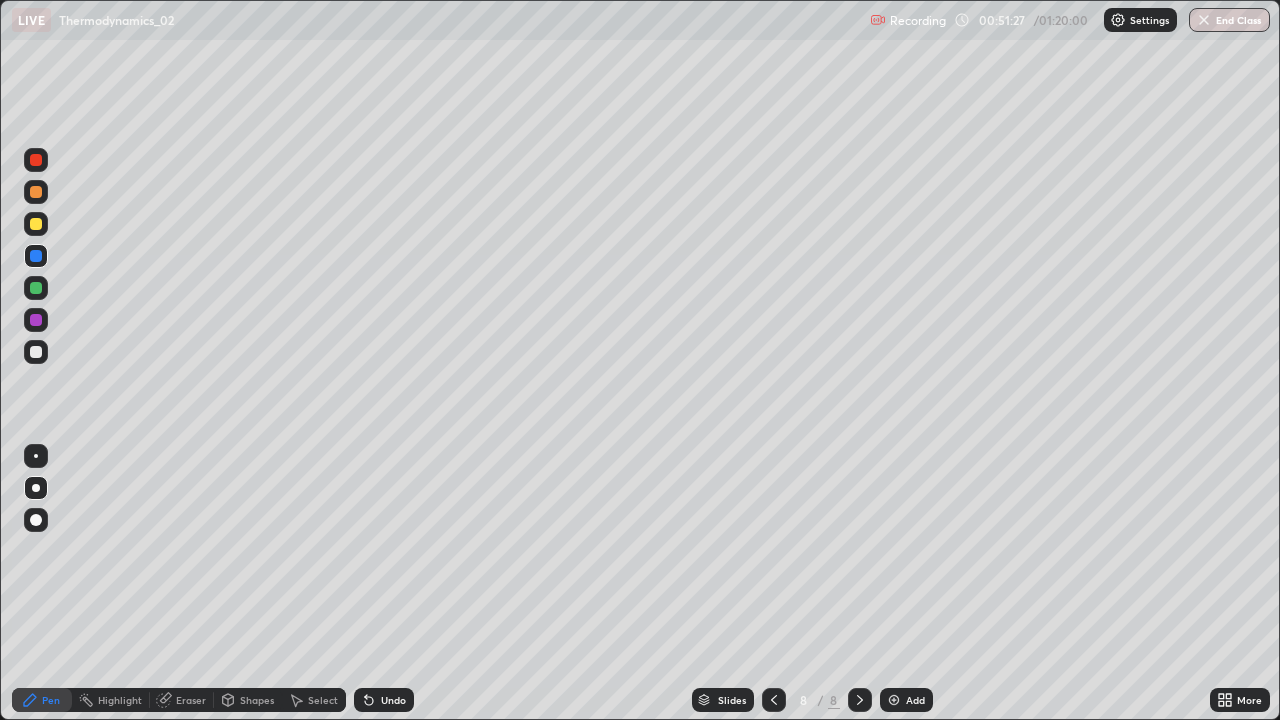 click at bounding box center [36, 352] 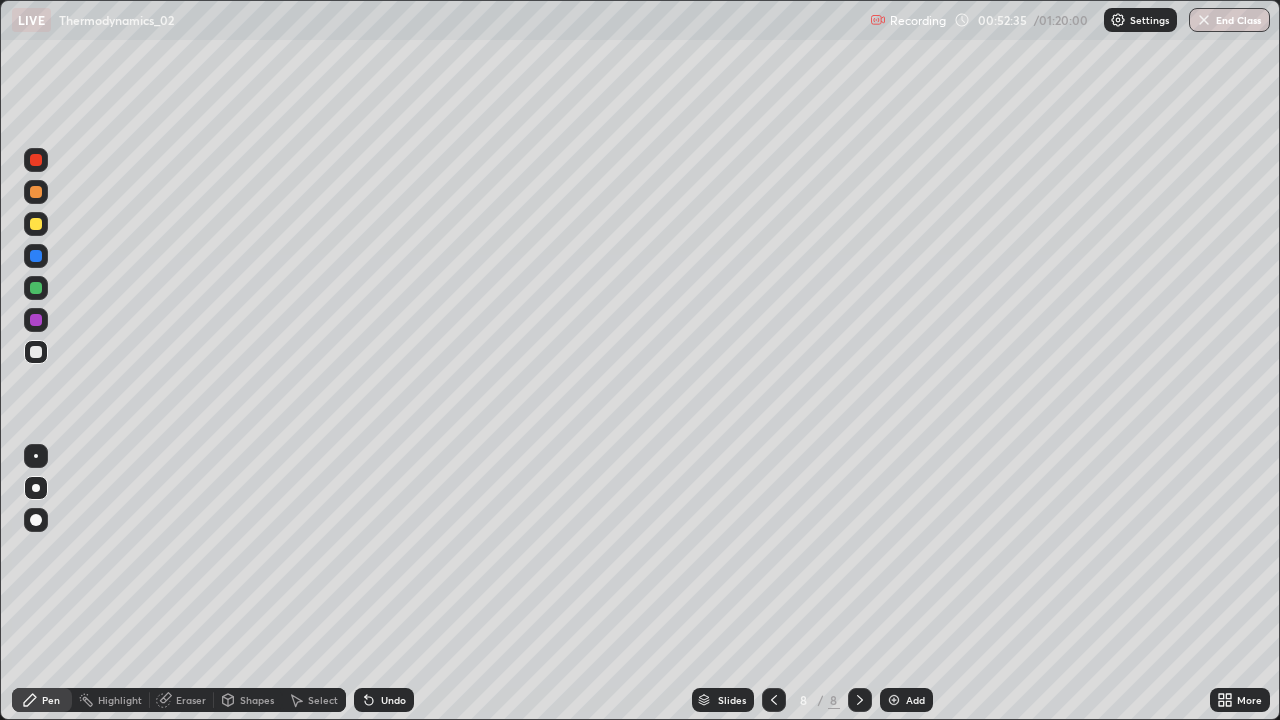 click at bounding box center (36, 320) 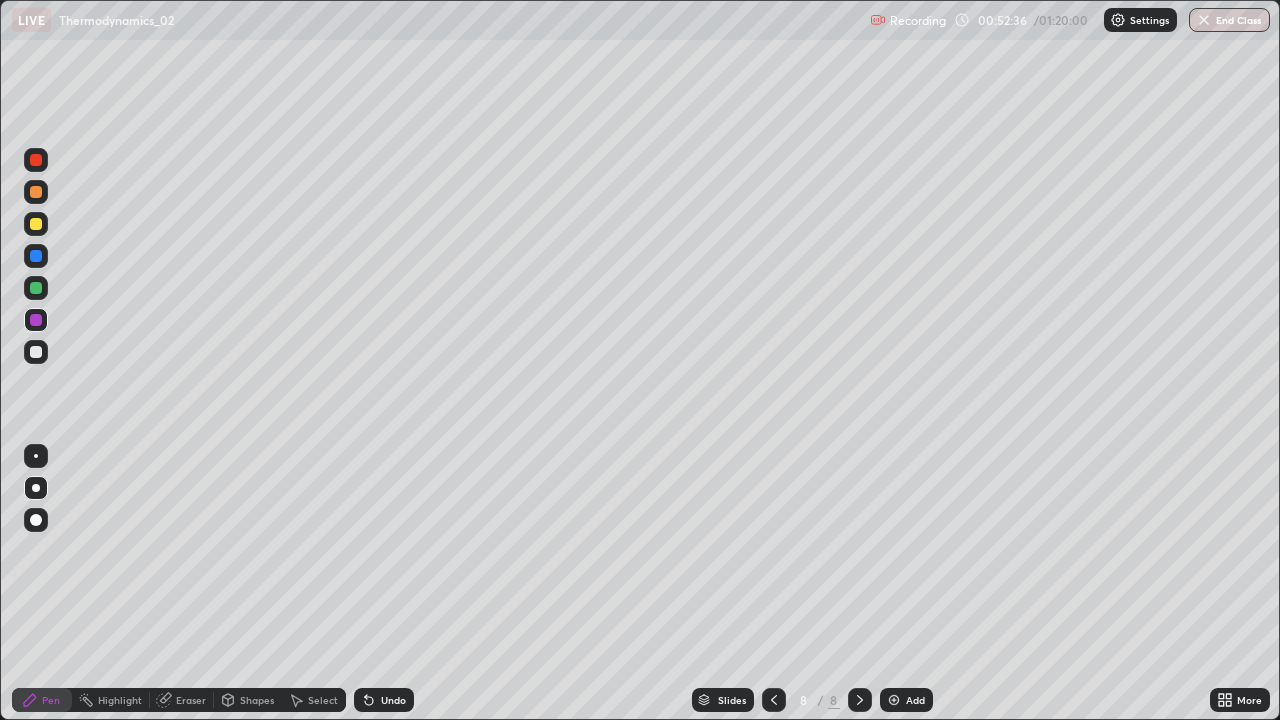 click at bounding box center [36, 224] 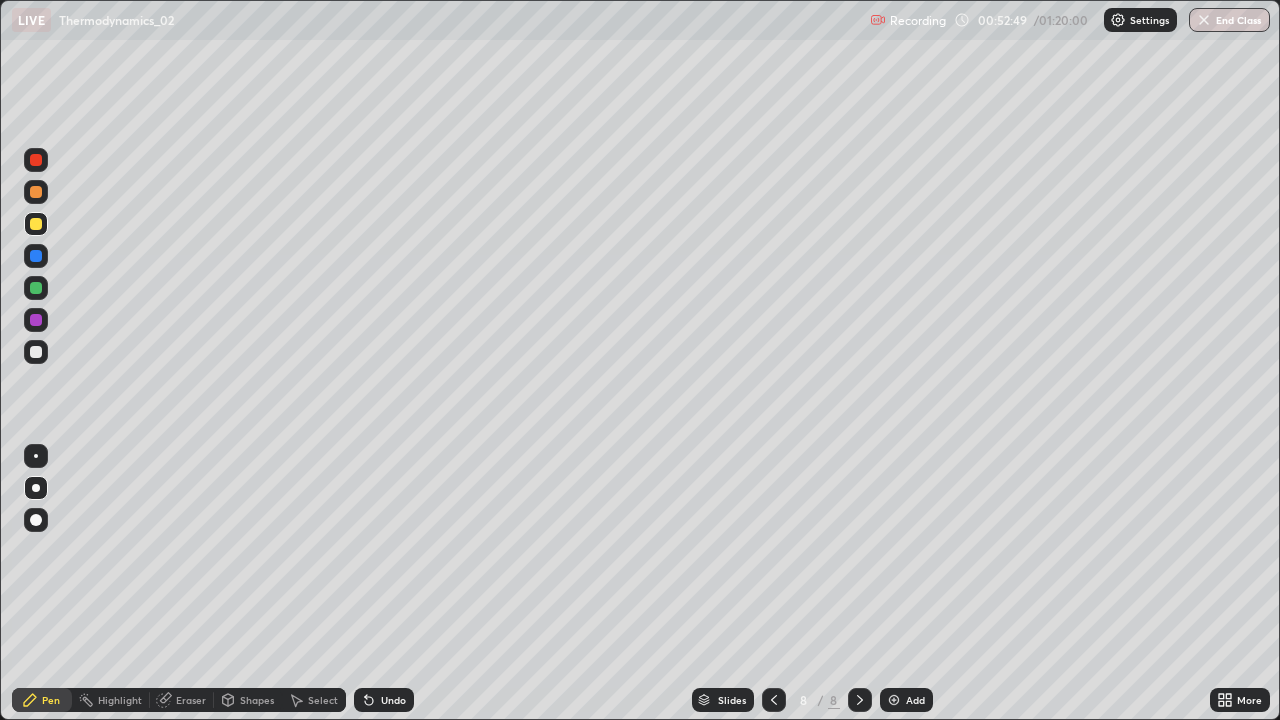 click at bounding box center (36, 352) 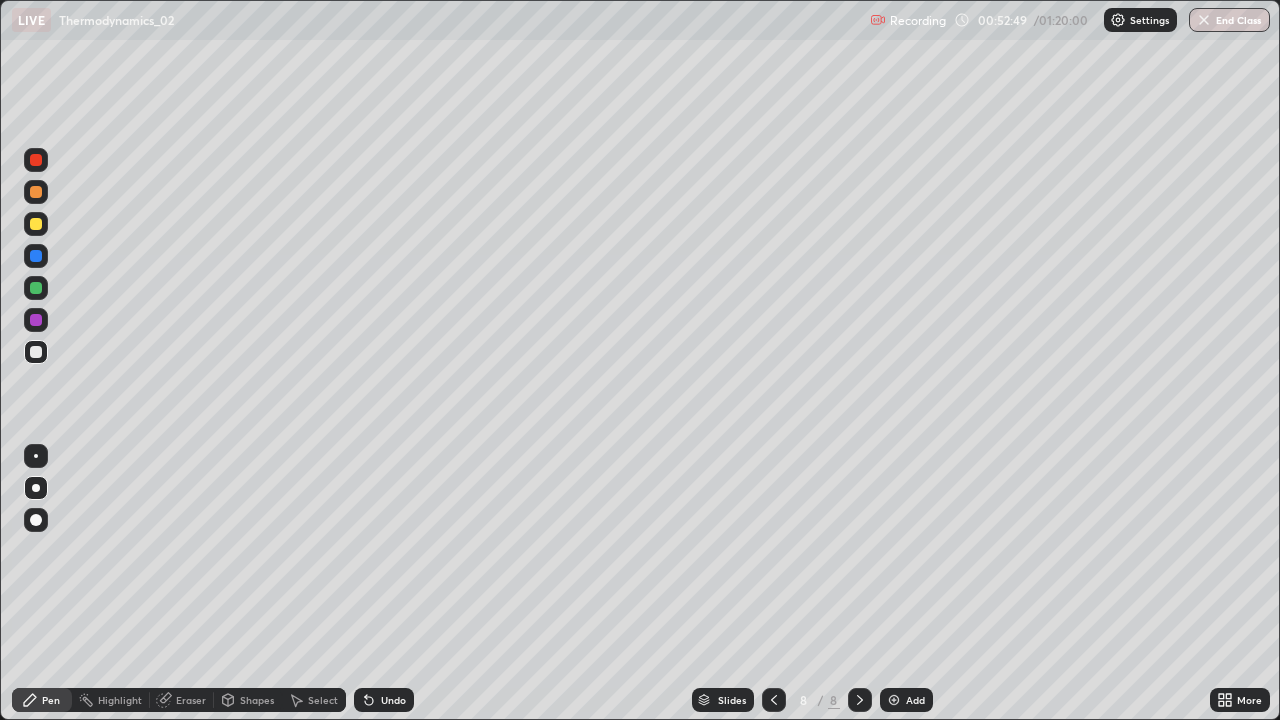 click at bounding box center [36, 288] 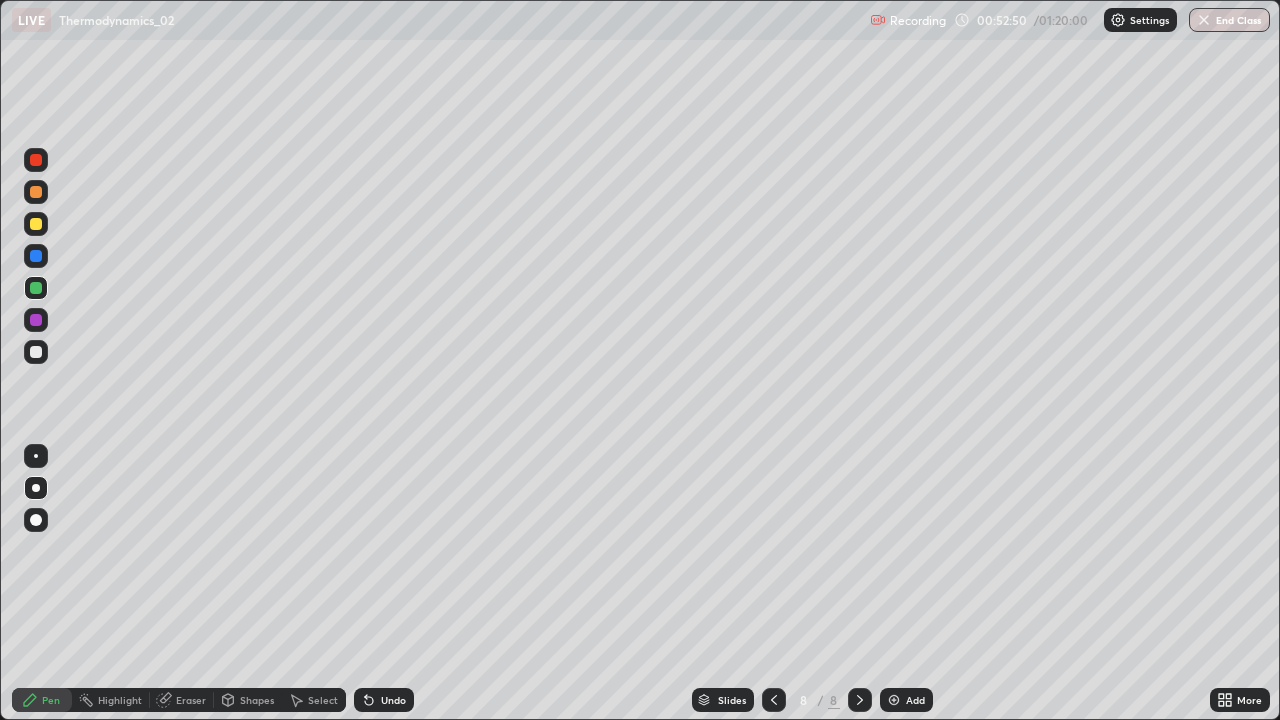 click at bounding box center (36, 320) 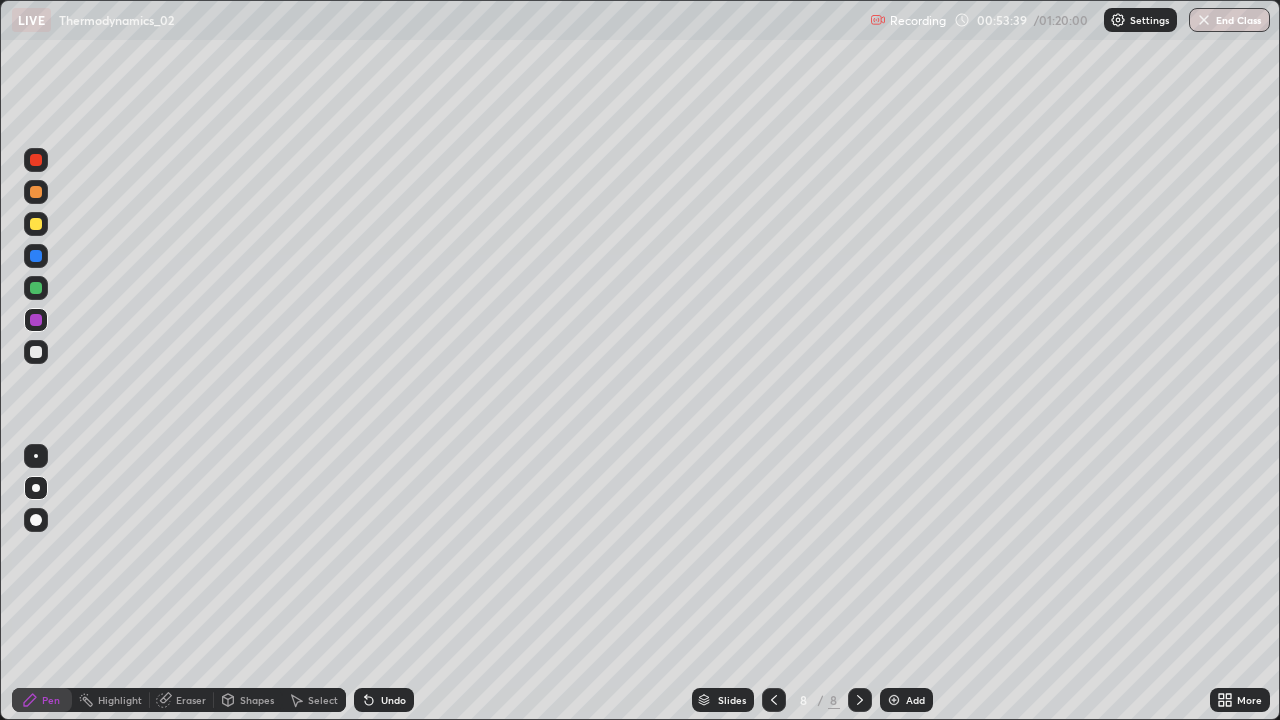 click at bounding box center (36, 224) 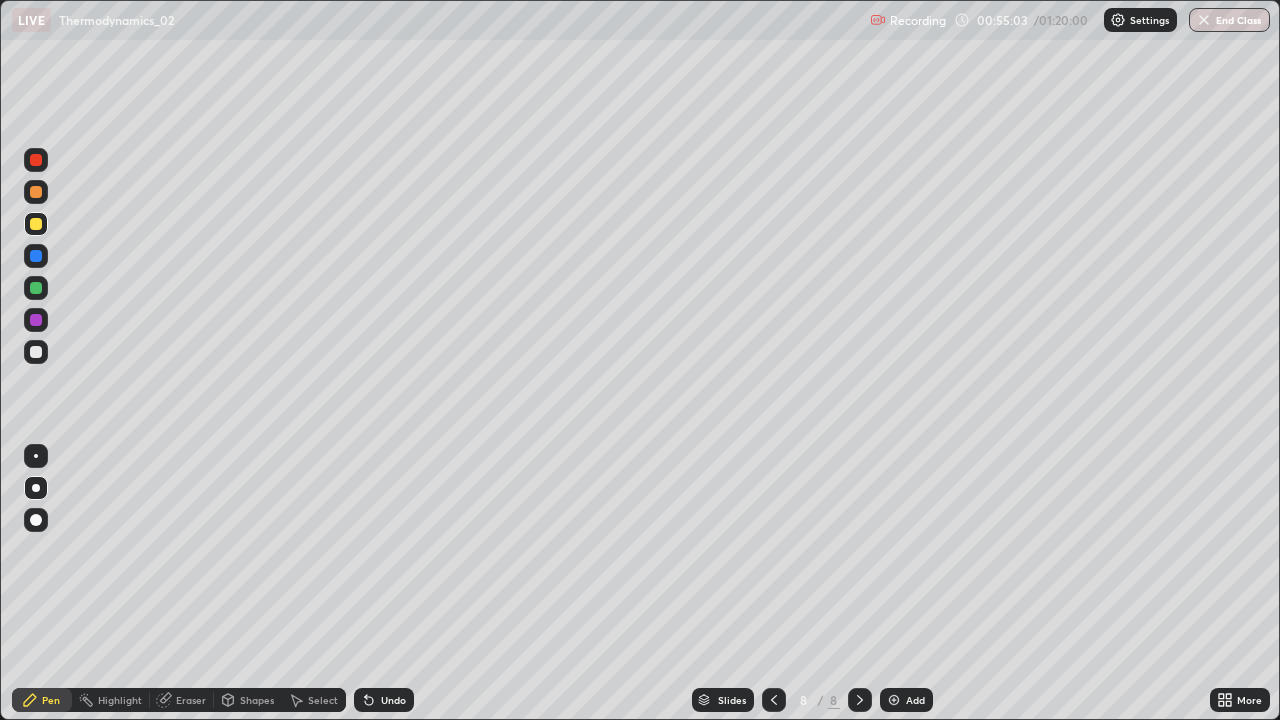 click at bounding box center (36, 320) 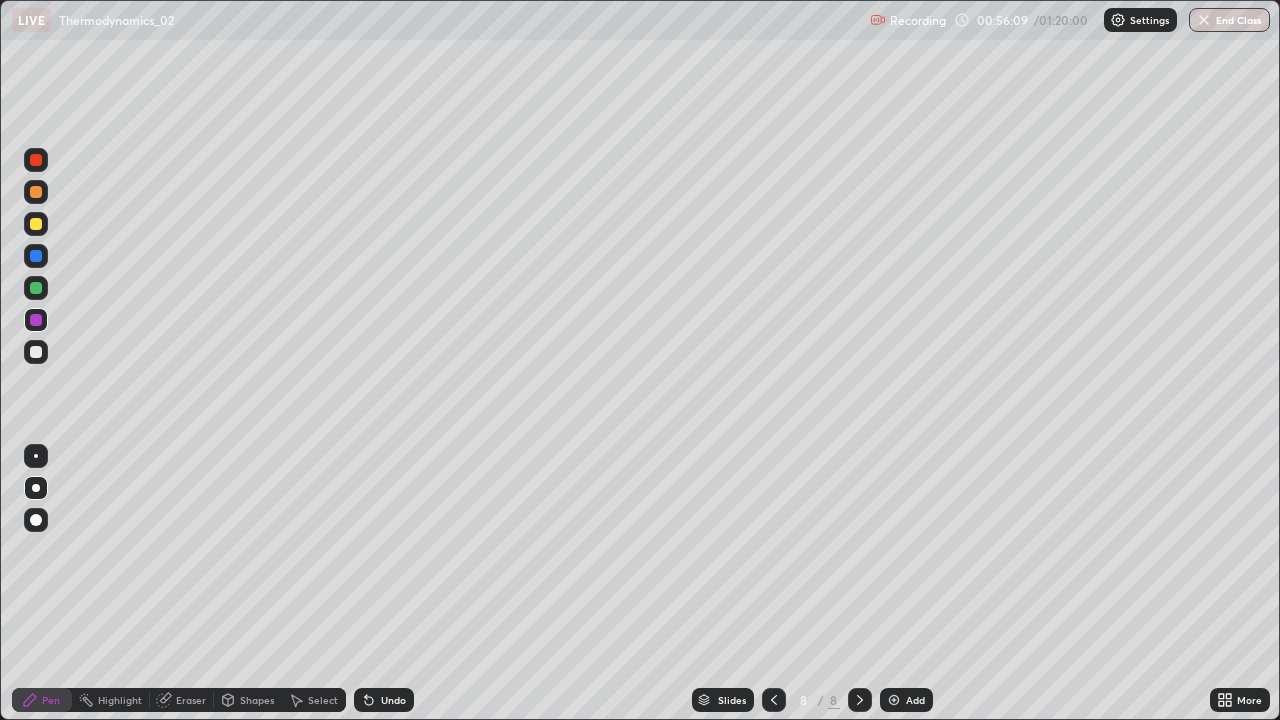click at bounding box center [36, 352] 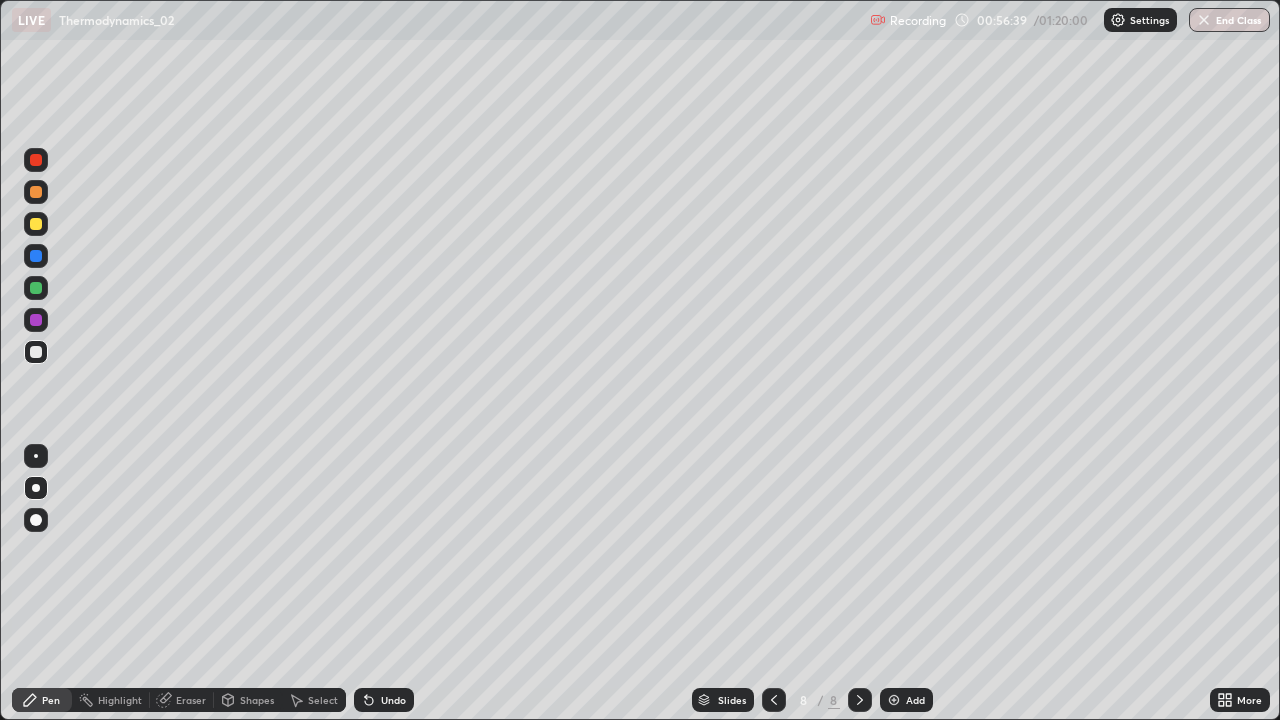 click at bounding box center [36, 320] 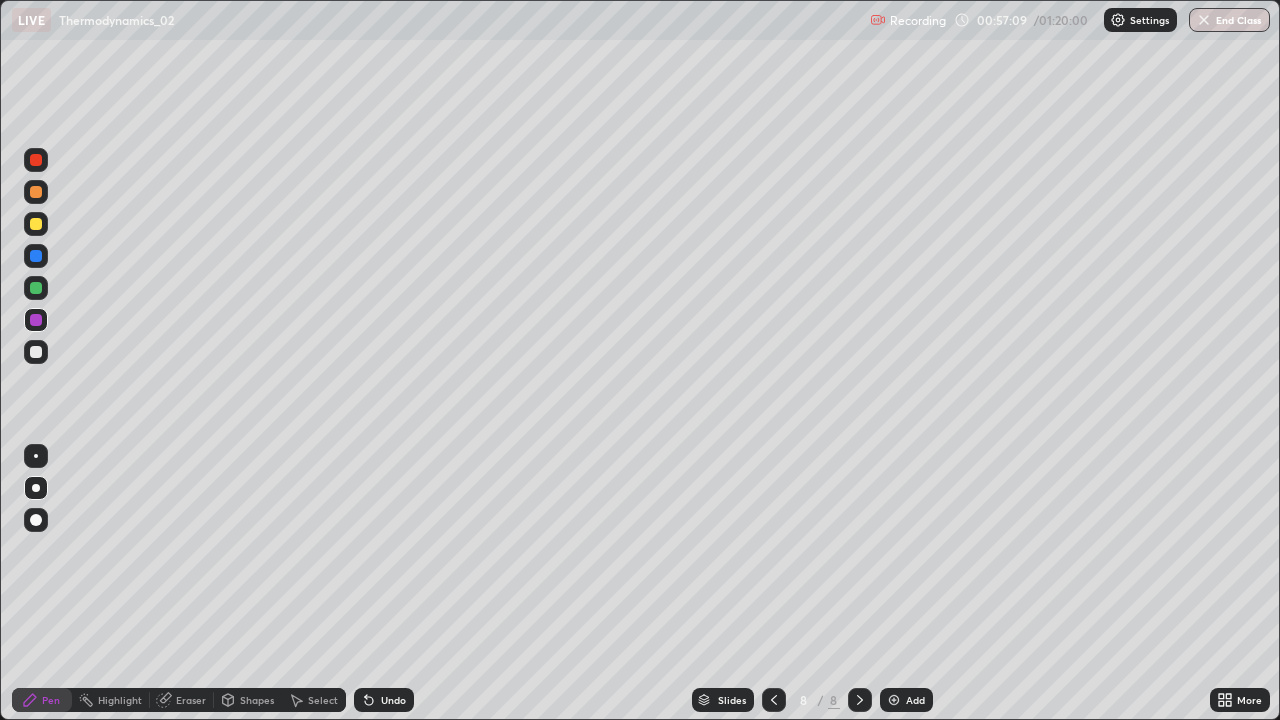click at bounding box center [36, 352] 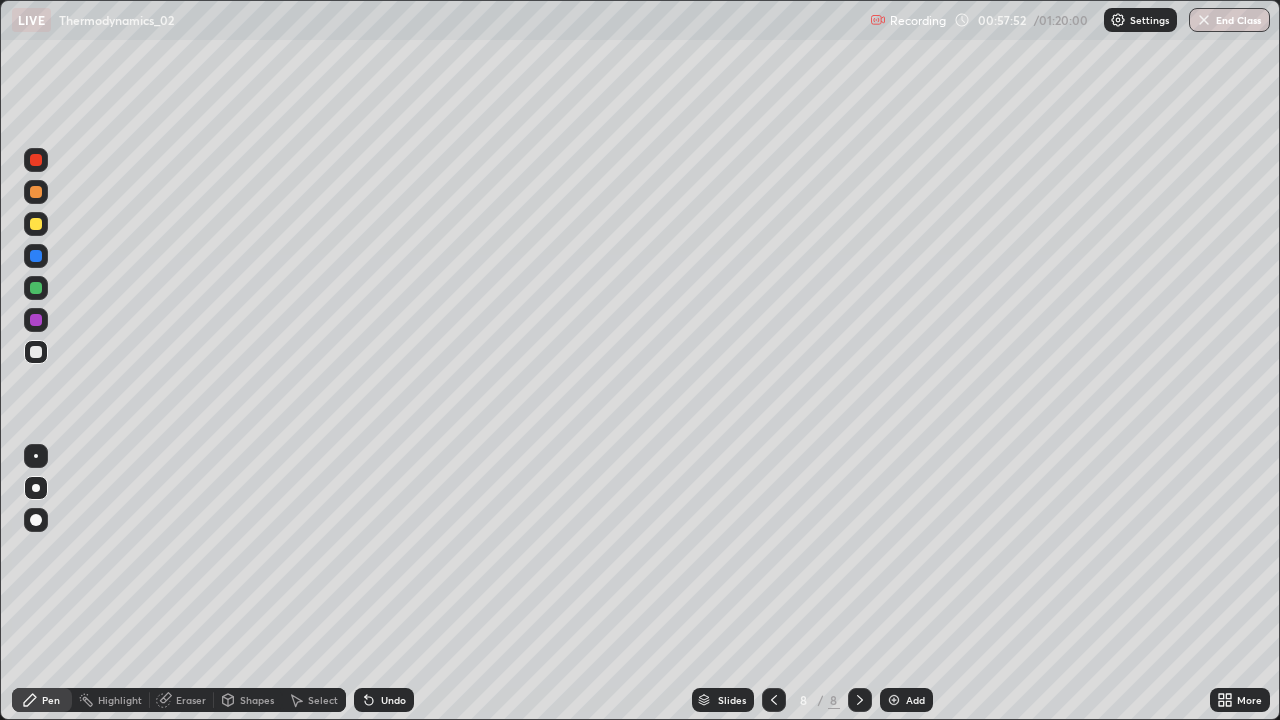 click on "Add" at bounding box center (906, 700) 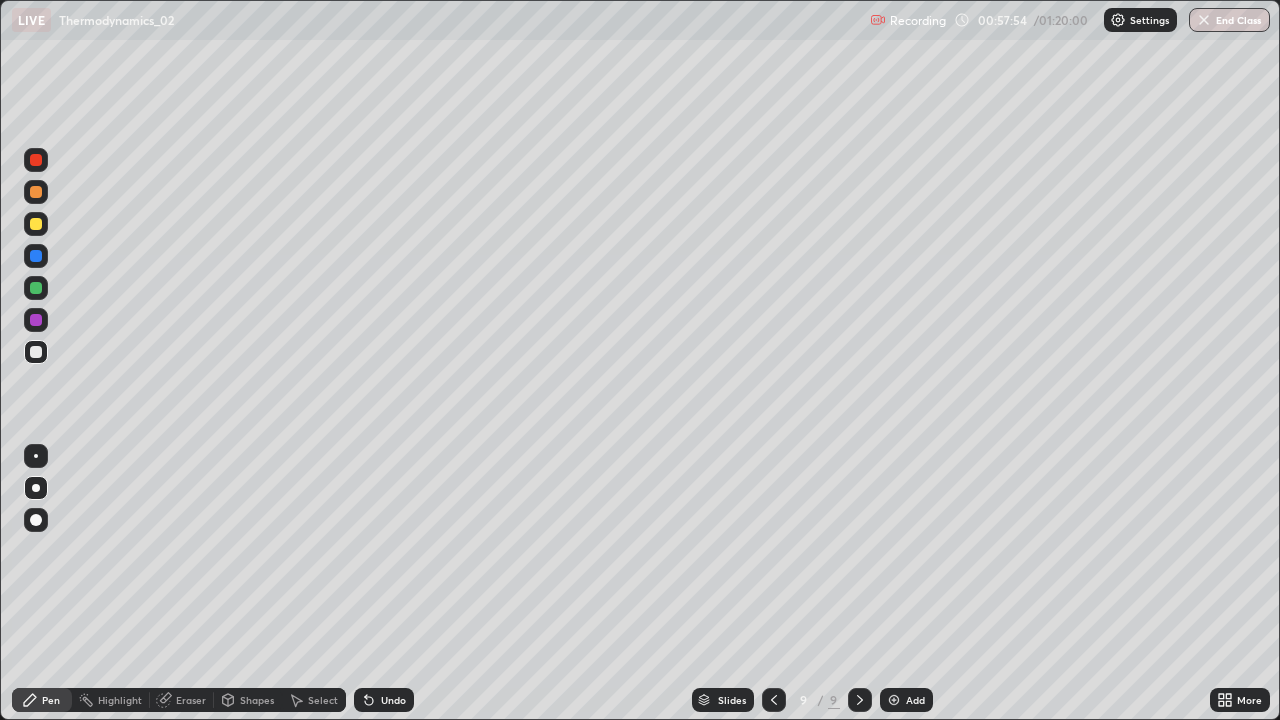 click at bounding box center (36, 224) 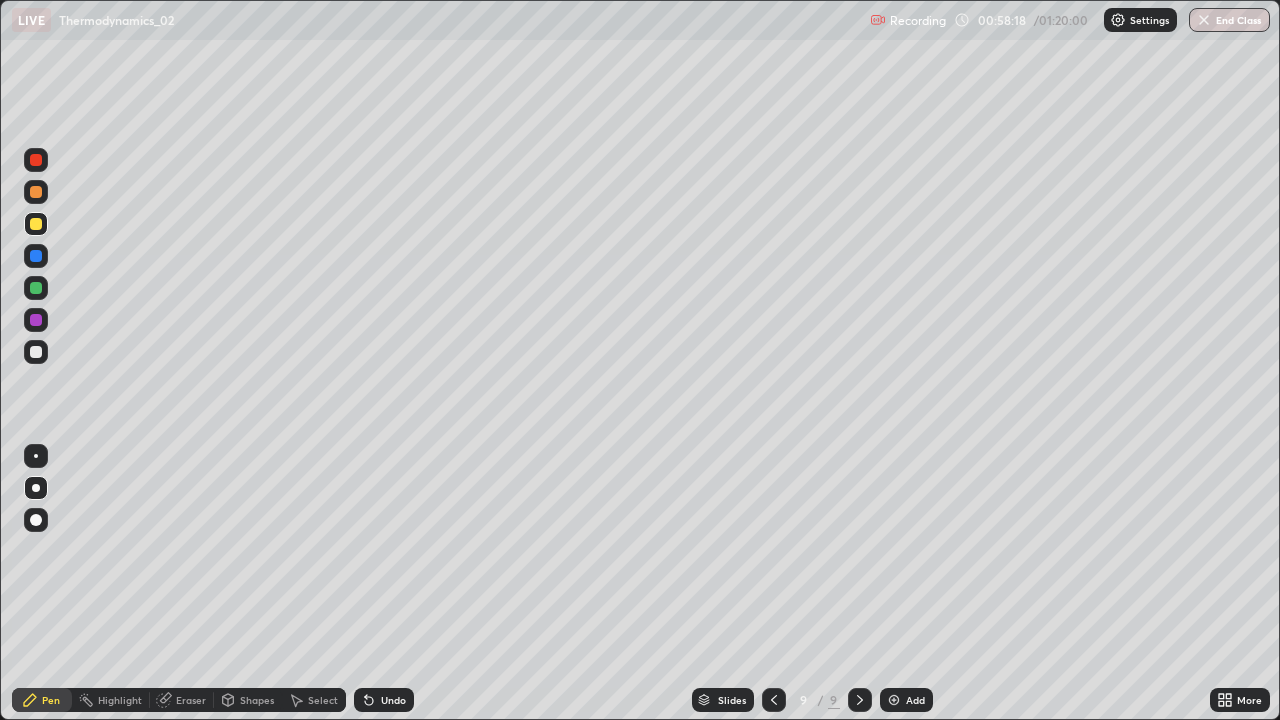 click at bounding box center (36, 256) 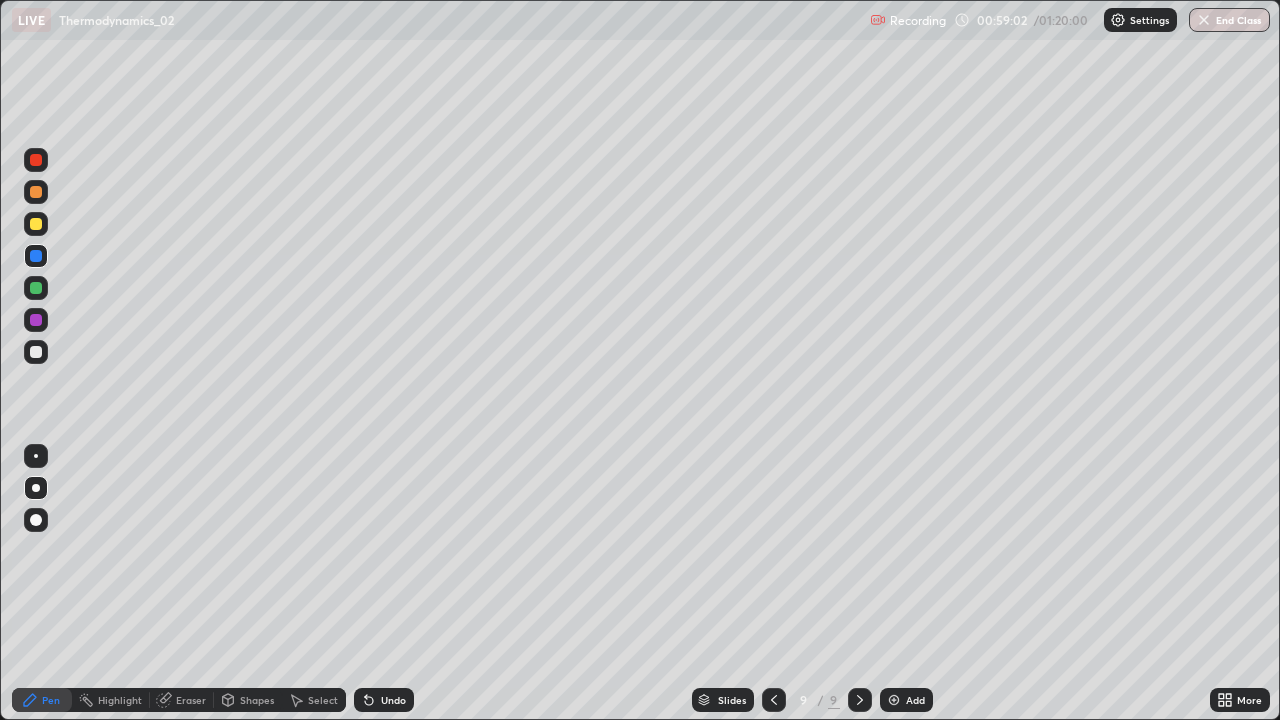 click at bounding box center (36, 224) 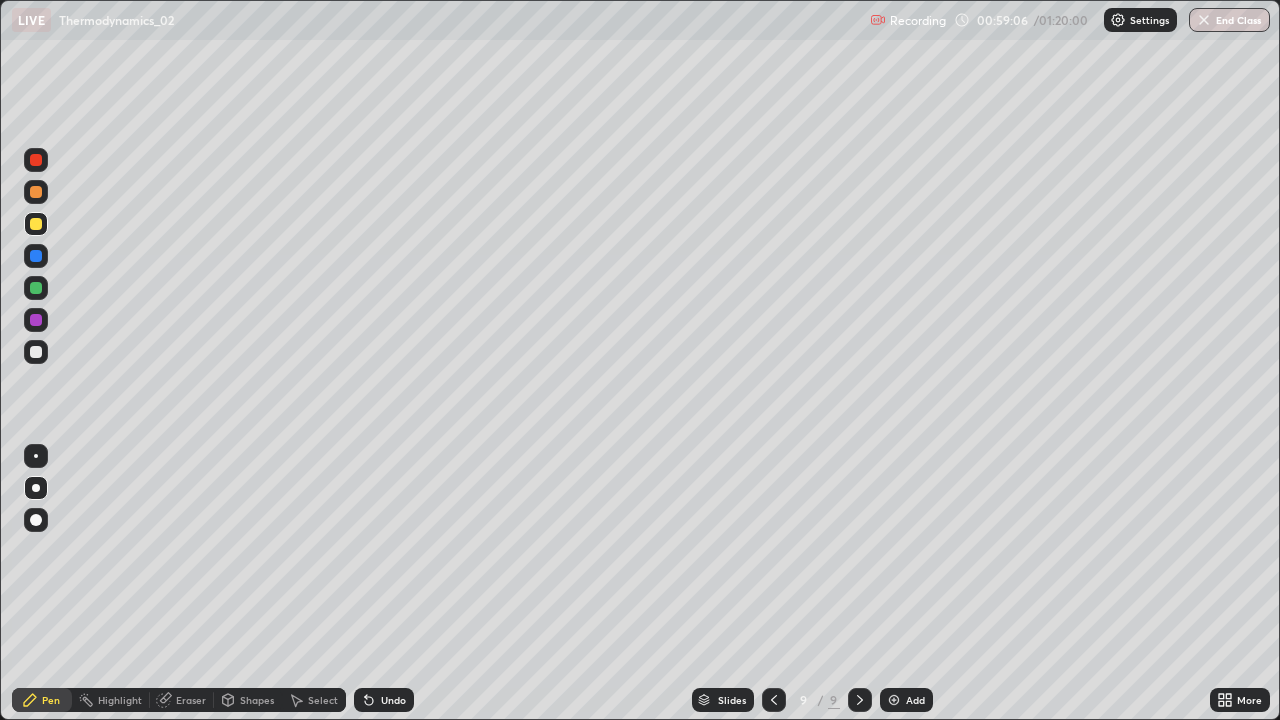 click on "Undo" at bounding box center (384, 700) 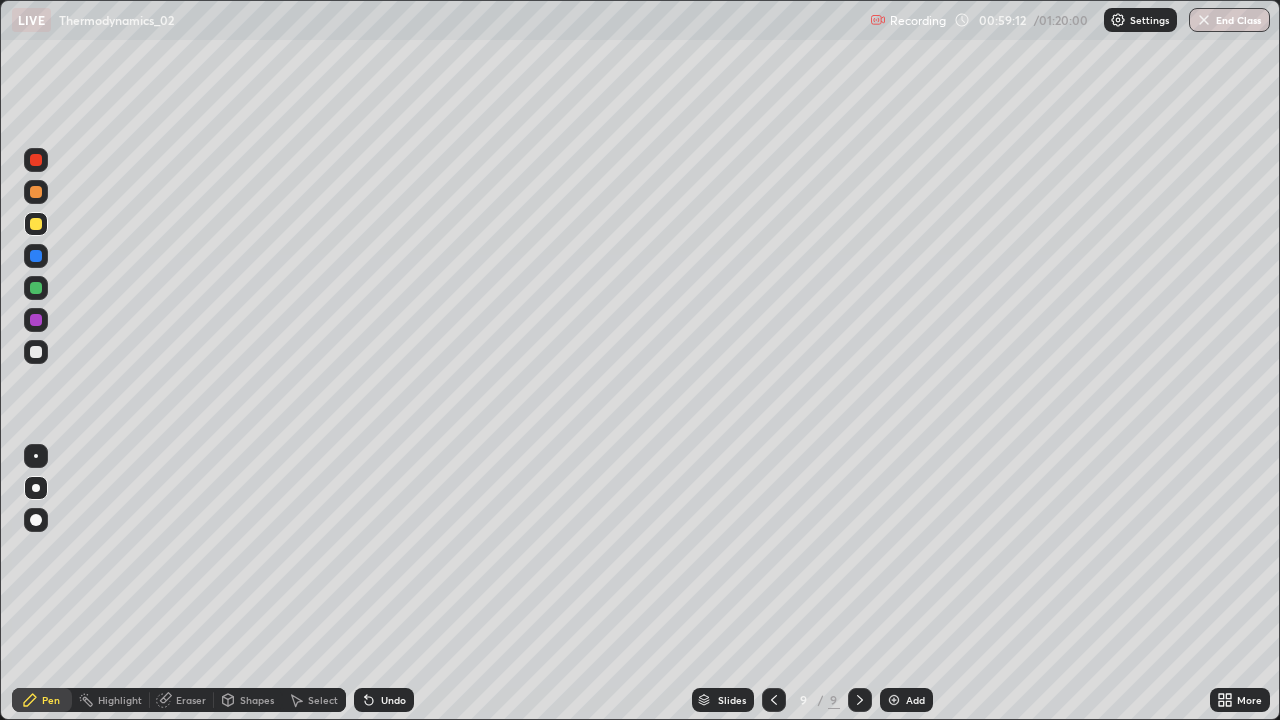 click on "Undo" at bounding box center [393, 700] 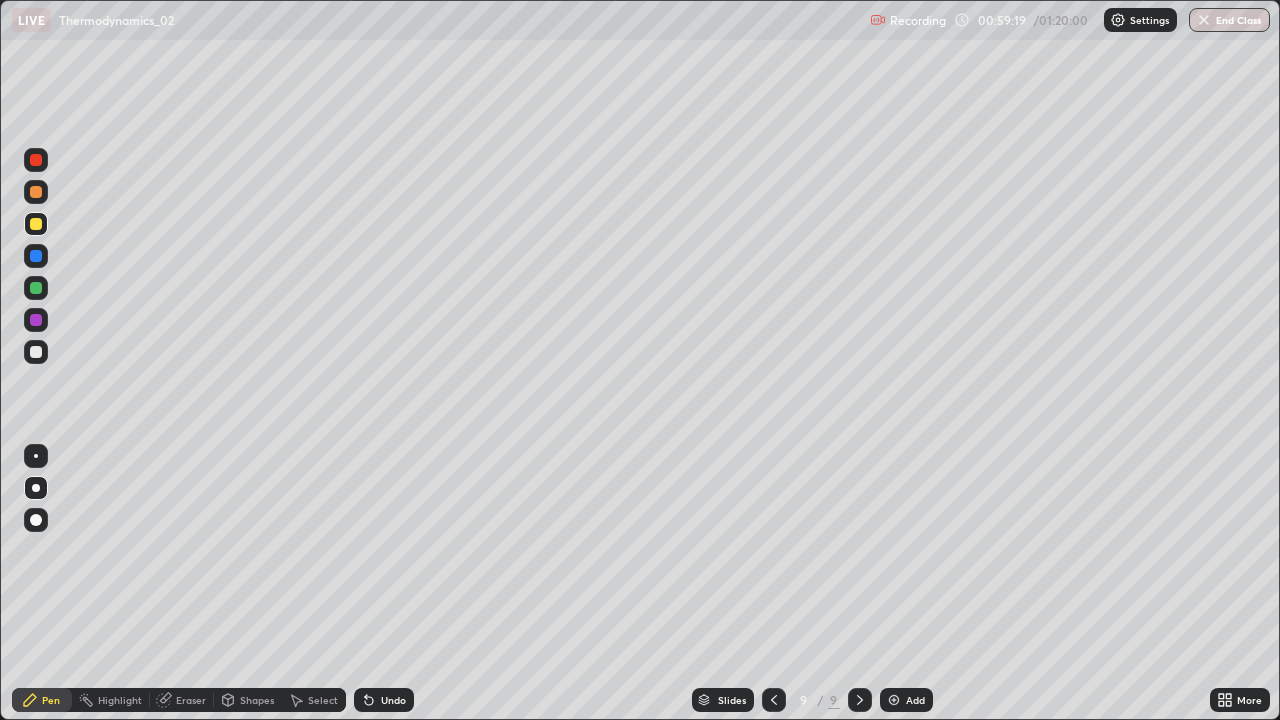 click at bounding box center [36, 320] 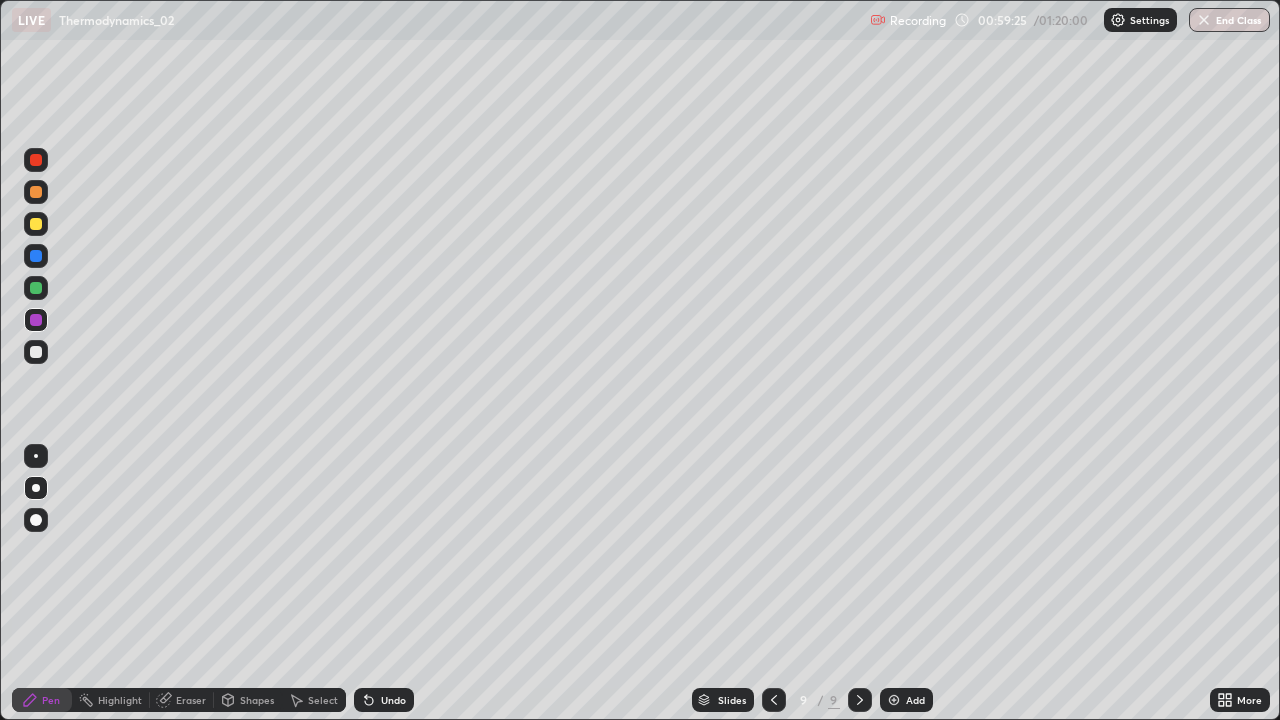 click on "Undo" at bounding box center [384, 700] 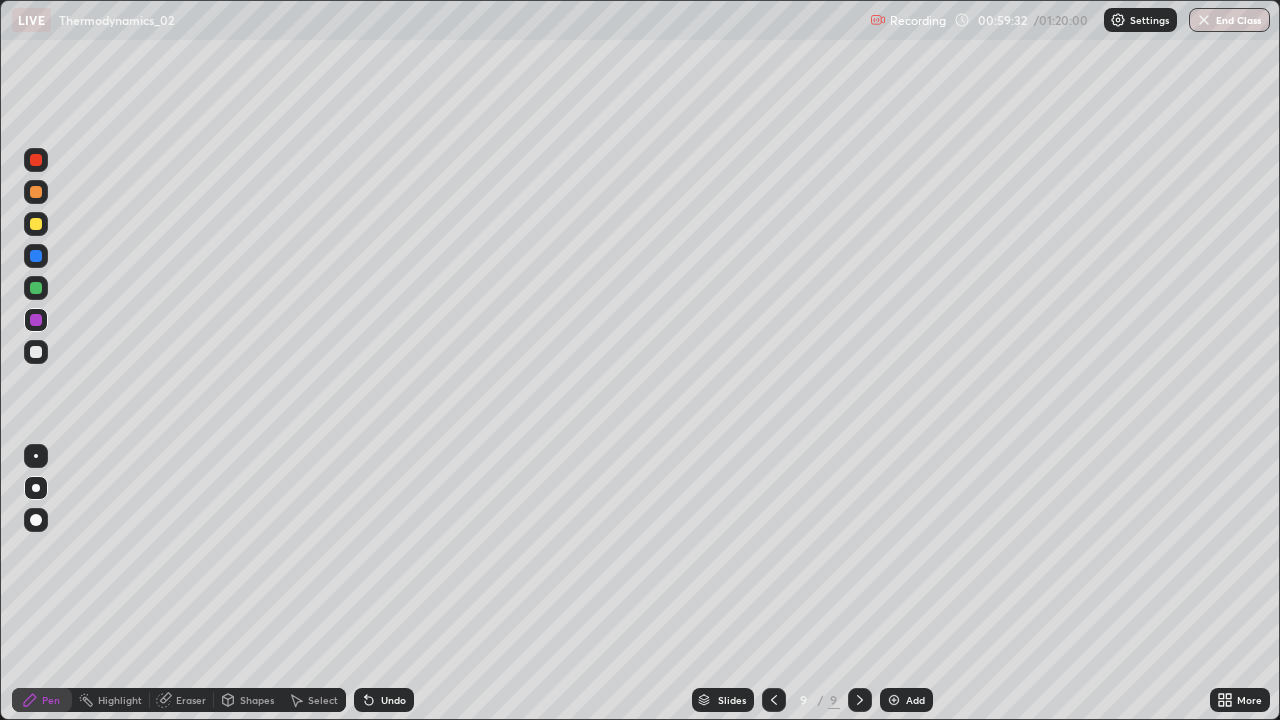 click at bounding box center [36, 352] 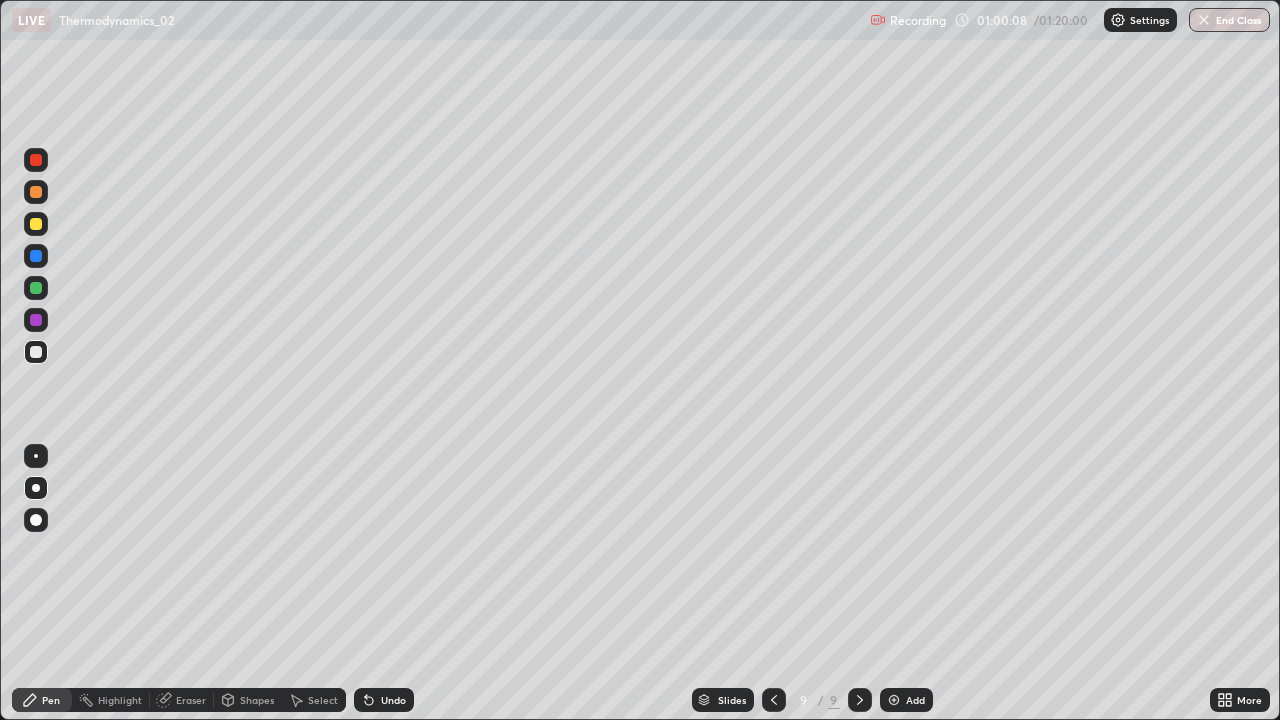 click on "Undo" at bounding box center (384, 700) 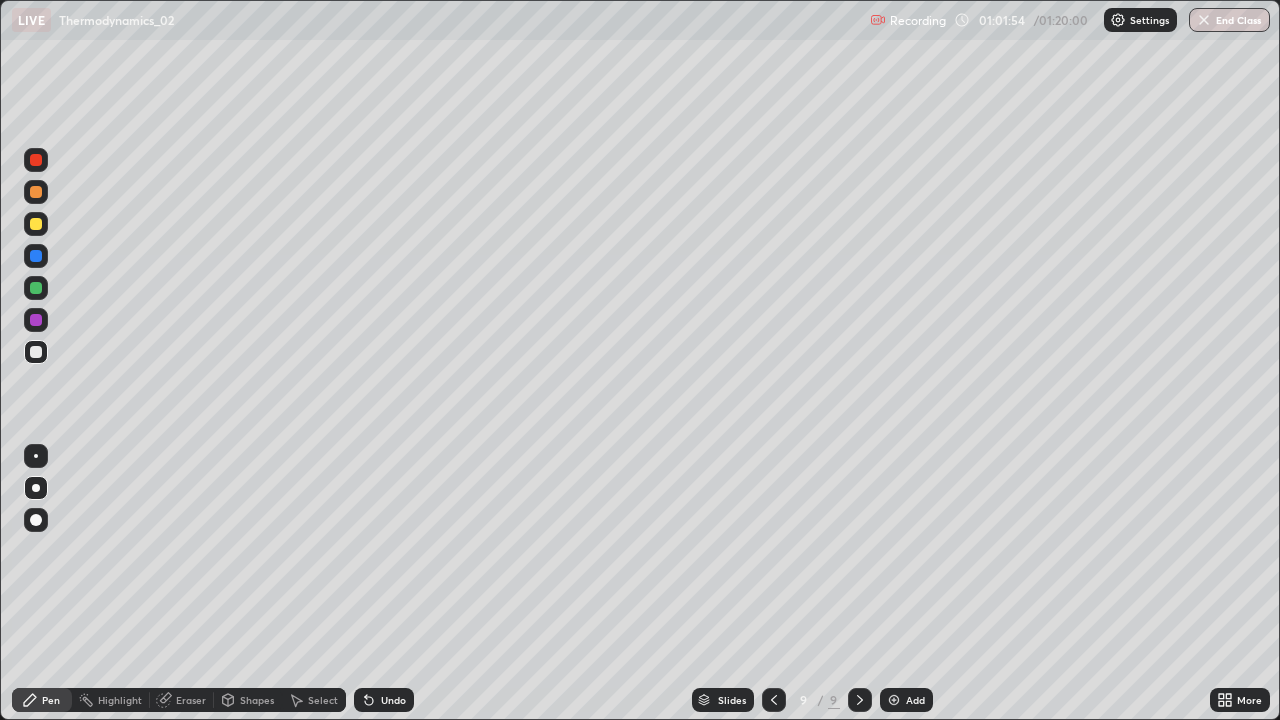 click on "End Class" at bounding box center [1229, 20] 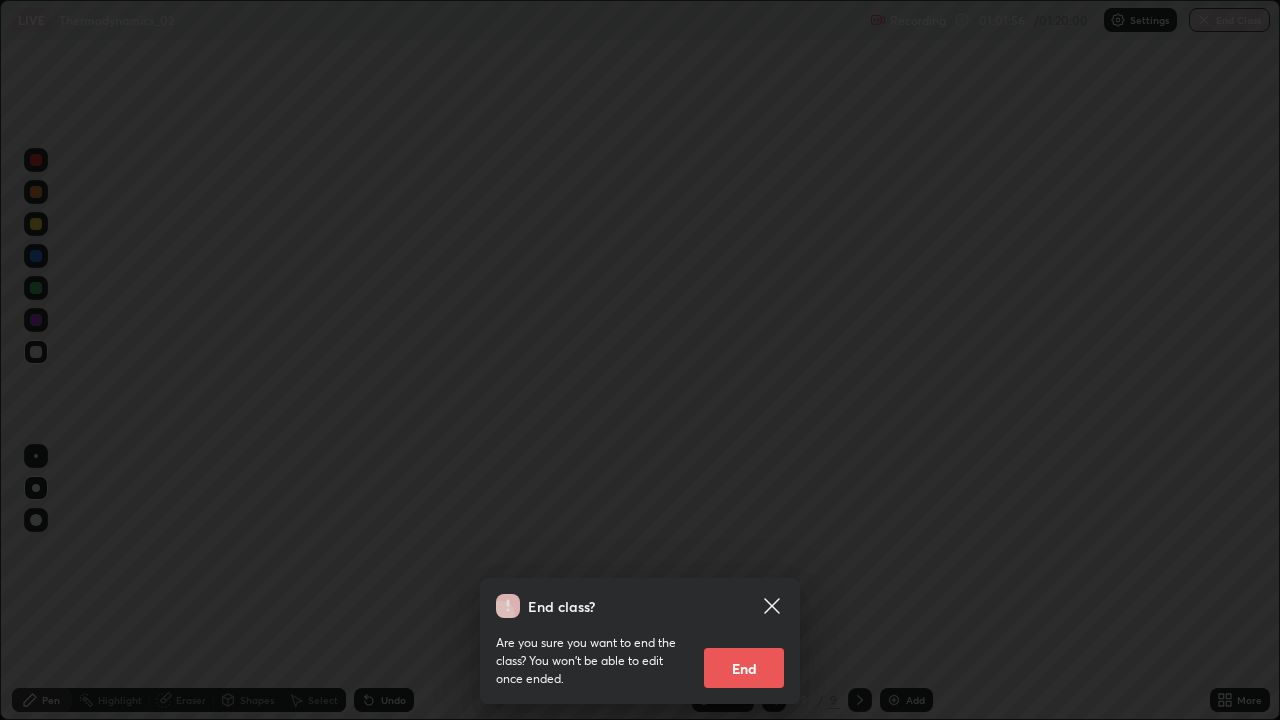 click on "End" at bounding box center (744, 668) 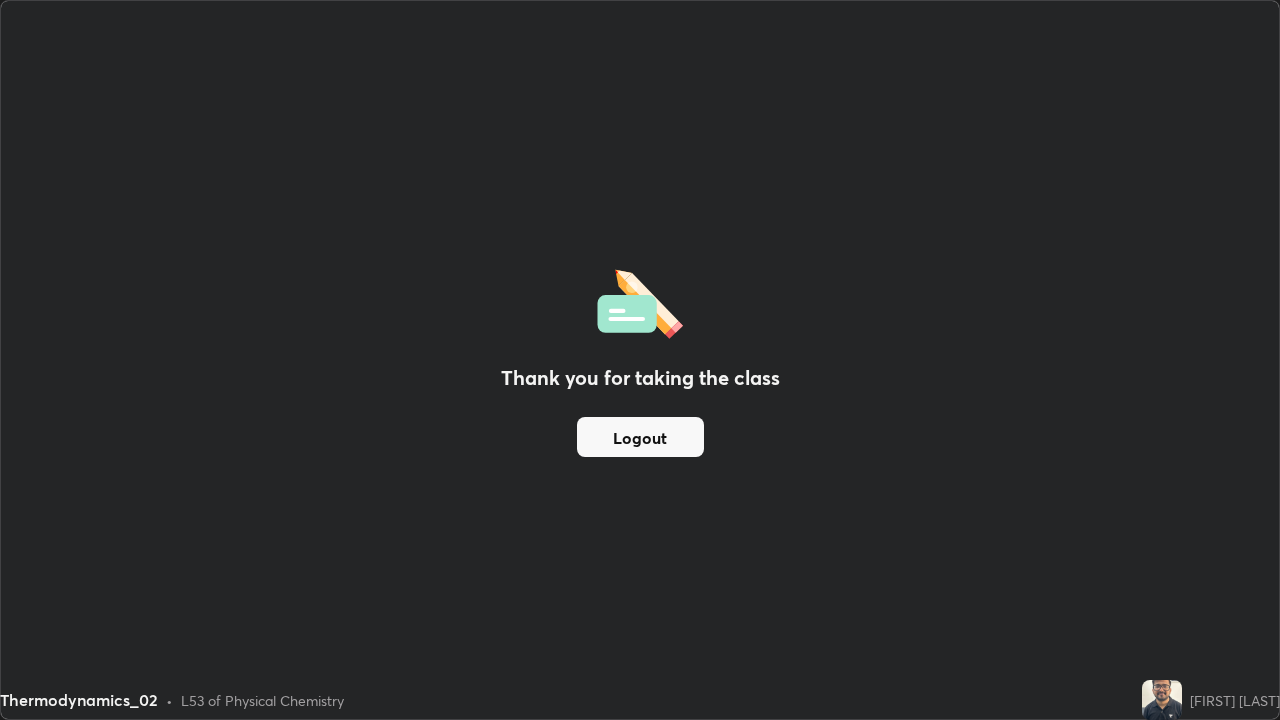 click on "Thank you for taking the class Logout" at bounding box center [640, 360] 